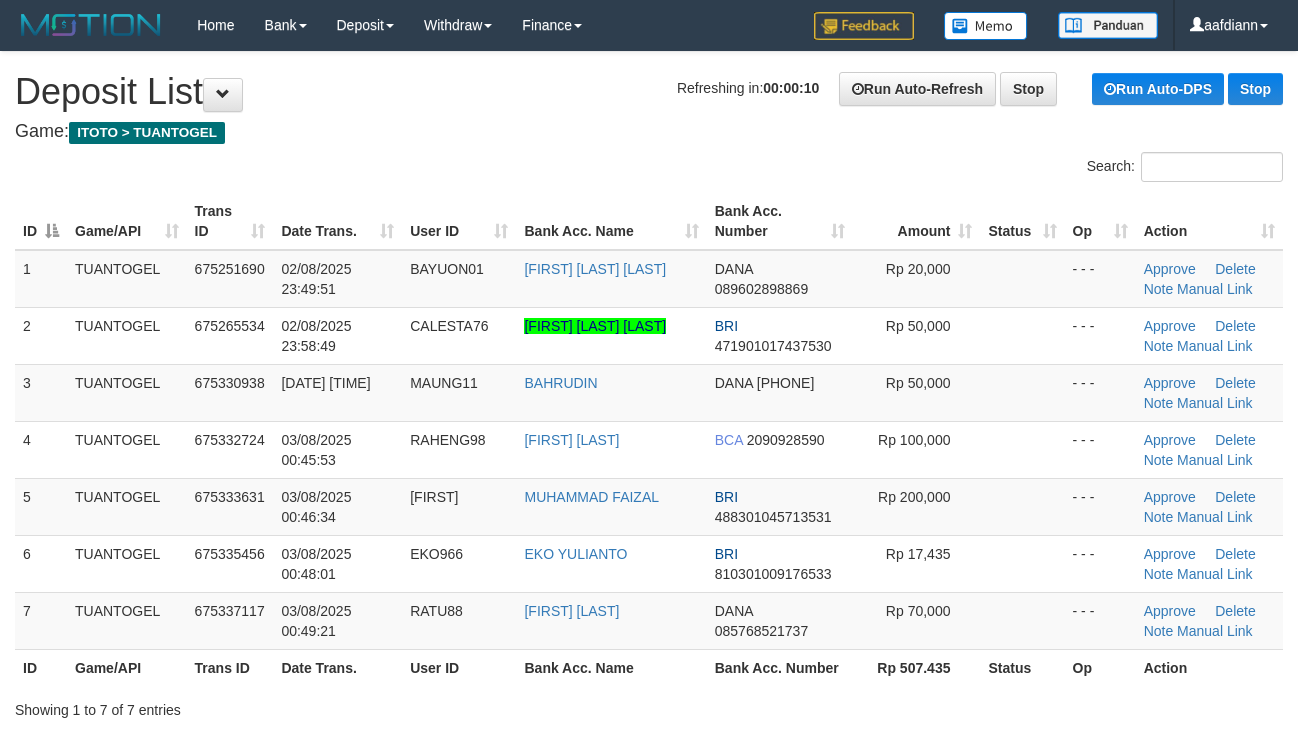 scroll, scrollTop: 0, scrollLeft: 0, axis: both 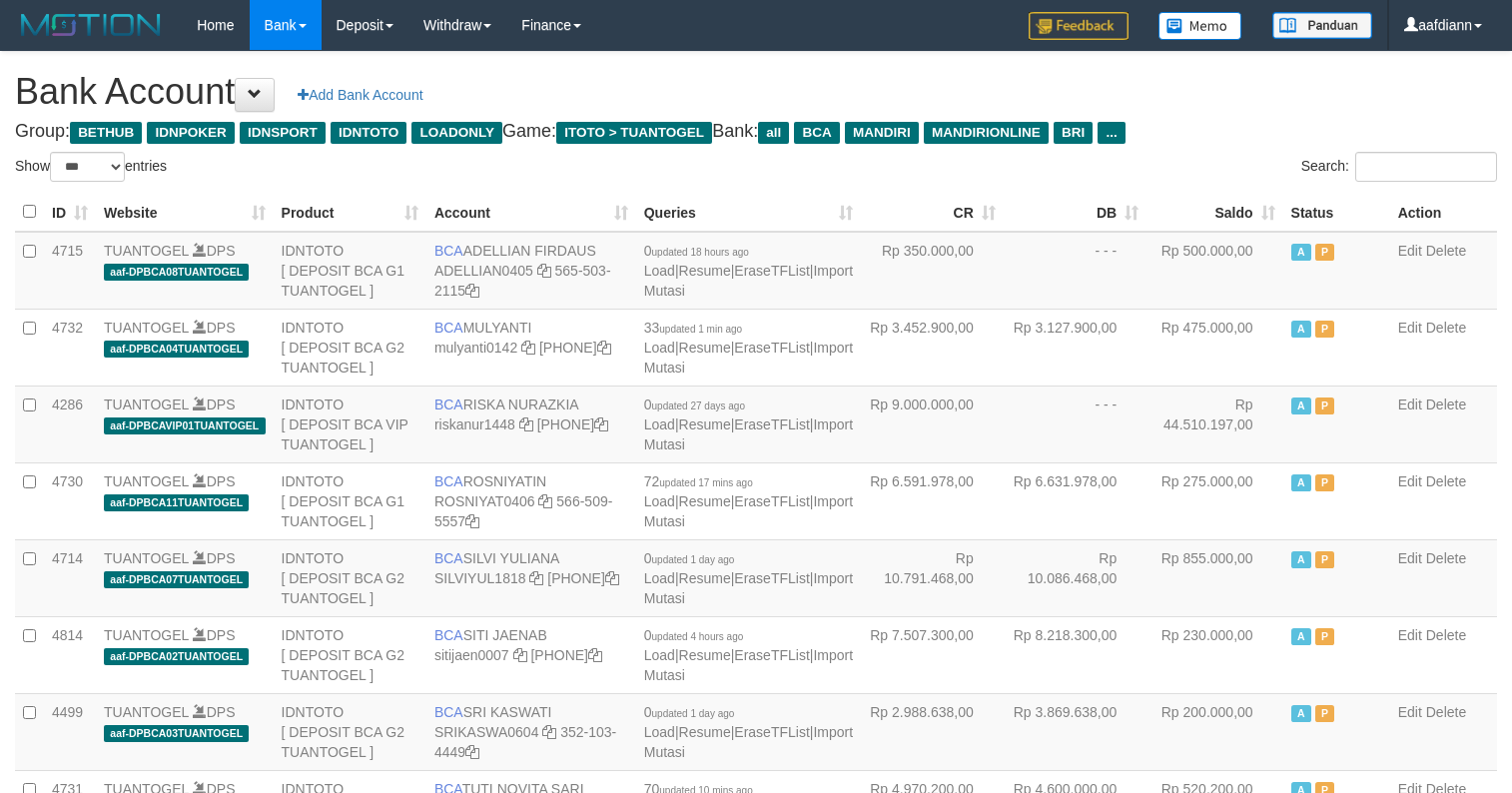 select on "***" 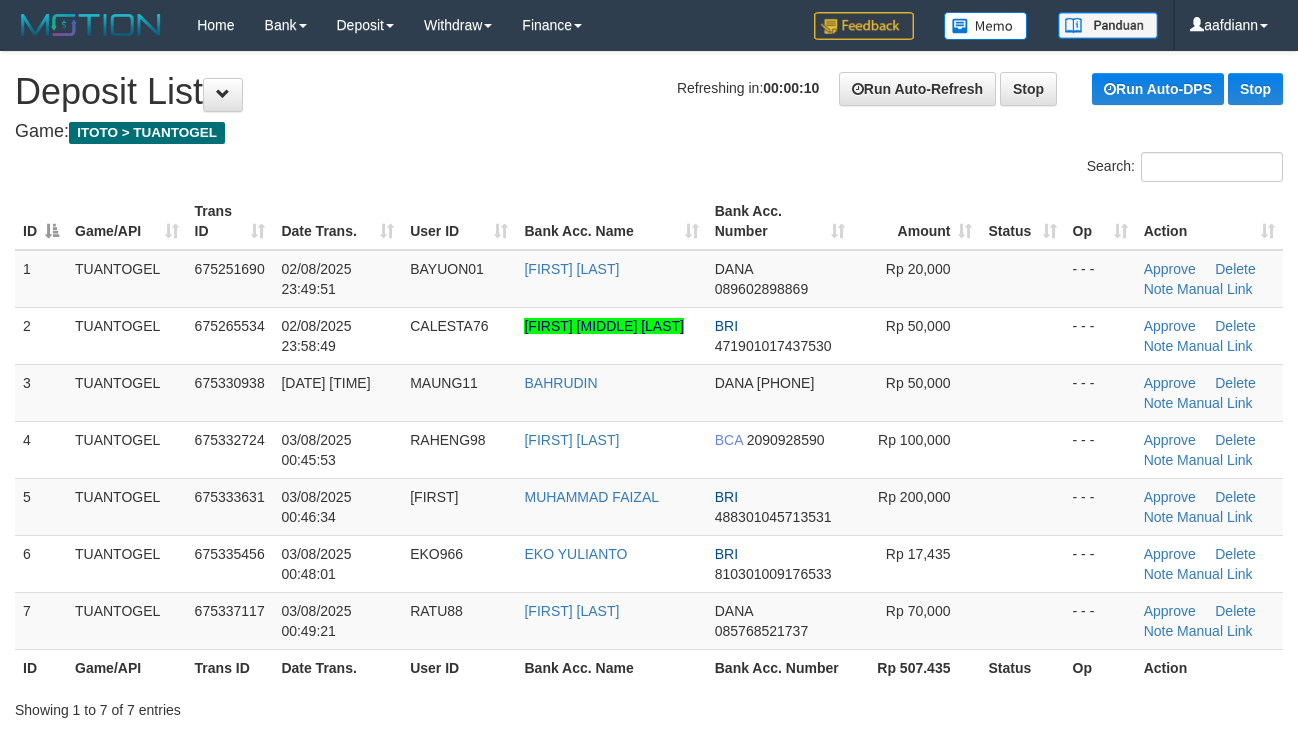 scroll, scrollTop: 0, scrollLeft: 0, axis: both 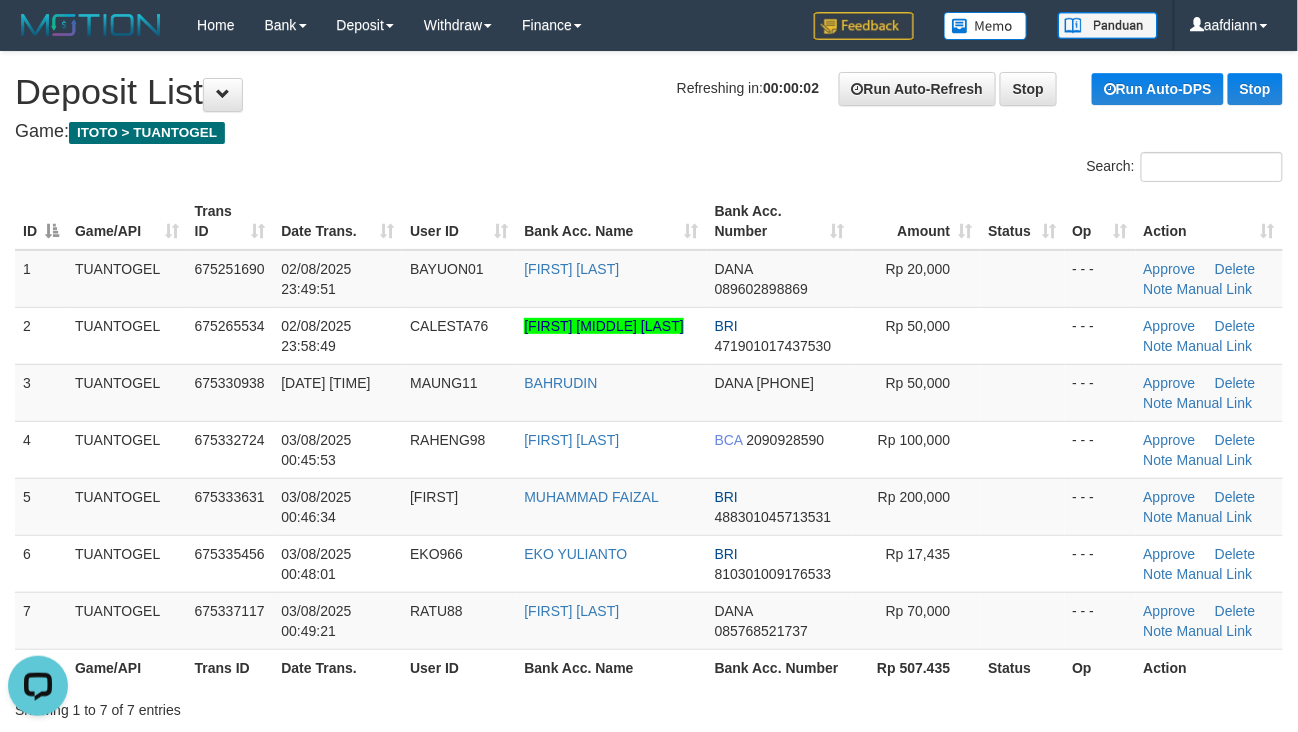 drag, startPoint x: 425, startPoint y: 188, endPoint x: 406, endPoint y: 185, distance: 19.235384 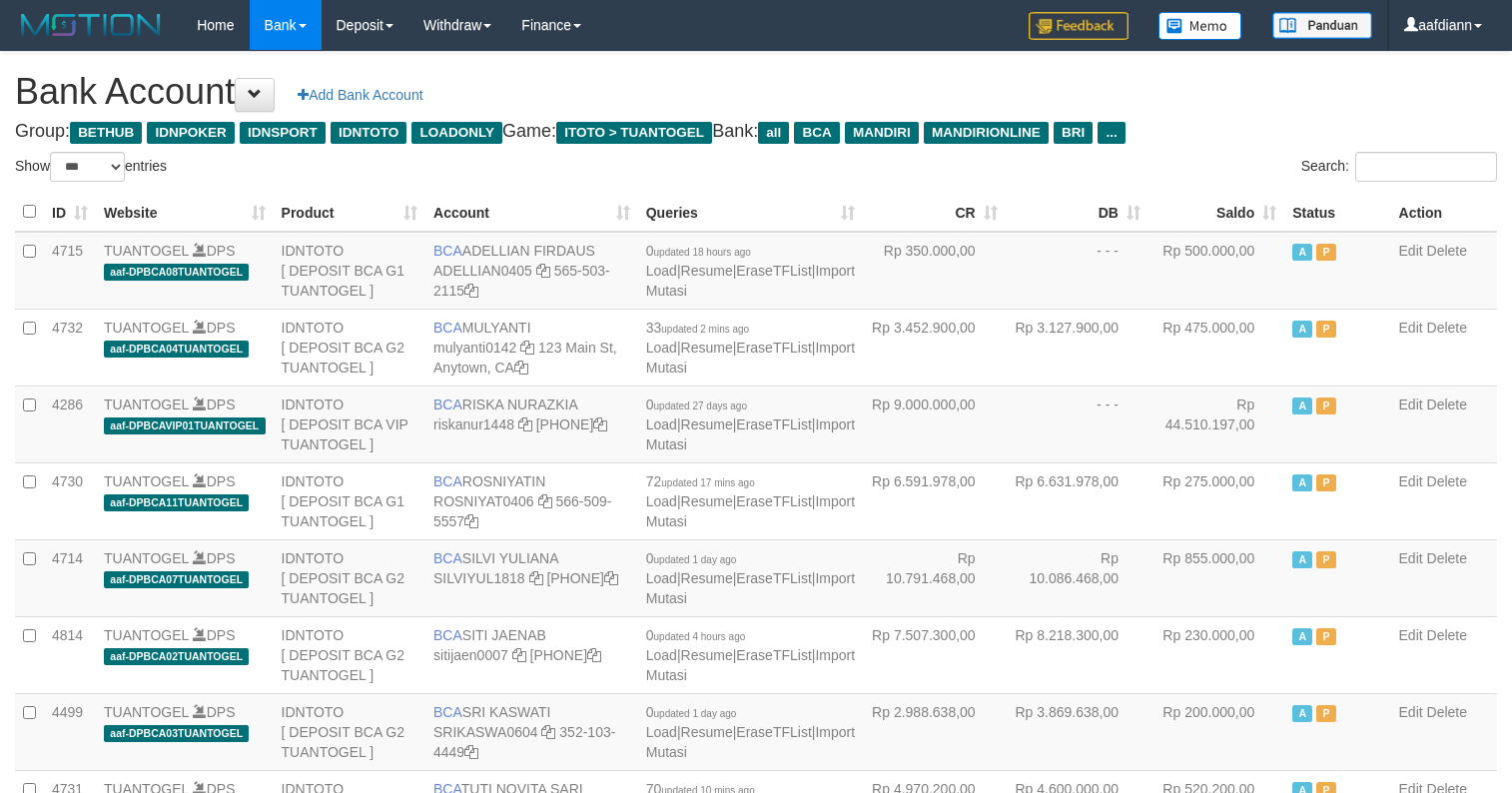 select on "***" 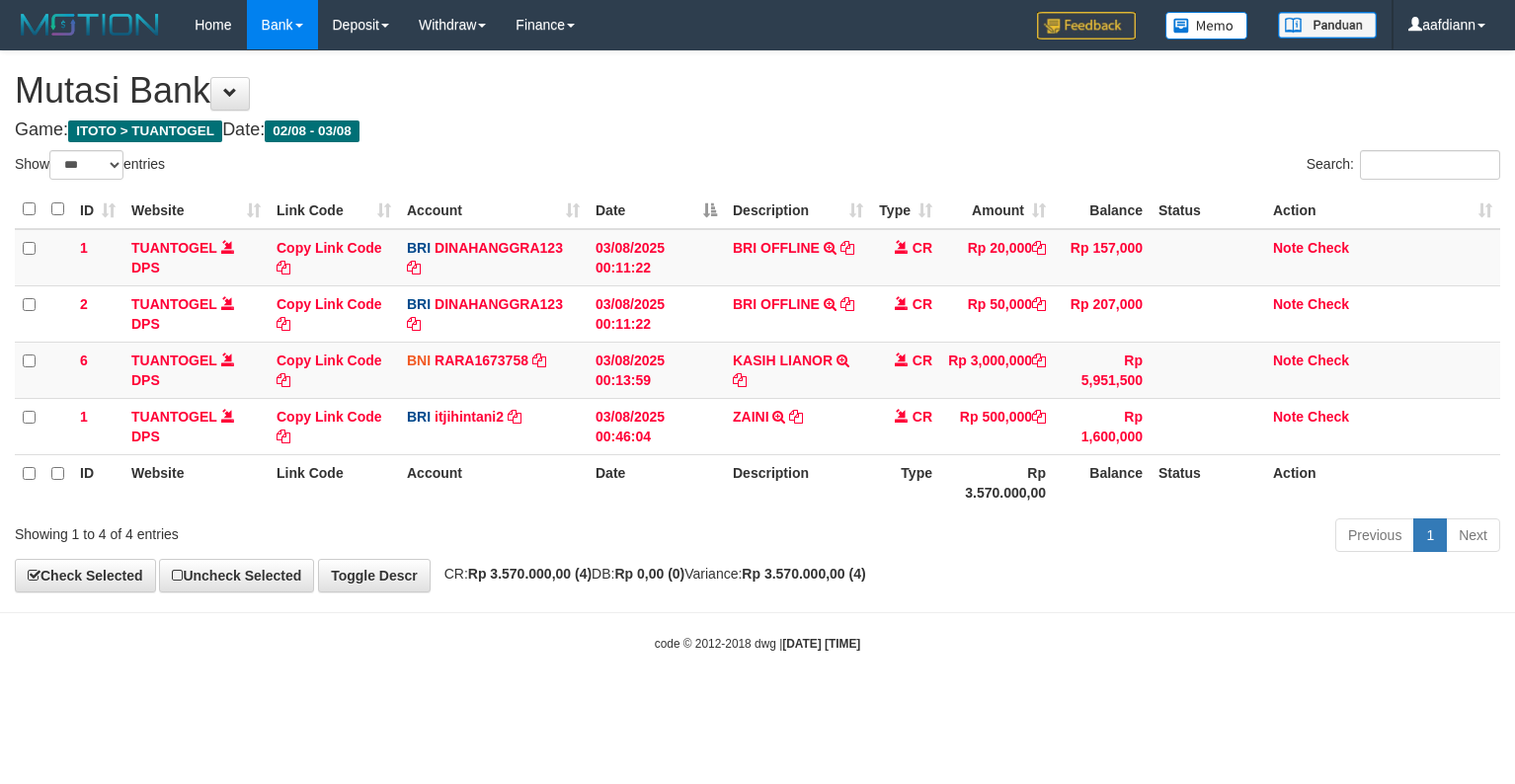 select on "***" 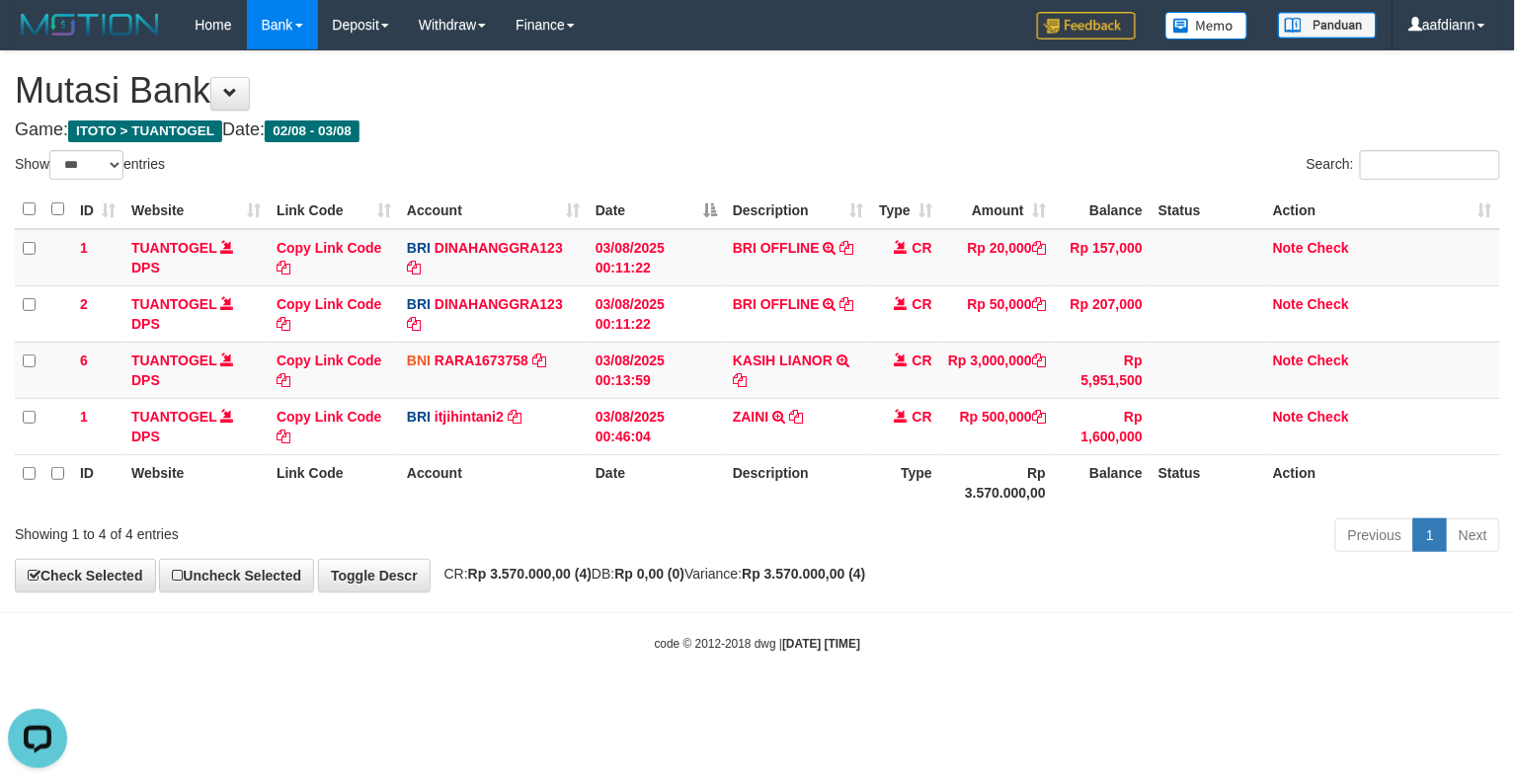 scroll, scrollTop: 0, scrollLeft: 0, axis: both 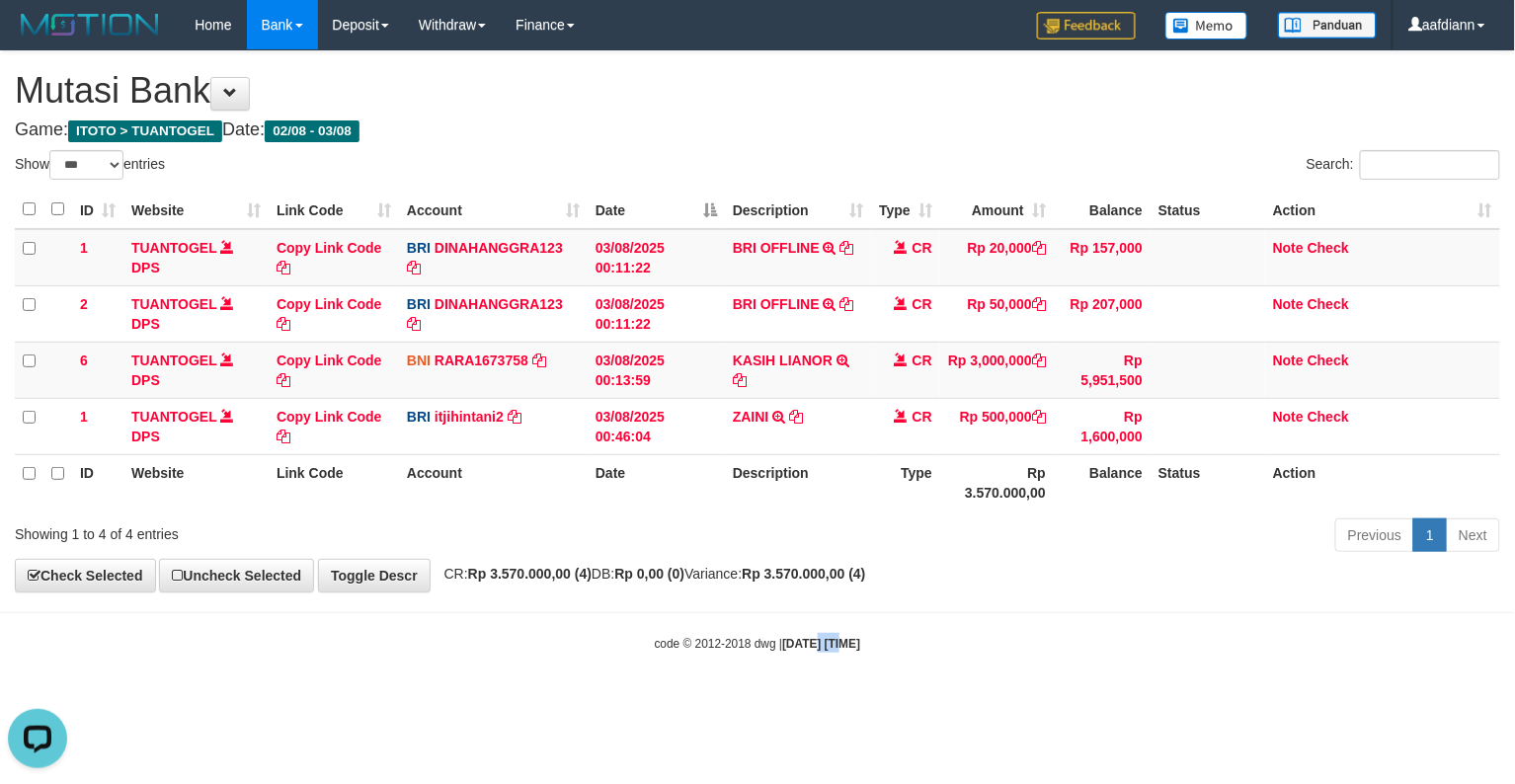 click on "Toggle navigation
Home
Bank
Account List
Load
By Website
Group
[ITOTO]													TUANTOGEL
By Load Group (DPS)
Group aaf-DPBCA02TUANTOGEL" at bounding box center [758, 351] 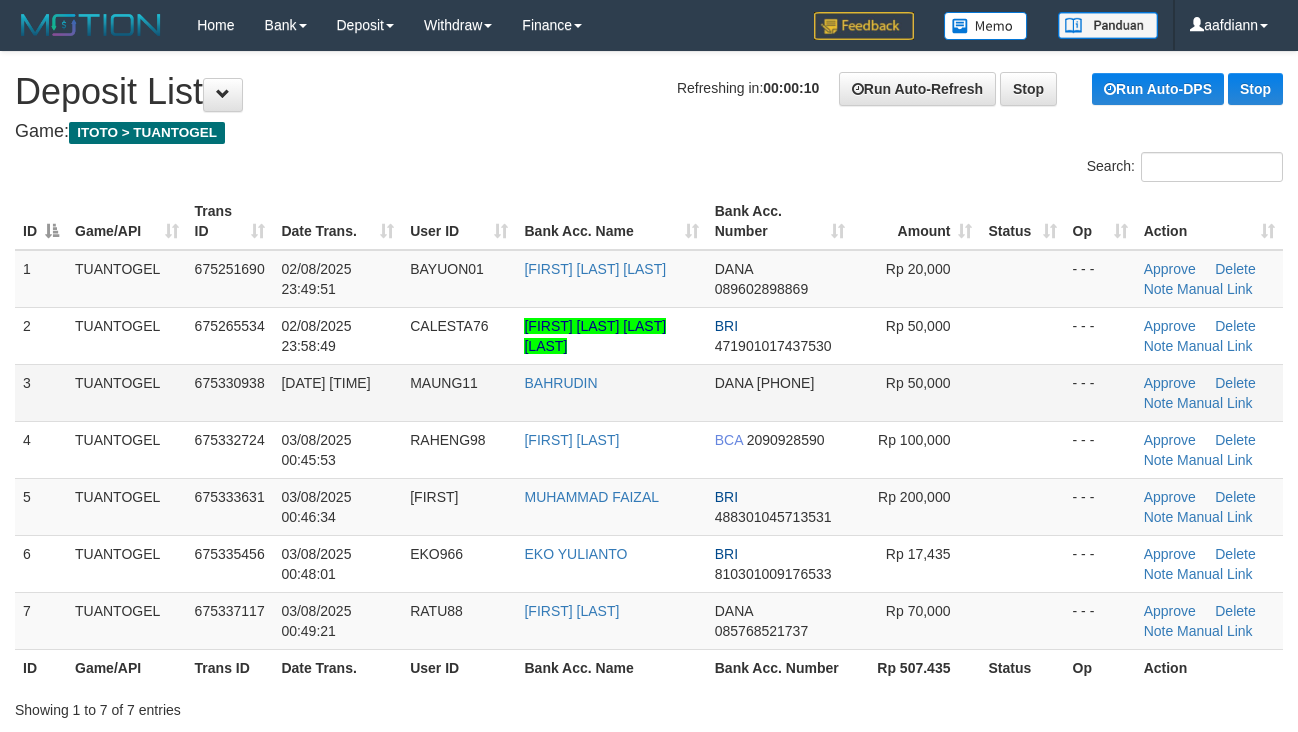 scroll, scrollTop: 0, scrollLeft: 0, axis: both 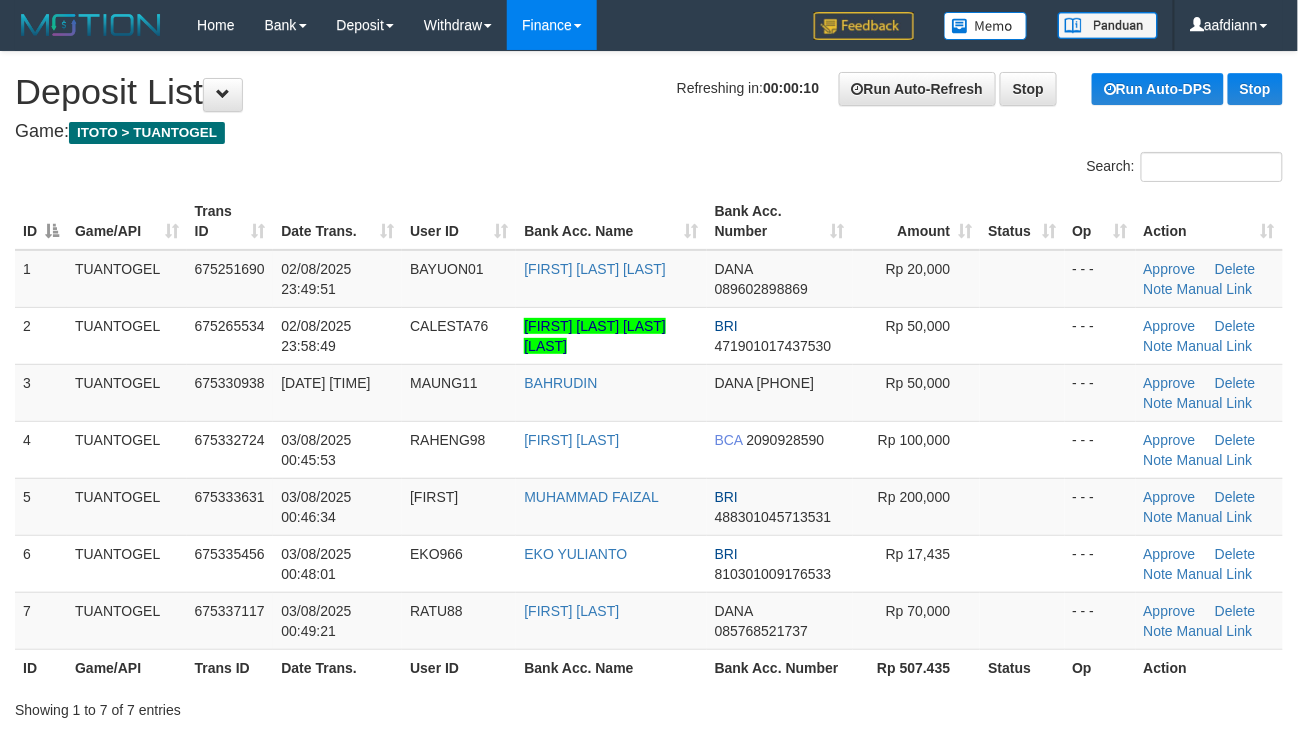 drag, startPoint x: 584, startPoint y: 134, endPoint x: 561, endPoint y: 1, distance: 134.97408 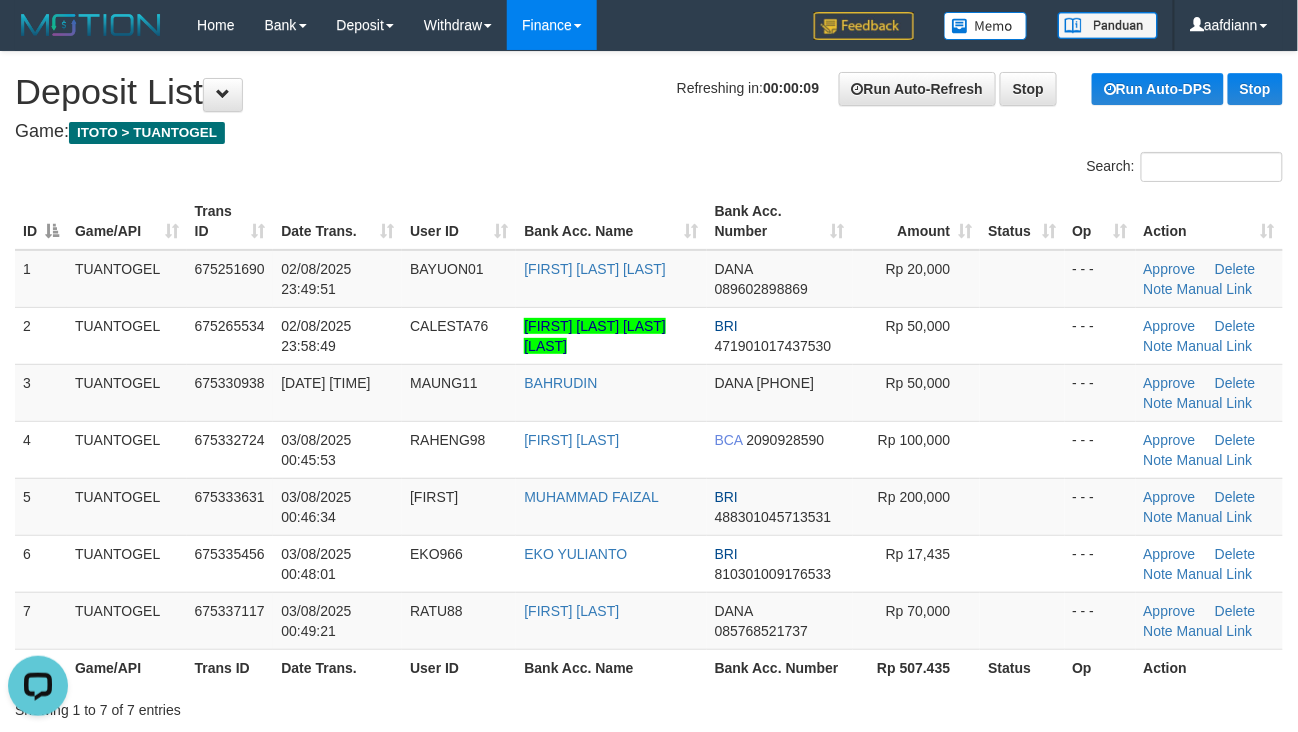 scroll, scrollTop: 0, scrollLeft: 0, axis: both 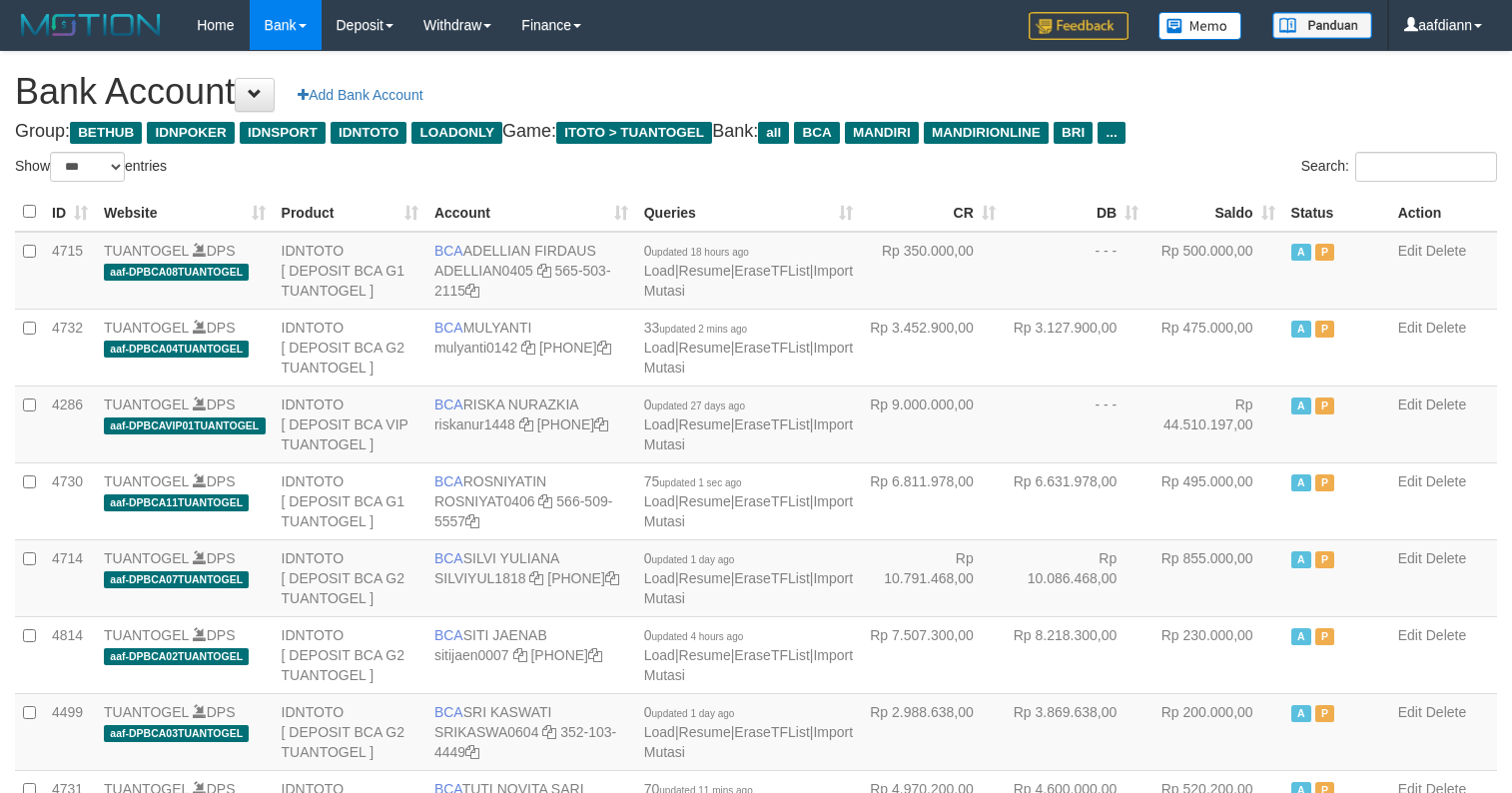 select on "***" 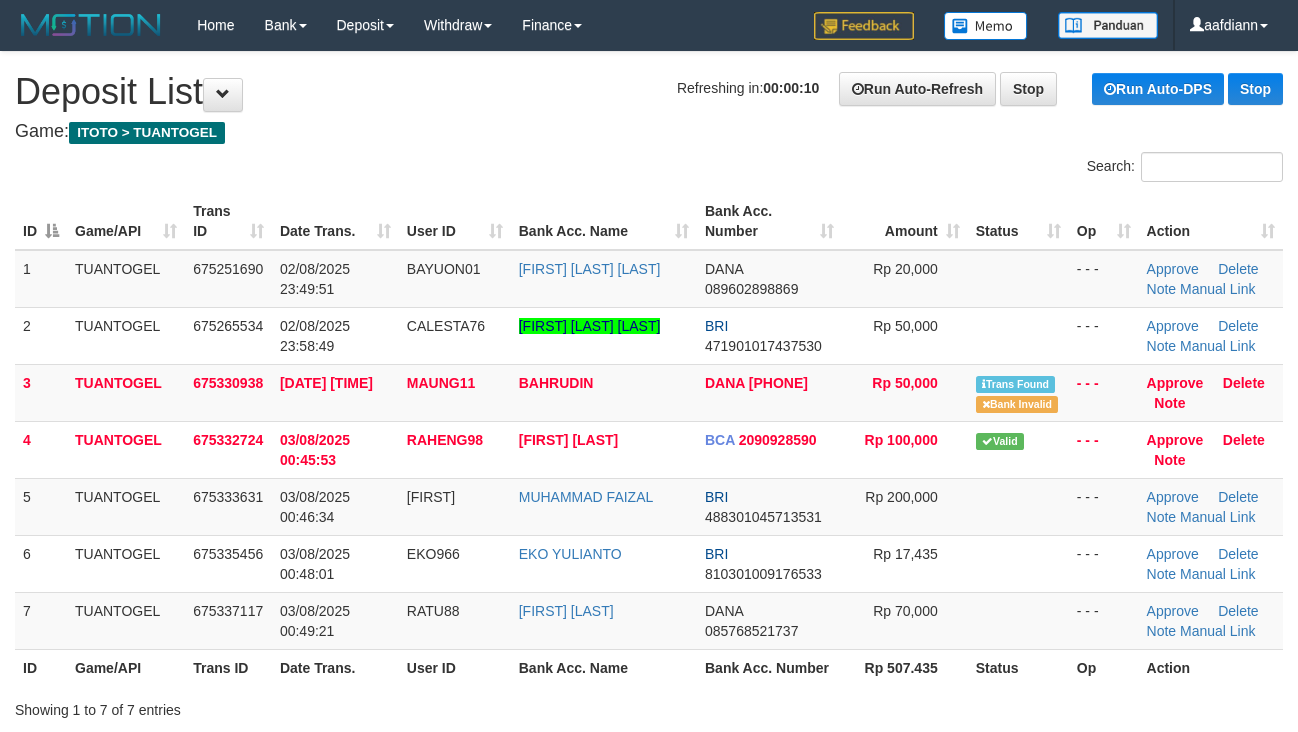 scroll, scrollTop: 0, scrollLeft: 0, axis: both 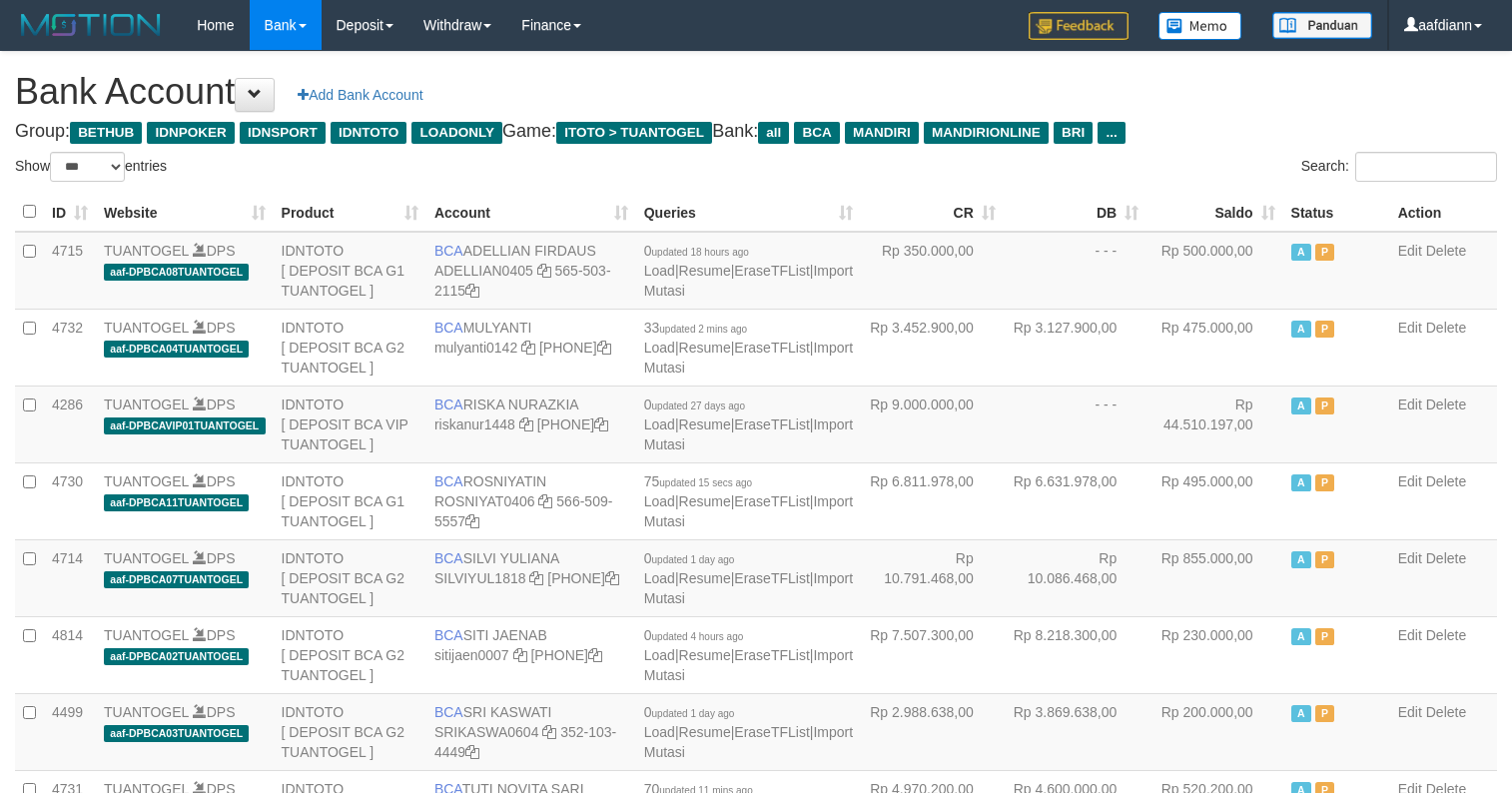 select on "***" 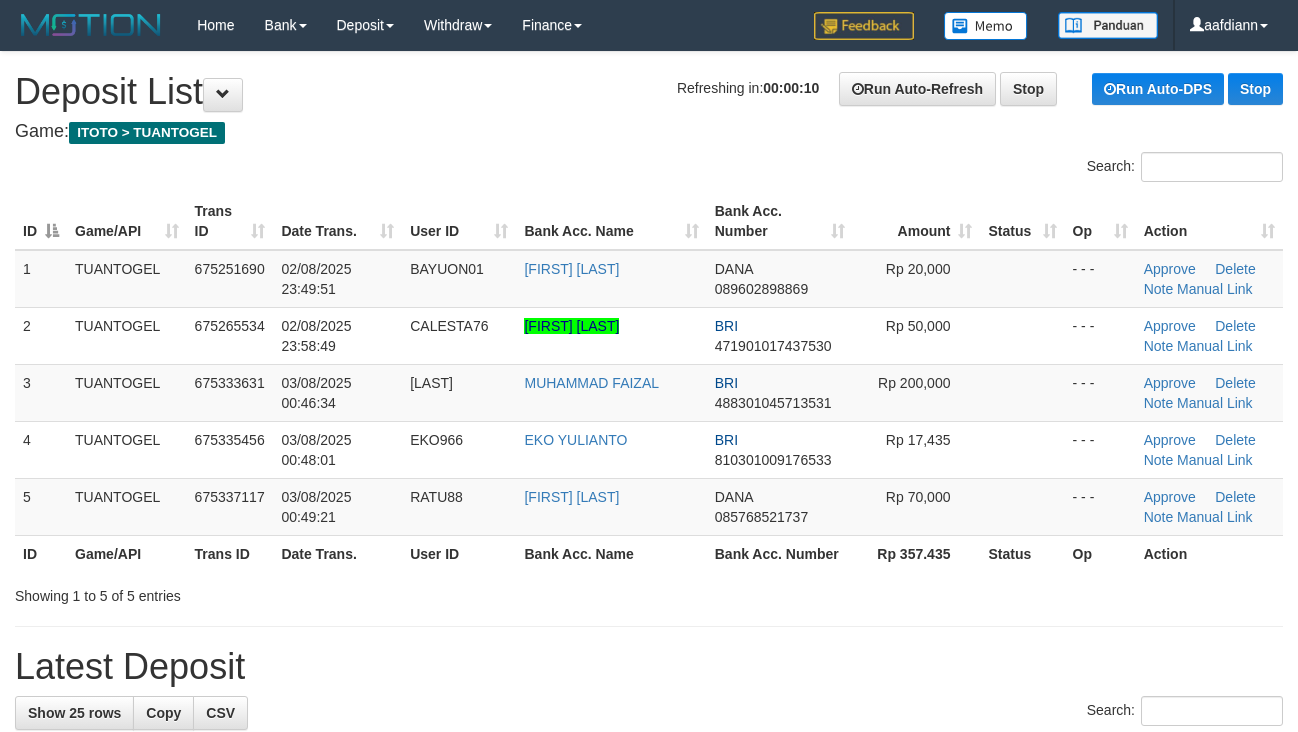 scroll, scrollTop: 0, scrollLeft: 0, axis: both 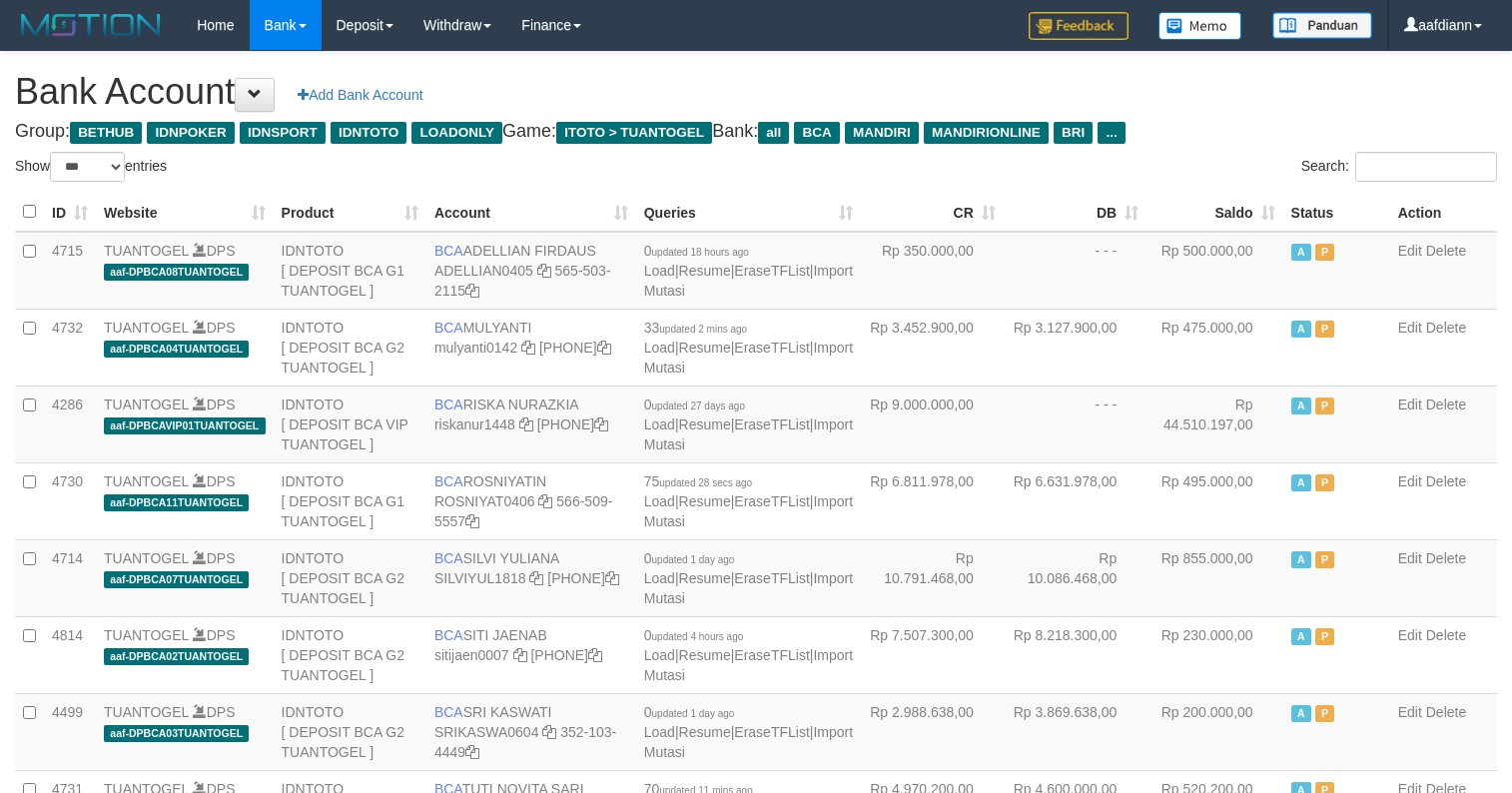 select on "***" 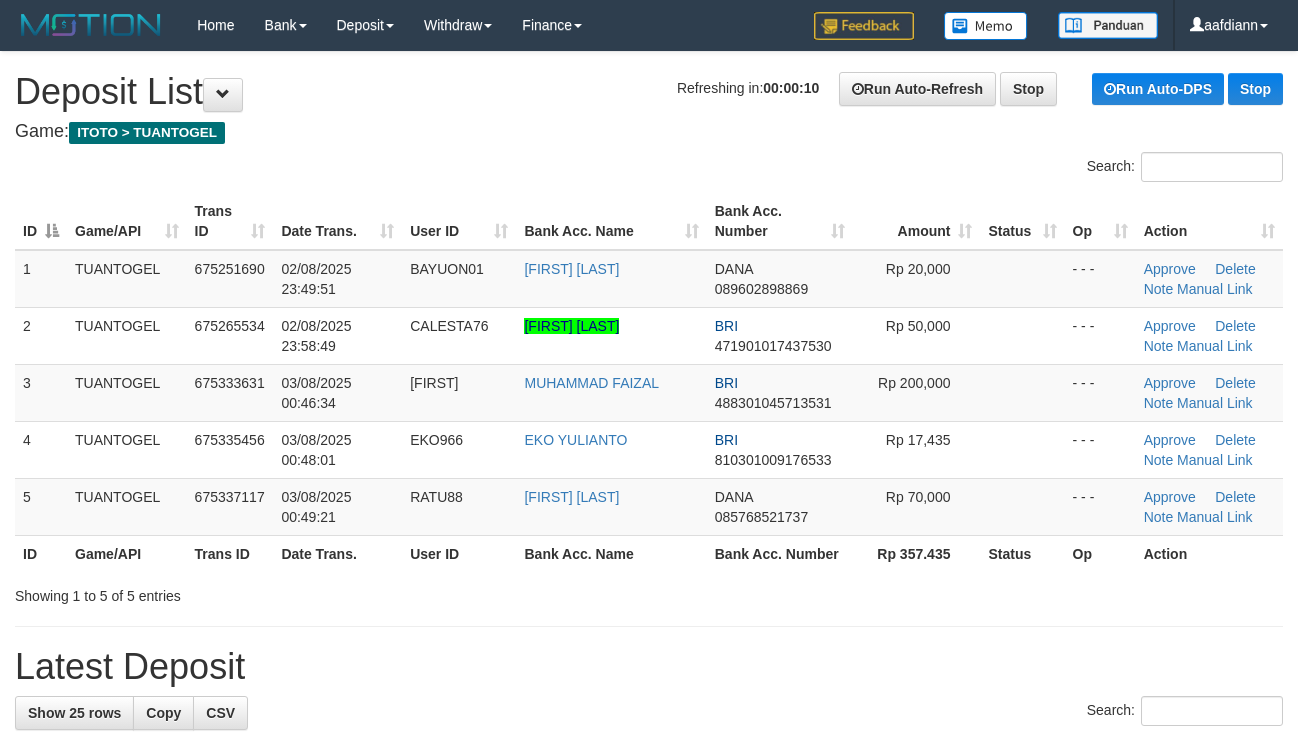 scroll, scrollTop: 0, scrollLeft: 0, axis: both 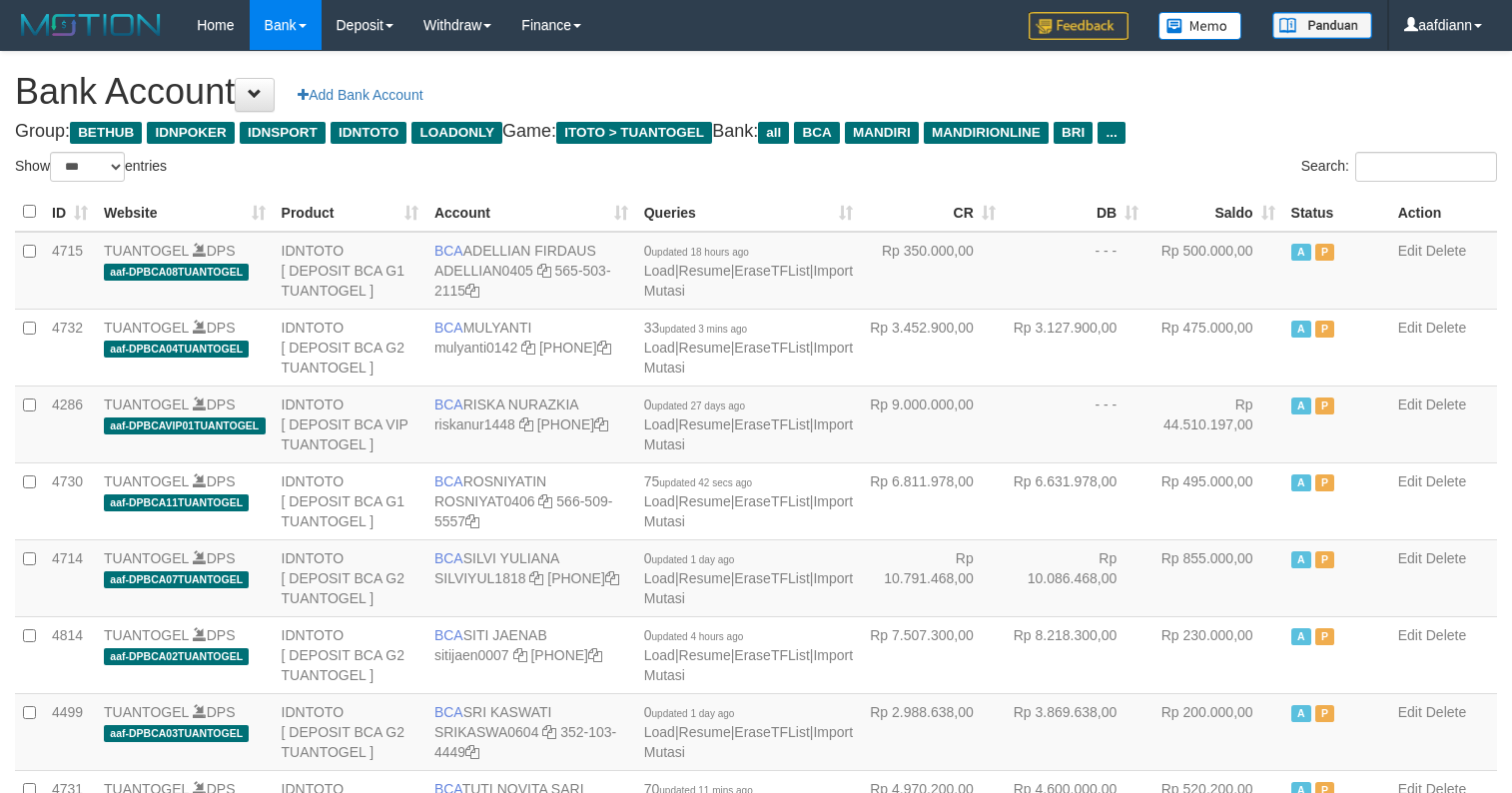 select on "***" 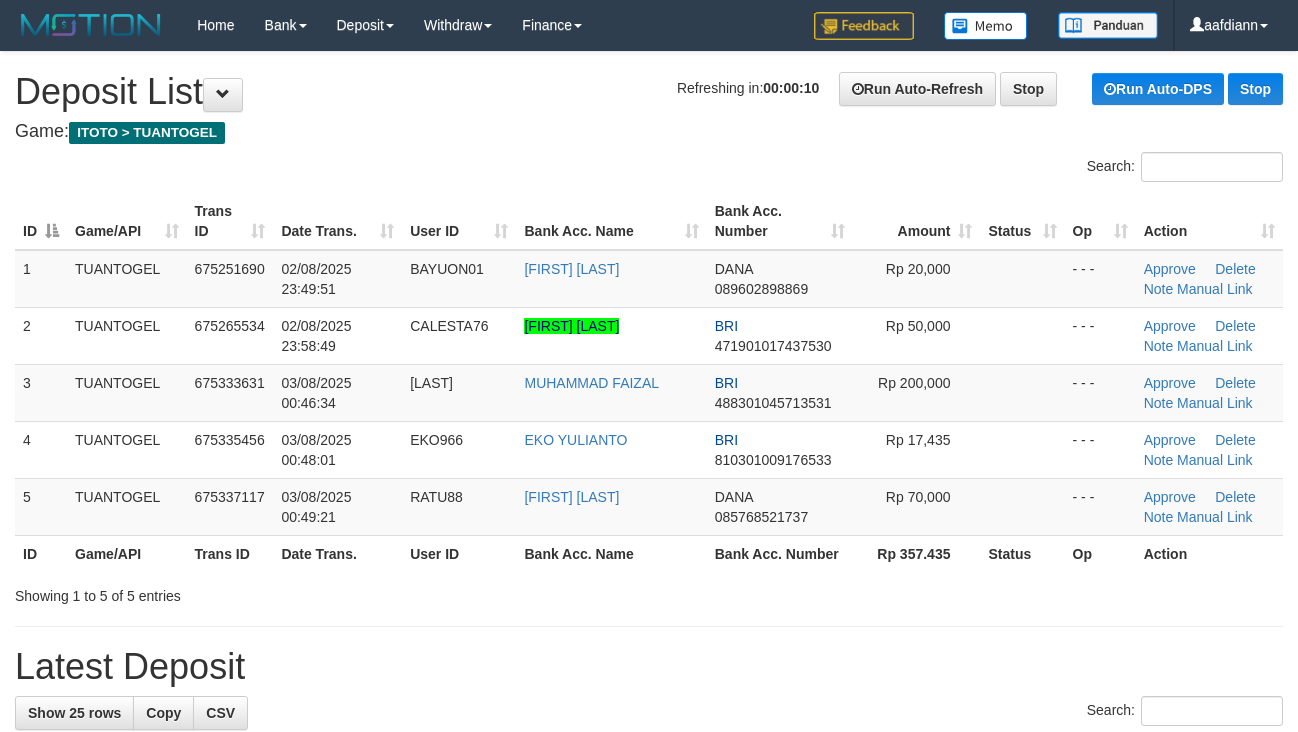 scroll, scrollTop: 0, scrollLeft: 0, axis: both 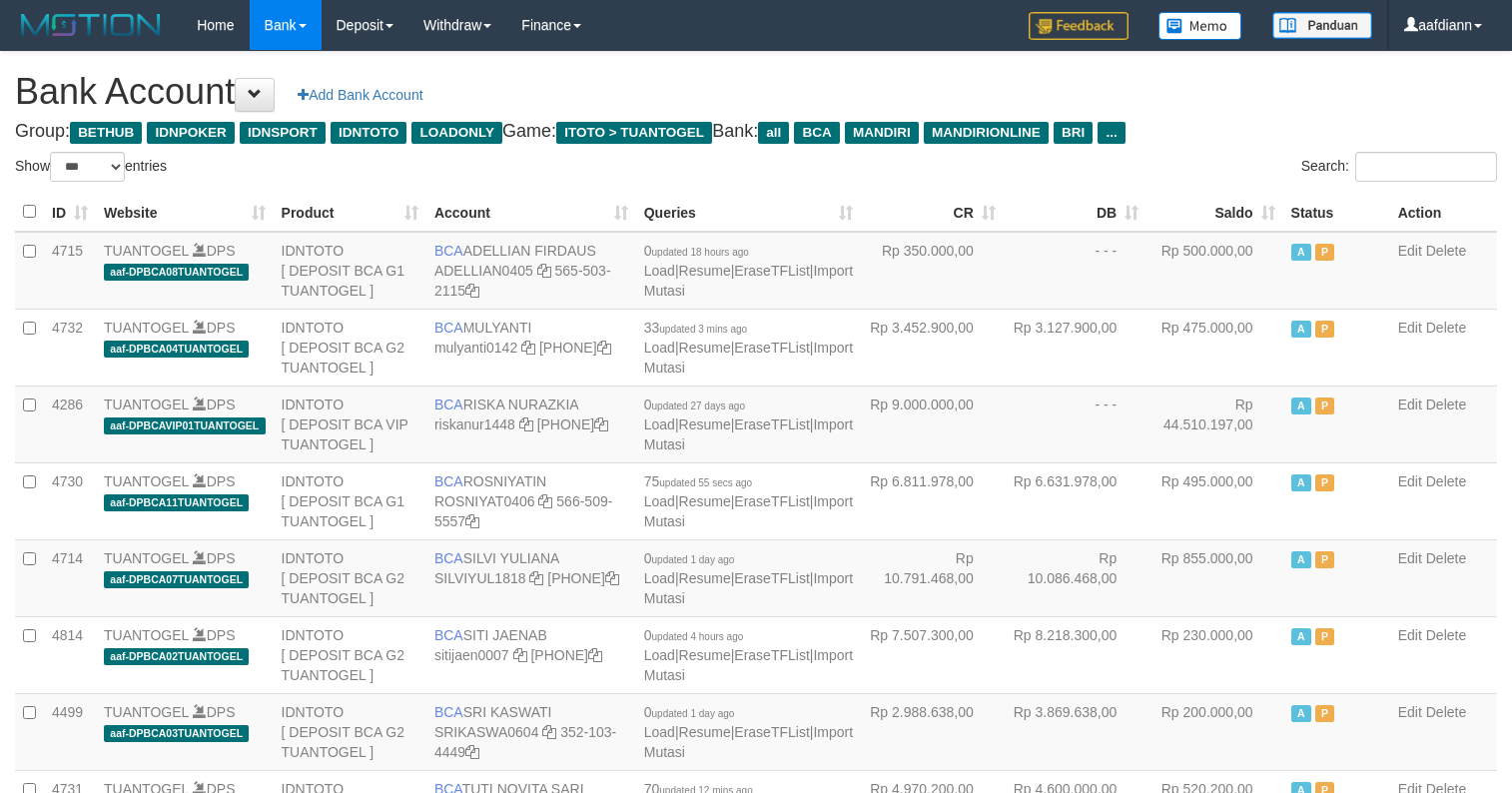 select on "***" 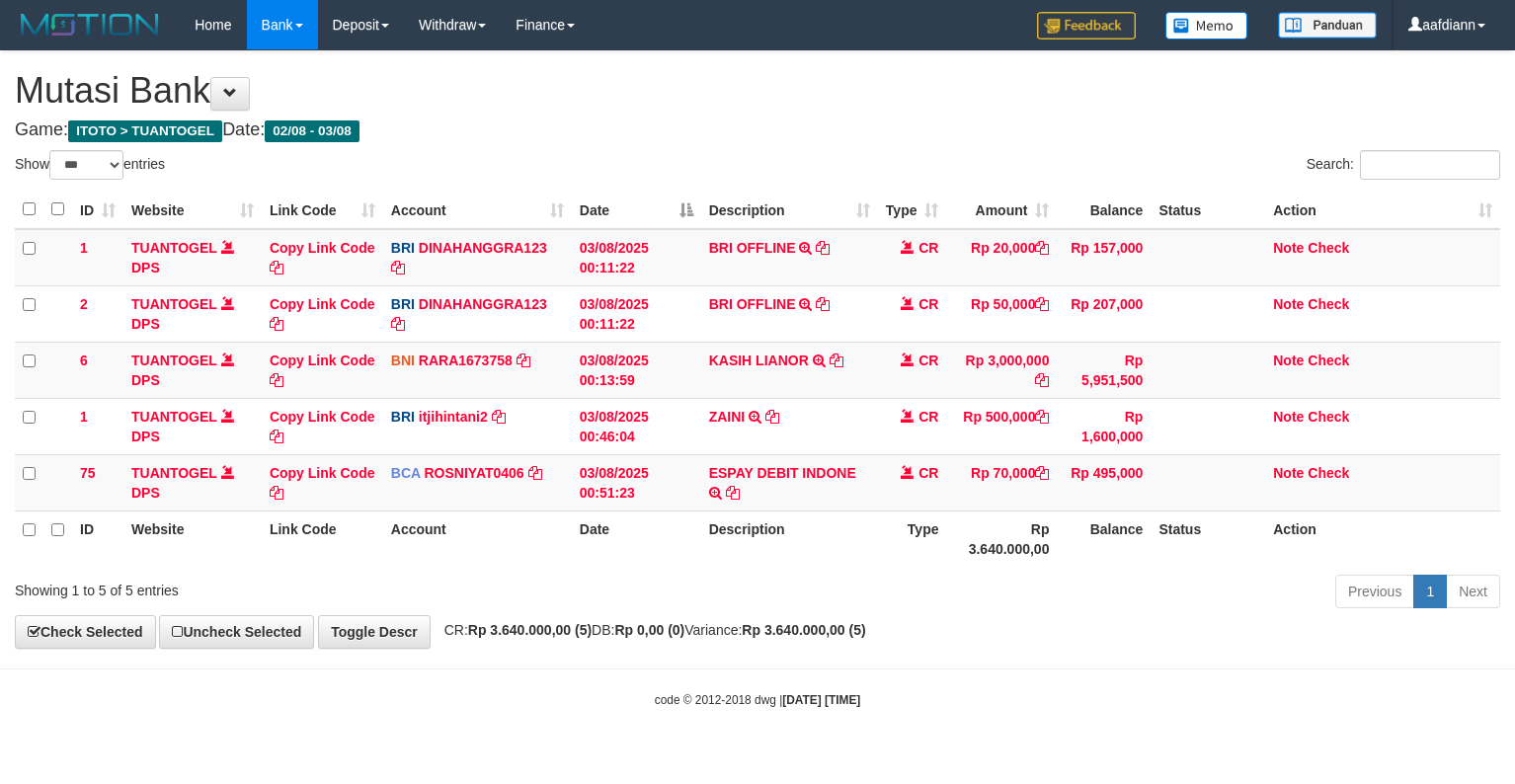select on "***" 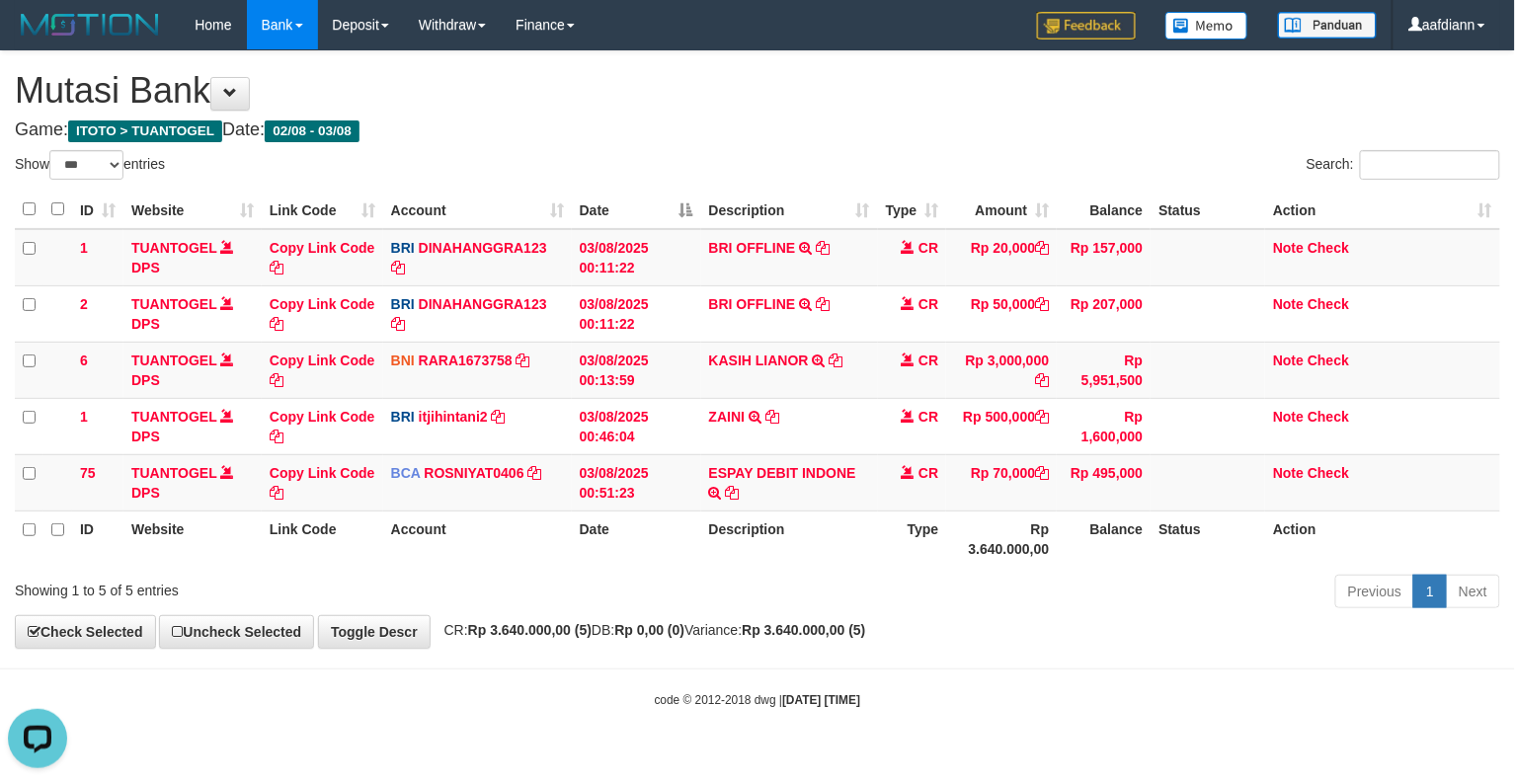 scroll, scrollTop: 0, scrollLeft: 0, axis: both 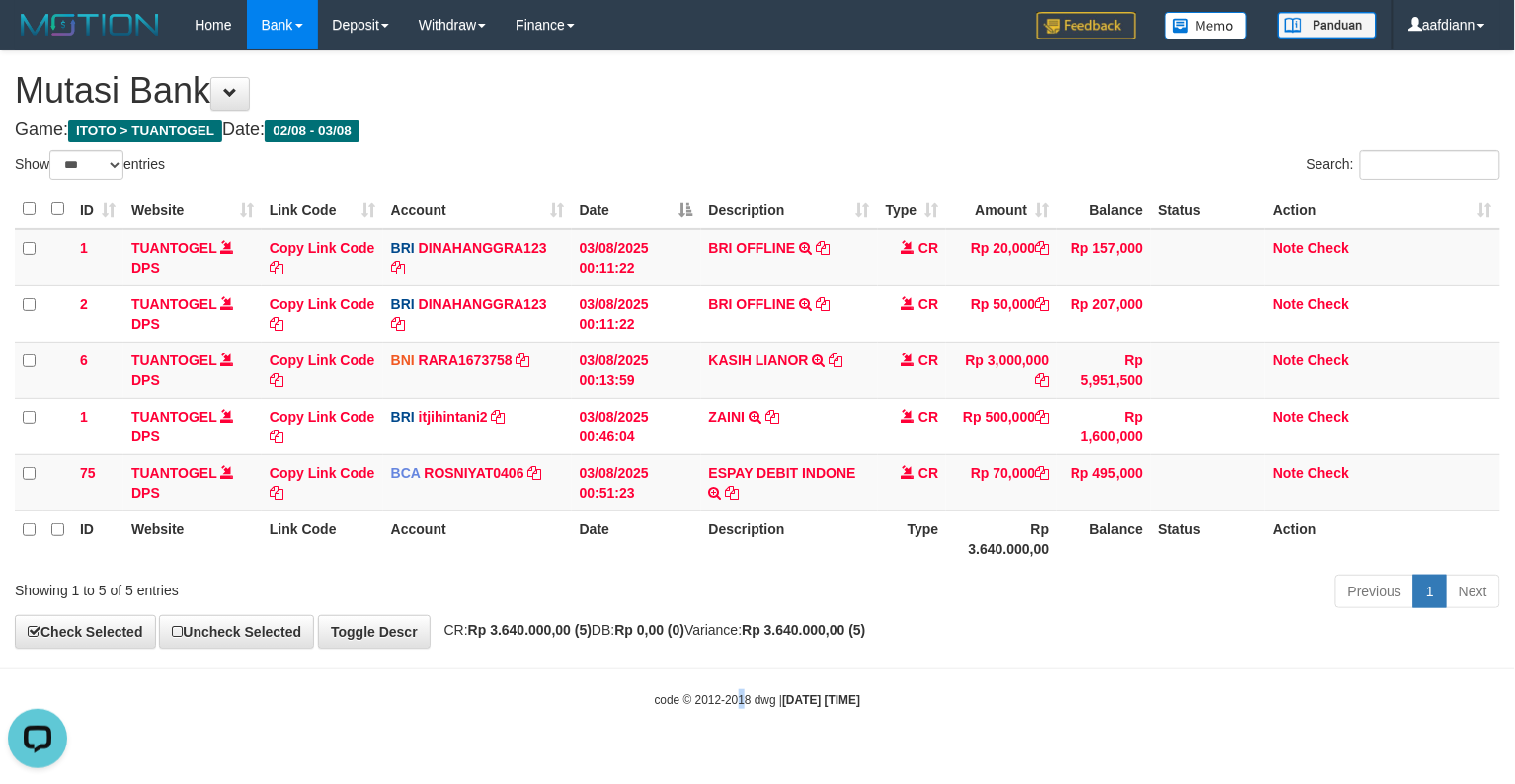 drag, startPoint x: 725, startPoint y: 691, endPoint x: 668, endPoint y: 594, distance: 112.50778 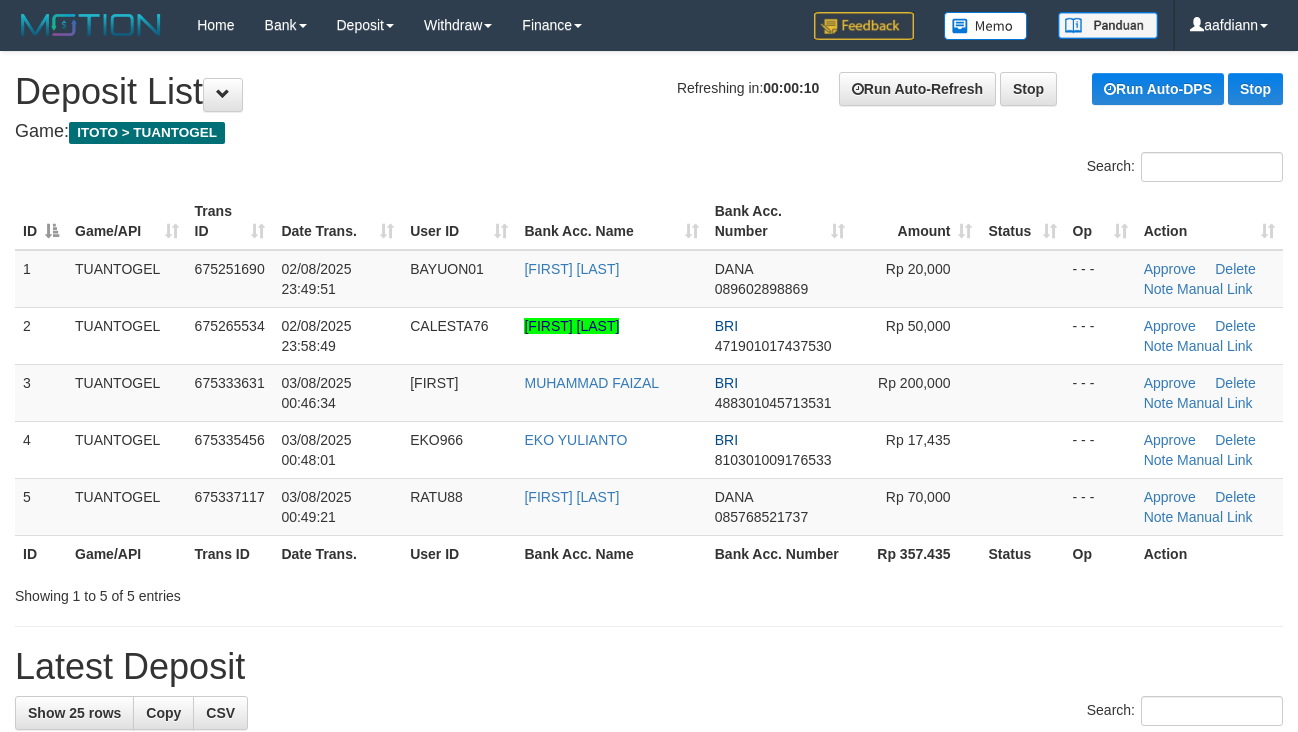 scroll, scrollTop: 0, scrollLeft: 0, axis: both 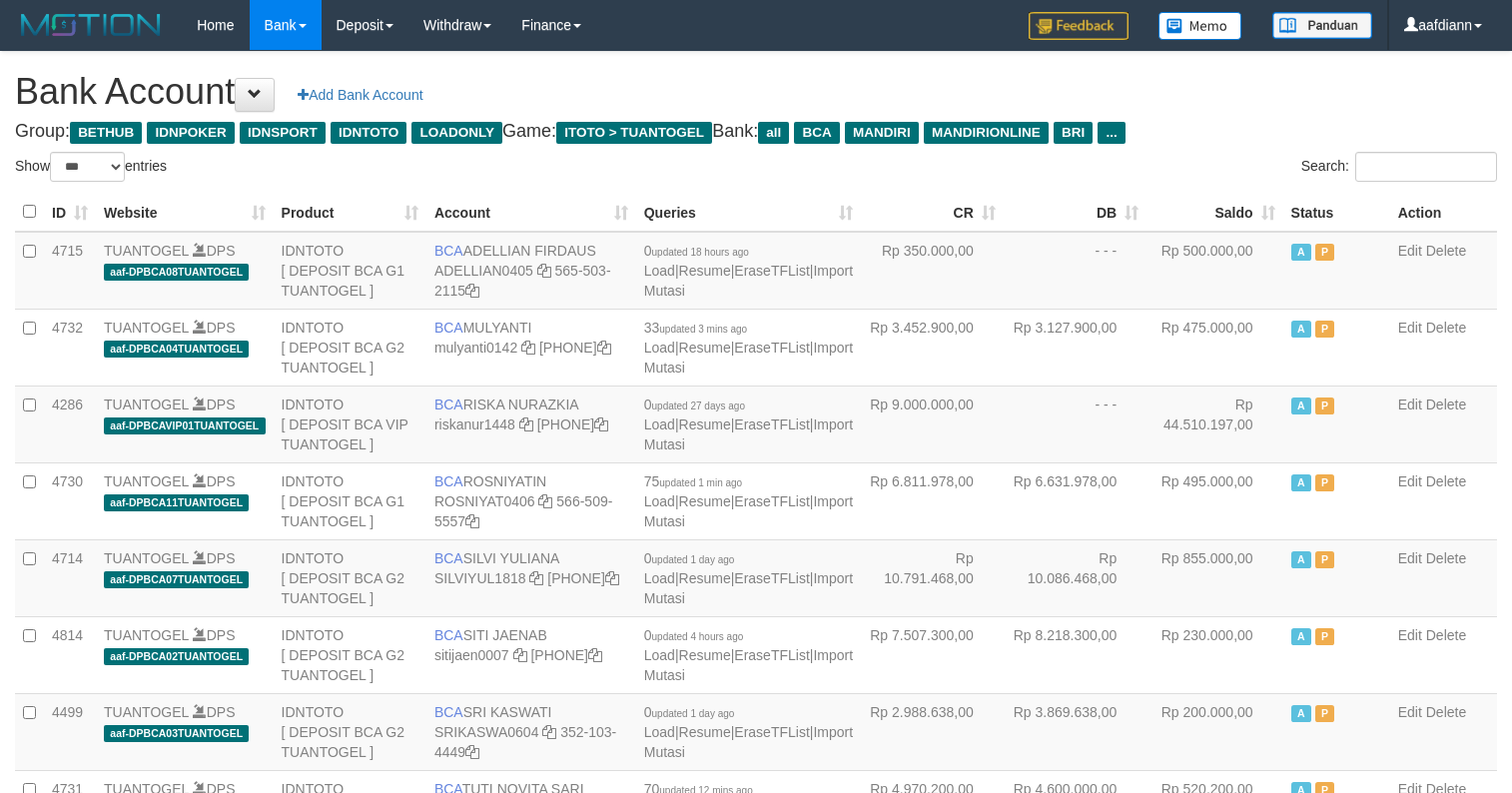 select on "***" 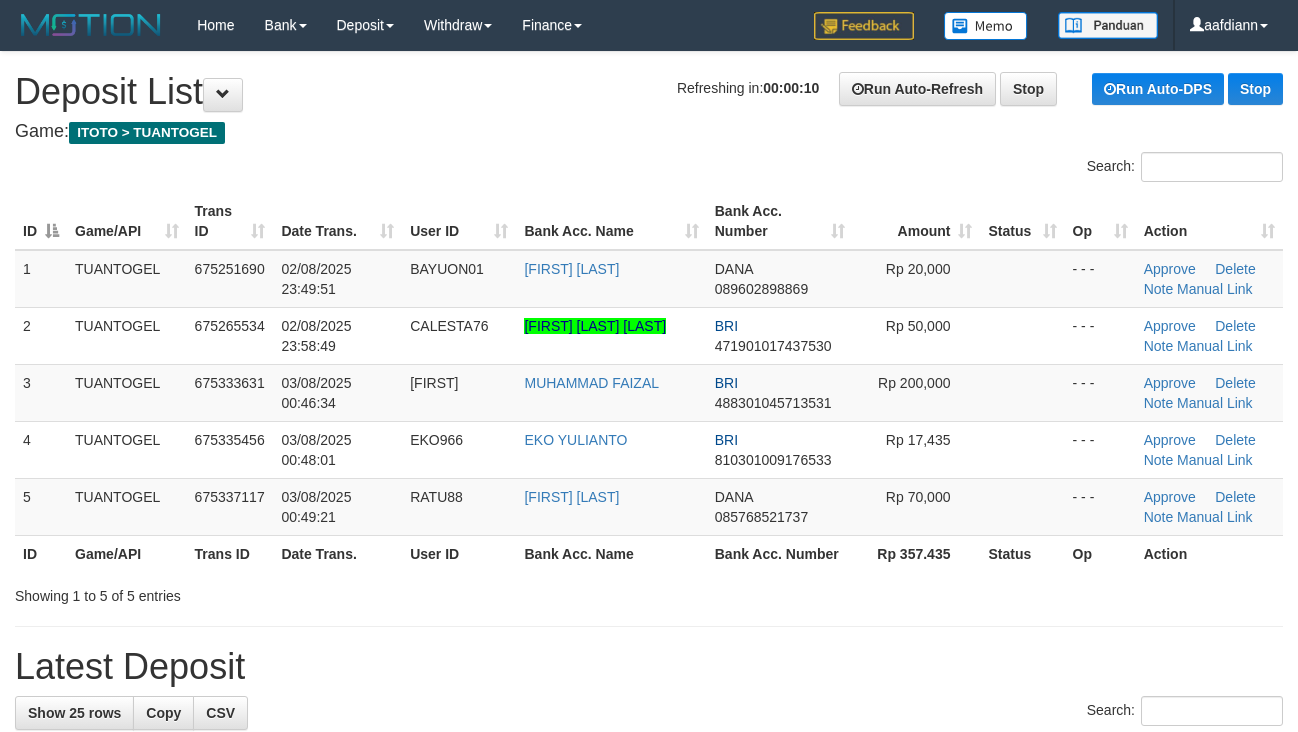 scroll, scrollTop: 0, scrollLeft: 0, axis: both 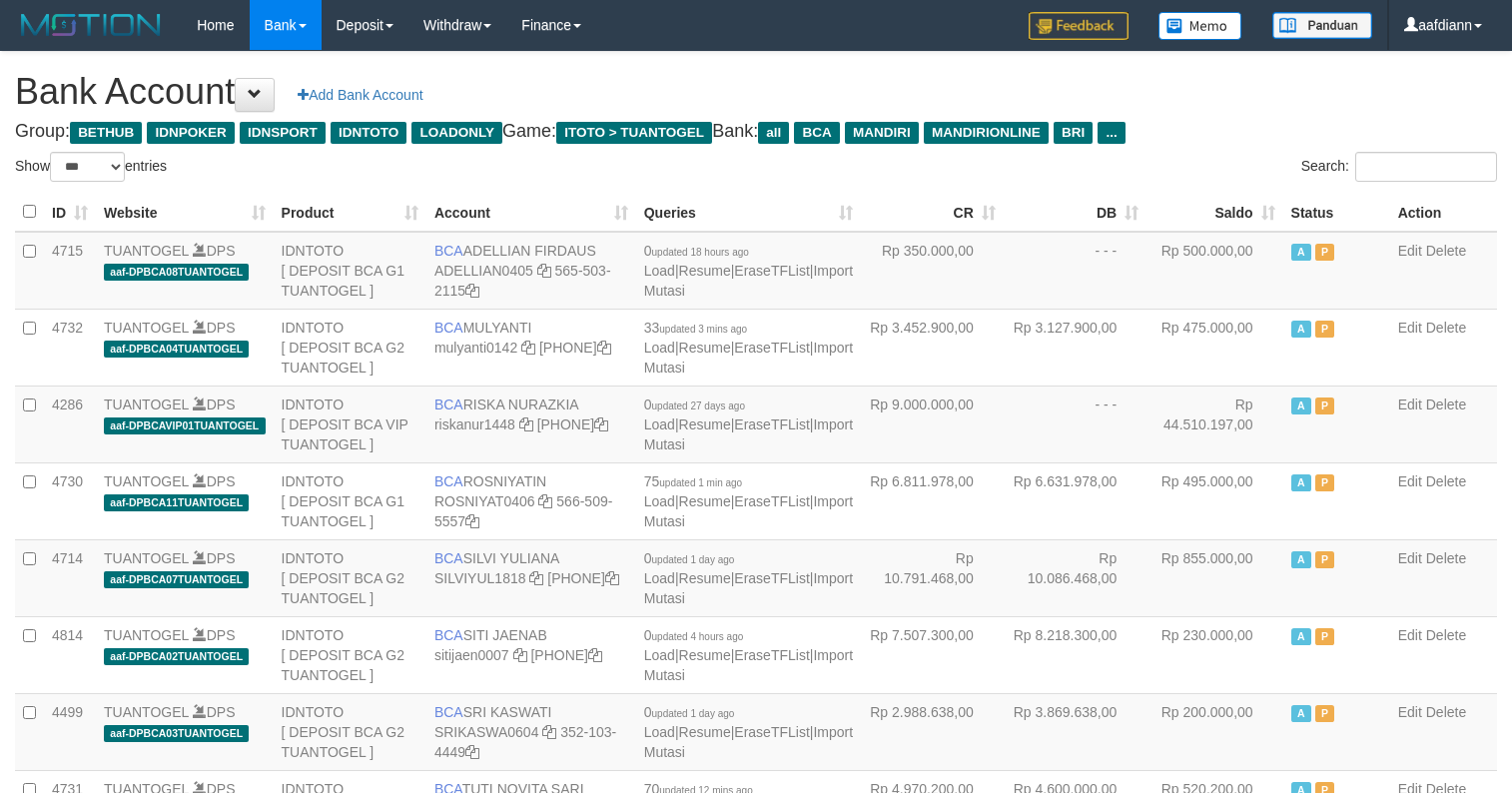 select on "***" 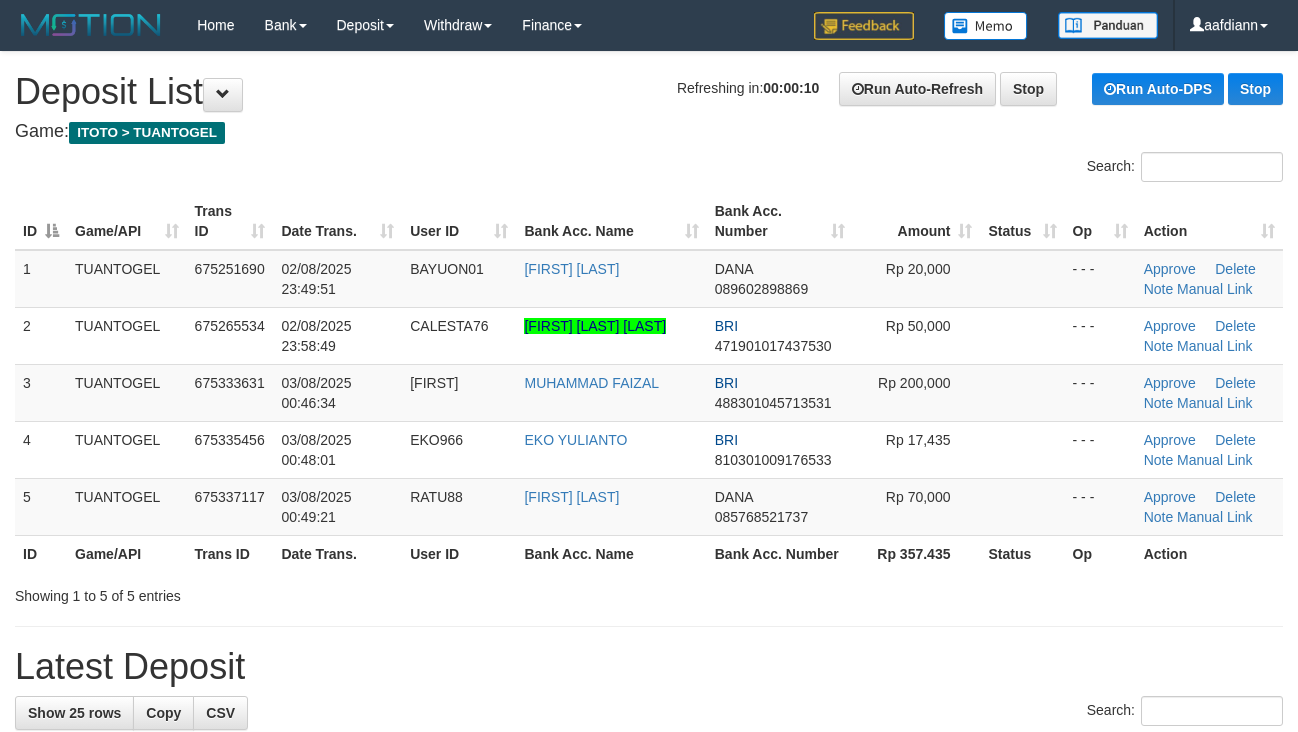 scroll, scrollTop: 0, scrollLeft: 0, axis: both 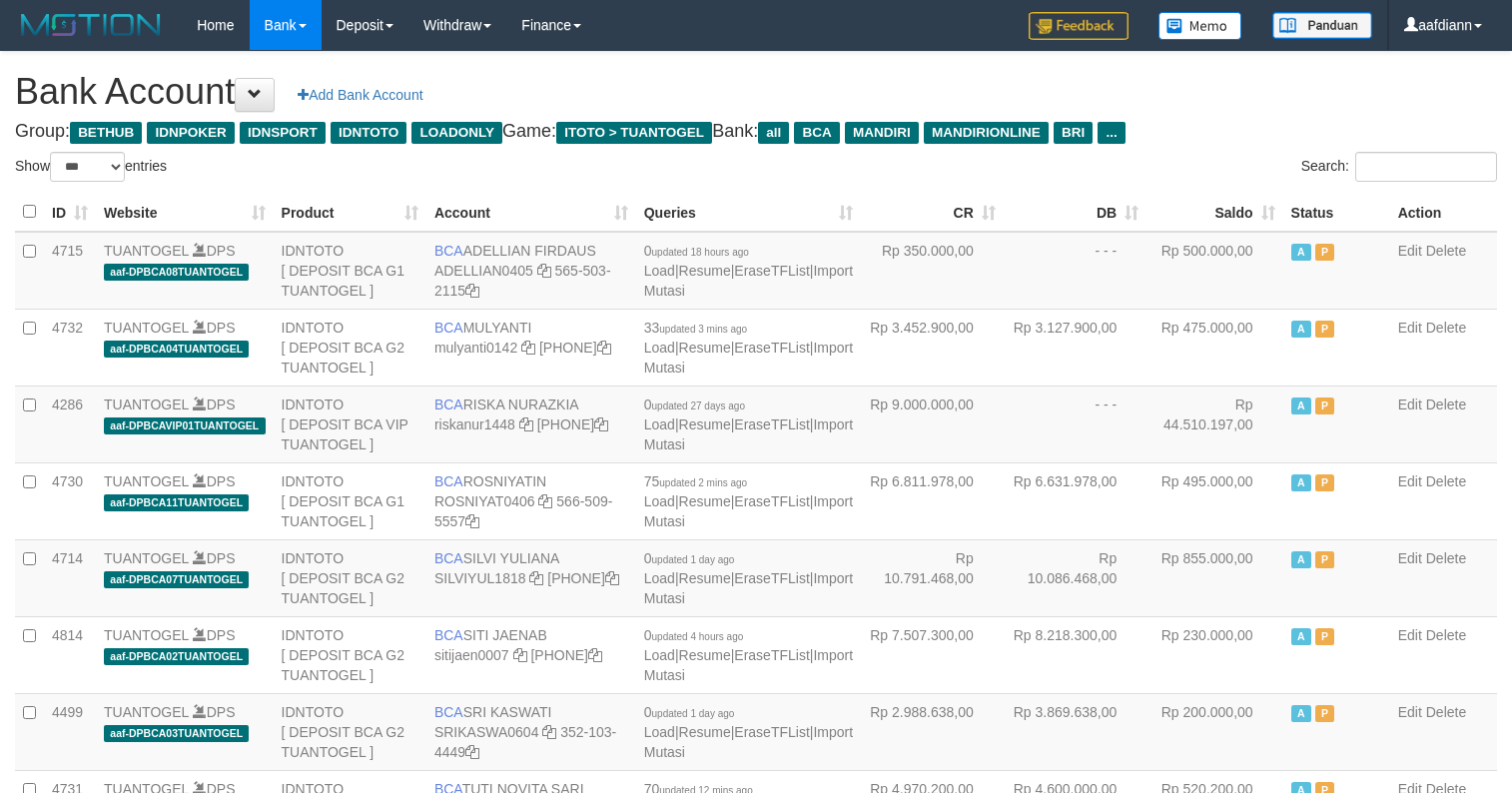 select on "***" 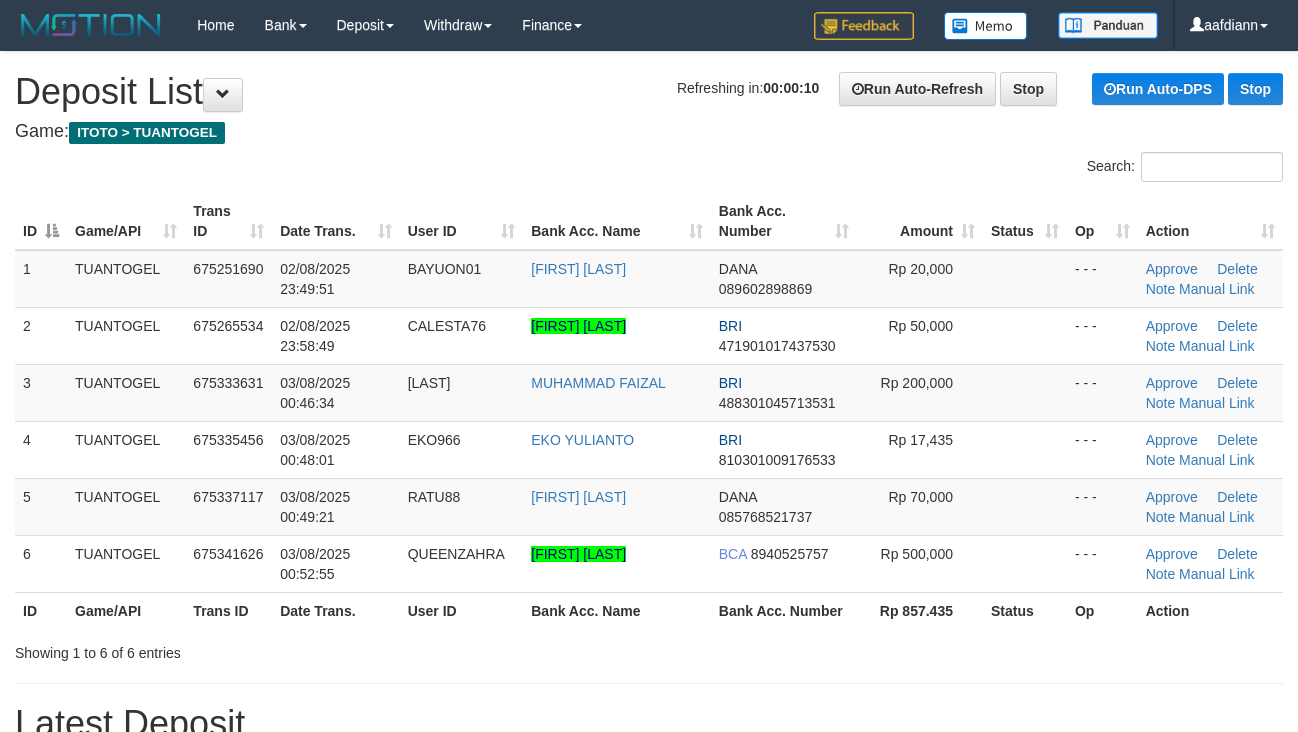 scroll, scrollTop: 0, scrollLeft: 0, axis: both 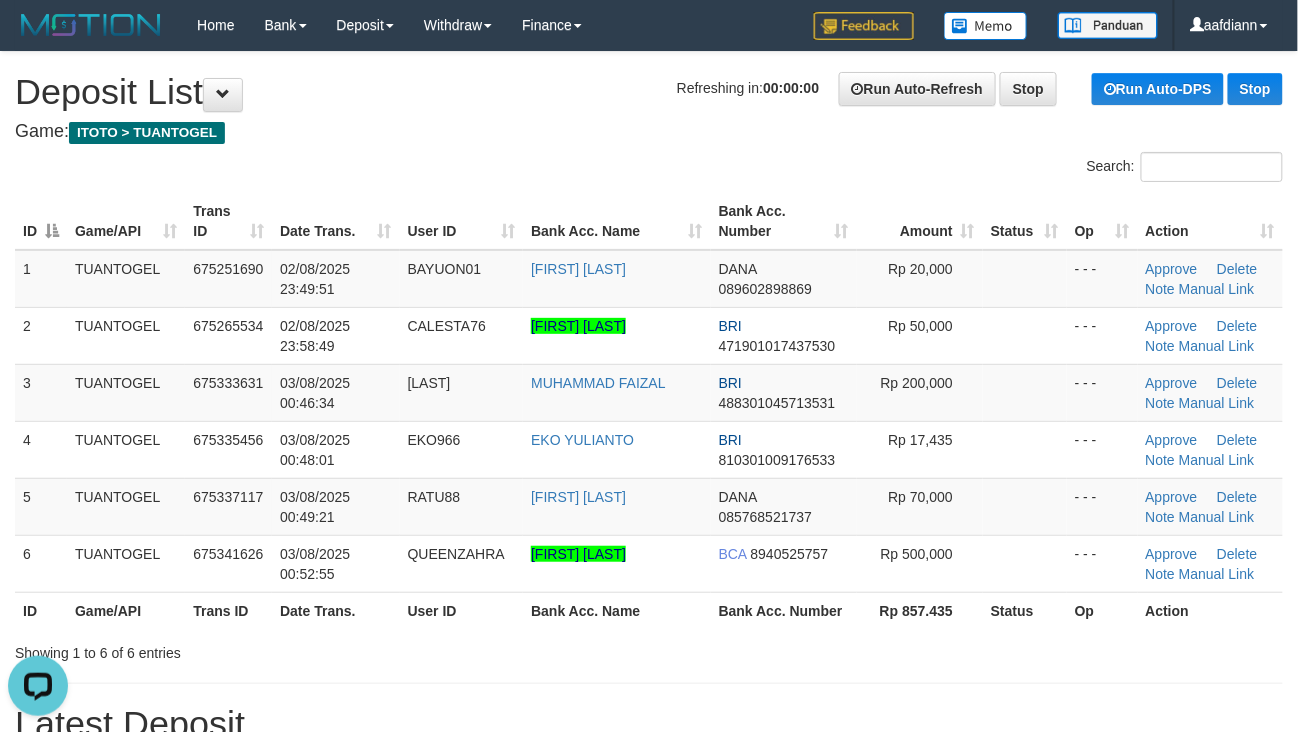 drag, startPoint x: 490, startPoint y: 188, endPoint x: 482, endPoint y: 178, distance: 12.806249 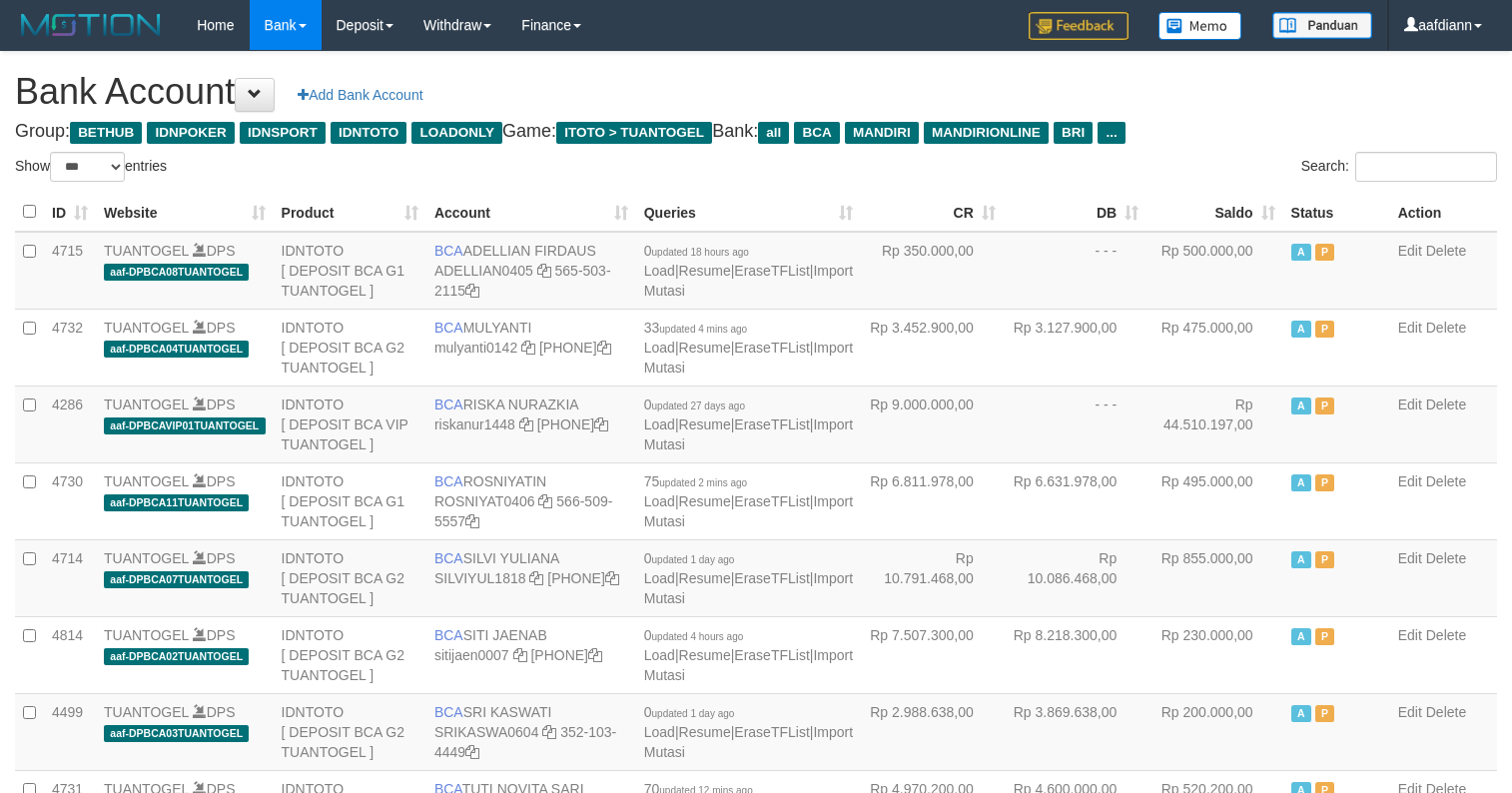 select on "***" 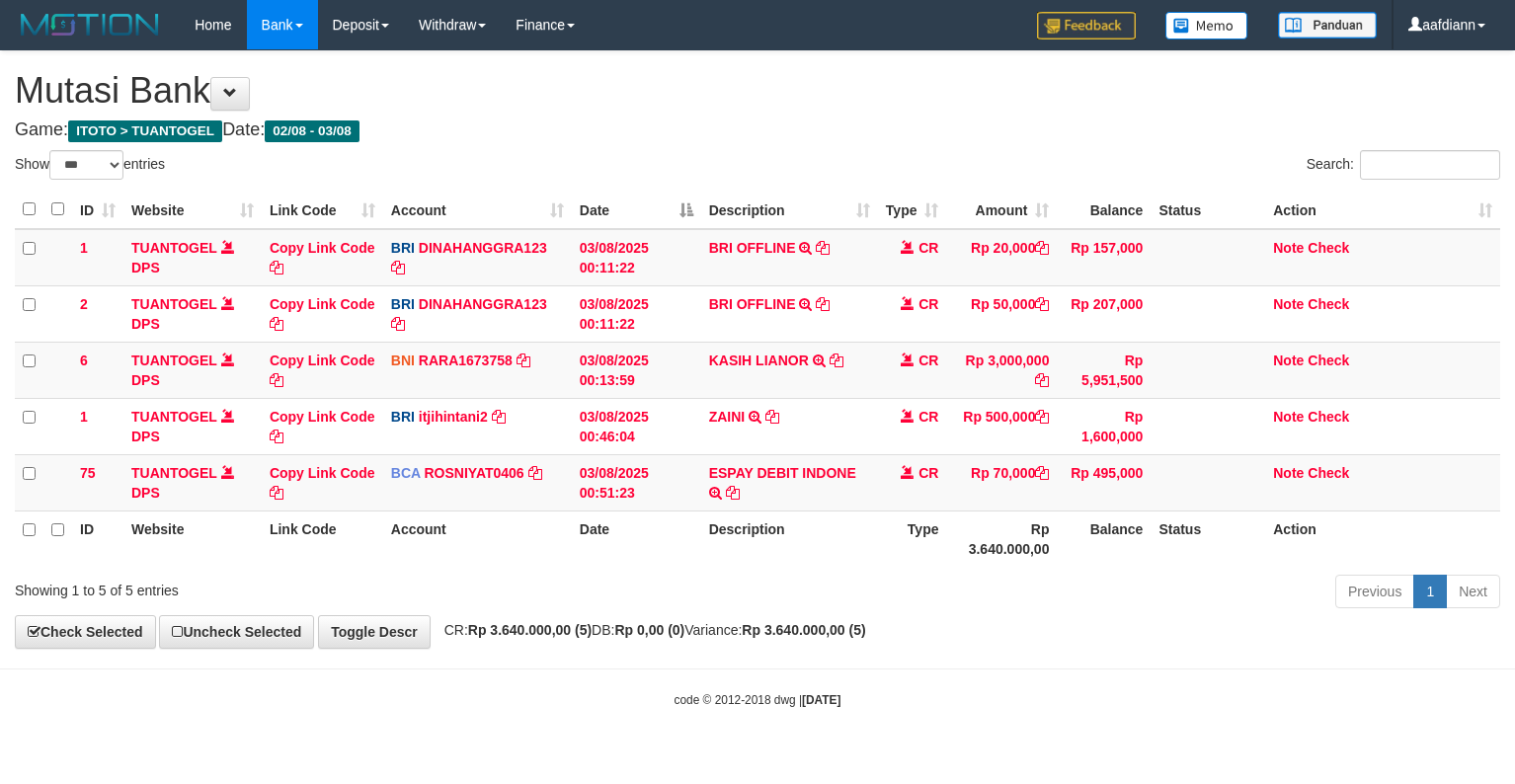 select on "***" 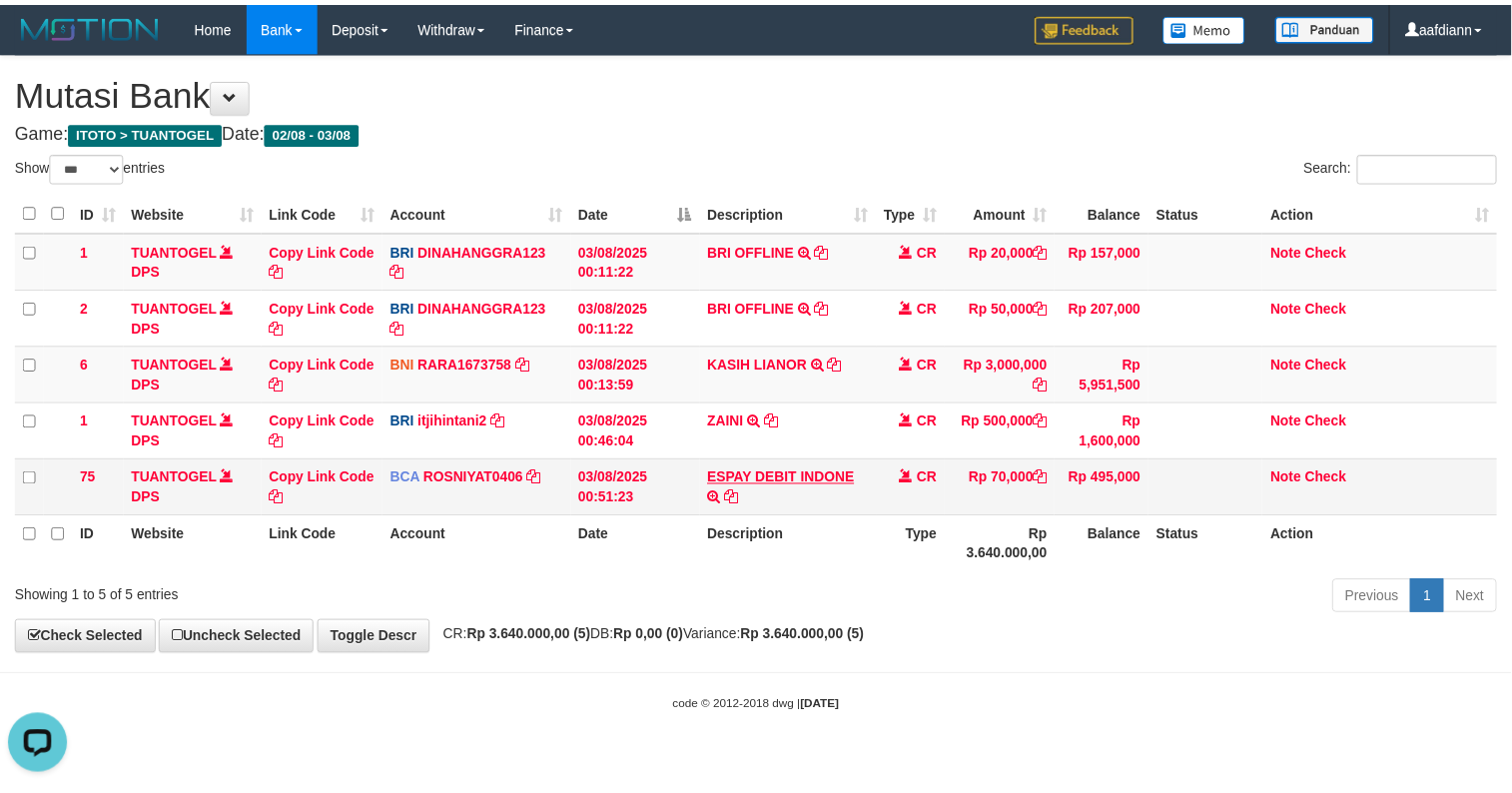 scroll, scrollTop: 0, scrollLeft: 0, axis: both 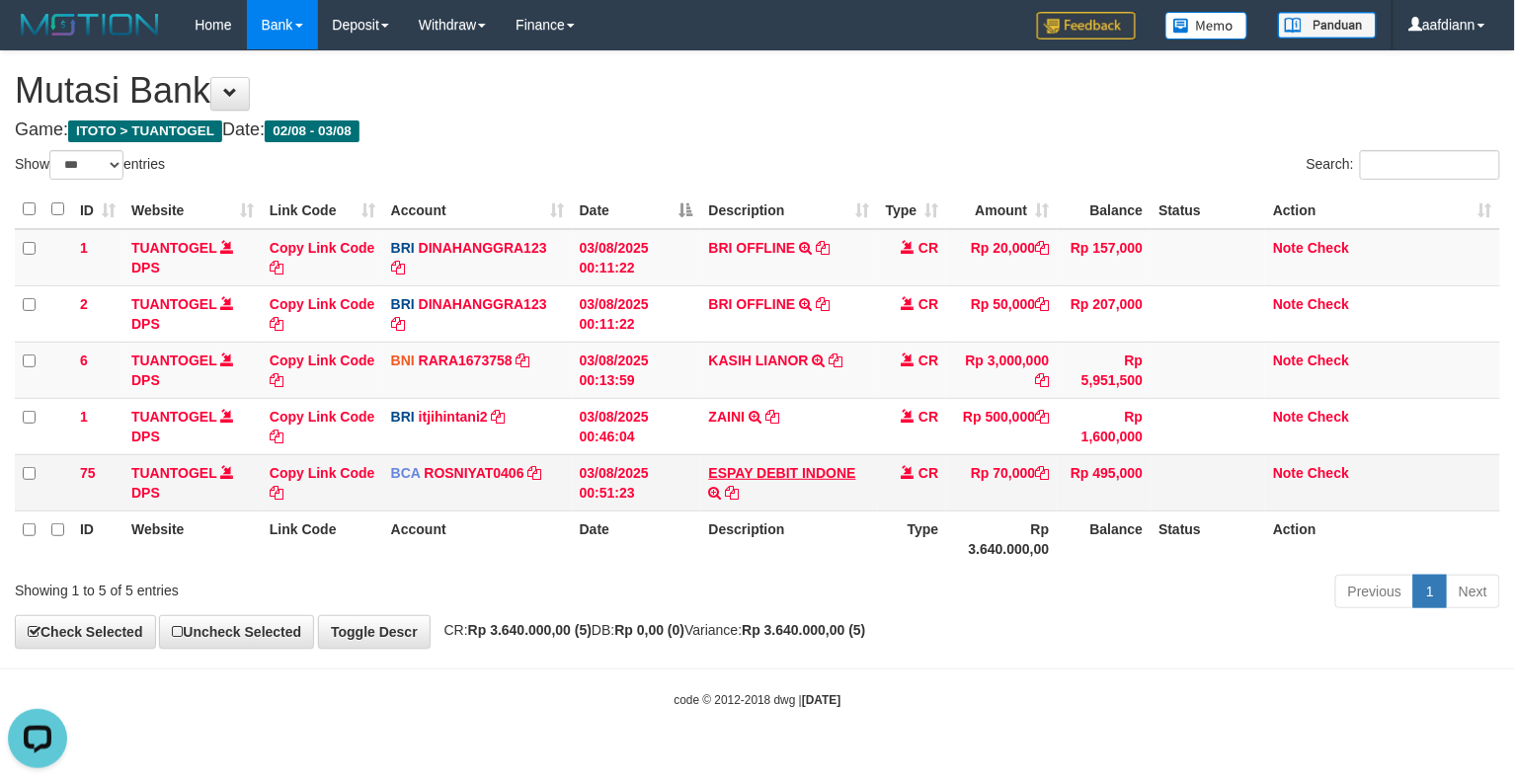 drag, startPoint x: 753, startPoint y: 459, endPoint x: 766, endPoint y: 475, distance: 20.615528 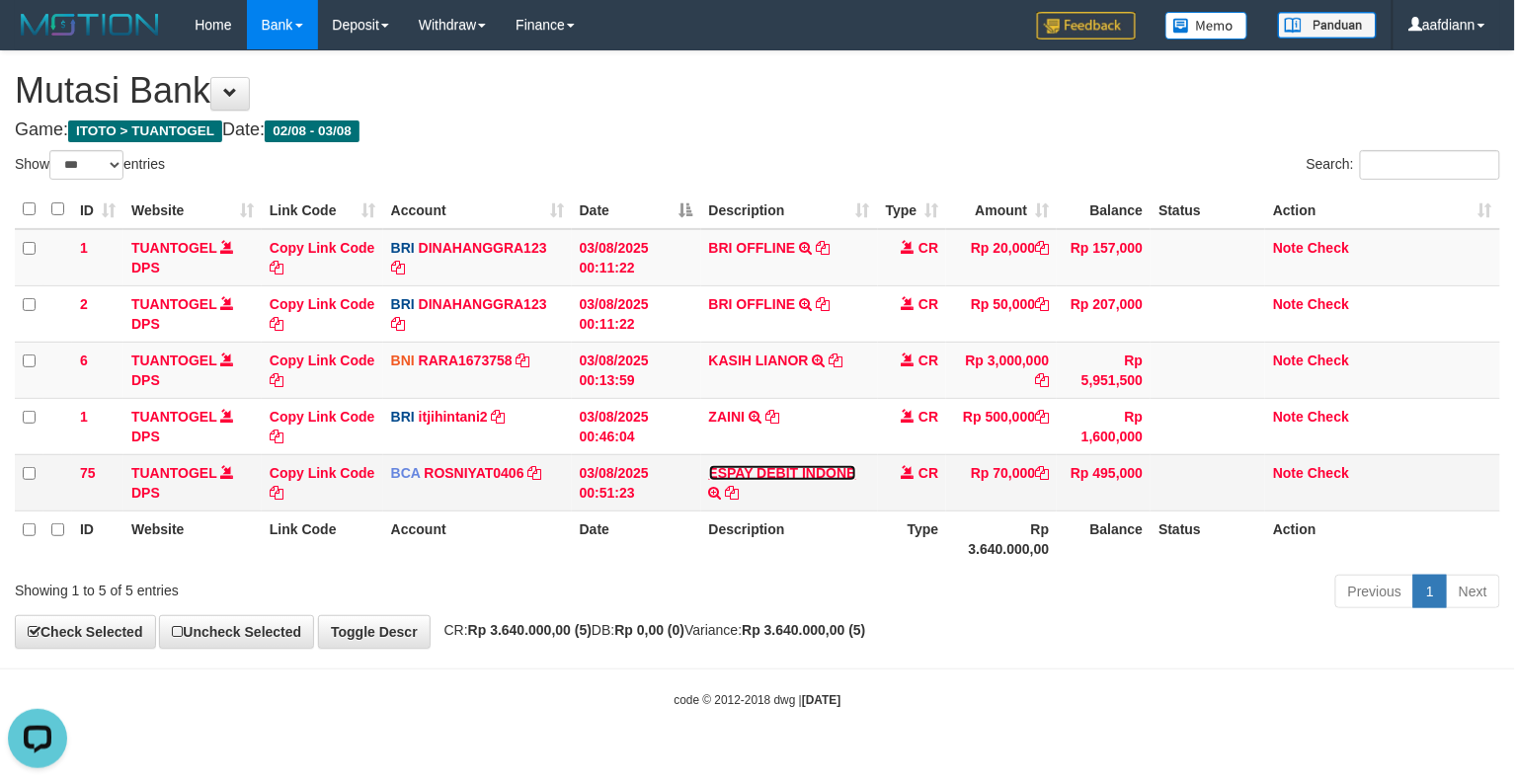 click on "ESPAY DEBIT INDONE" at bounding box center [782, 473] 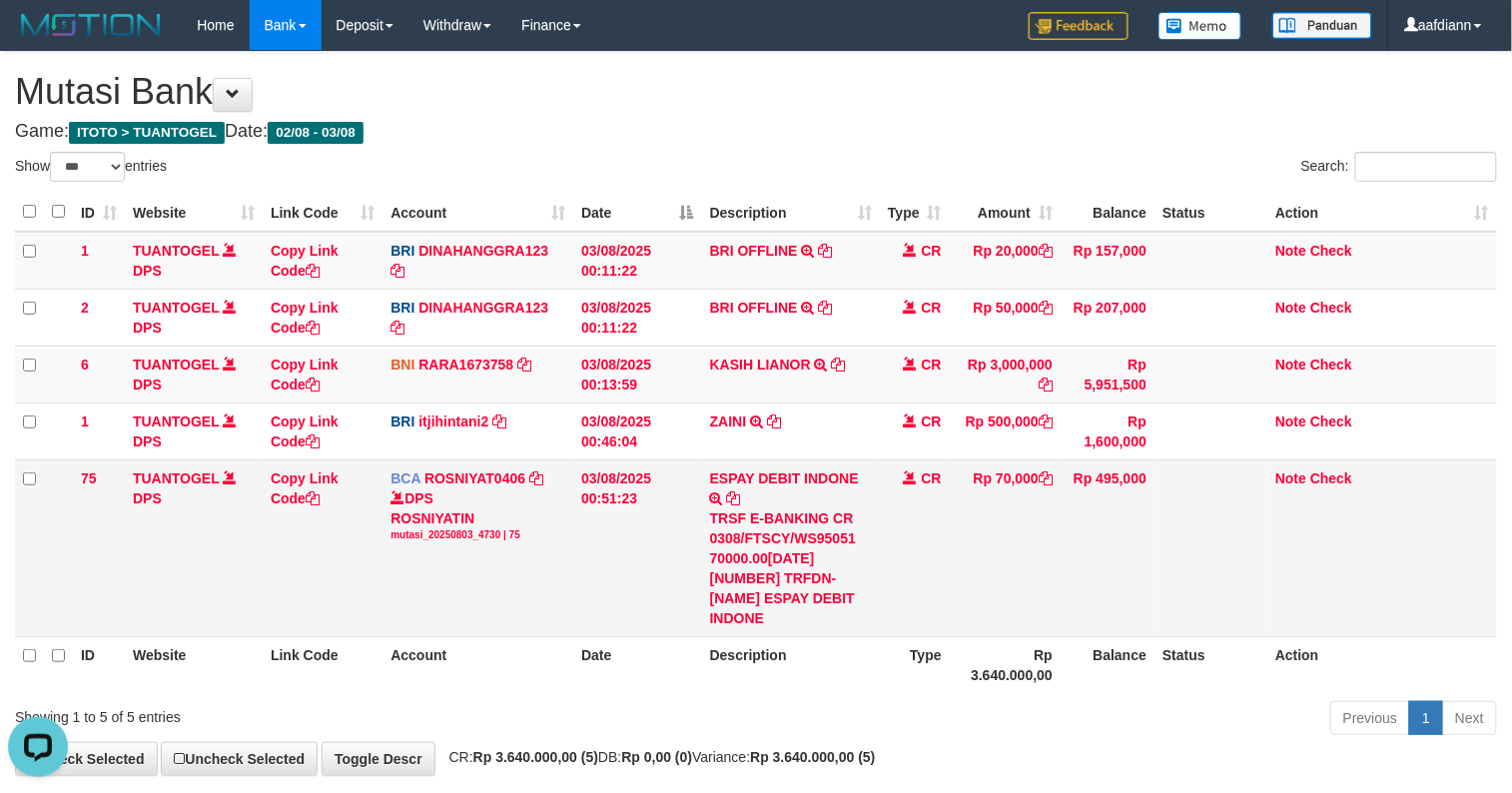 click on "TRSF E-BANKING CR 0308/FTSCY/WS95051
70000.002025080372720625 TRFDN-JONI
ESPAY DEBIT INDONE" at bounding box center (791, 568) 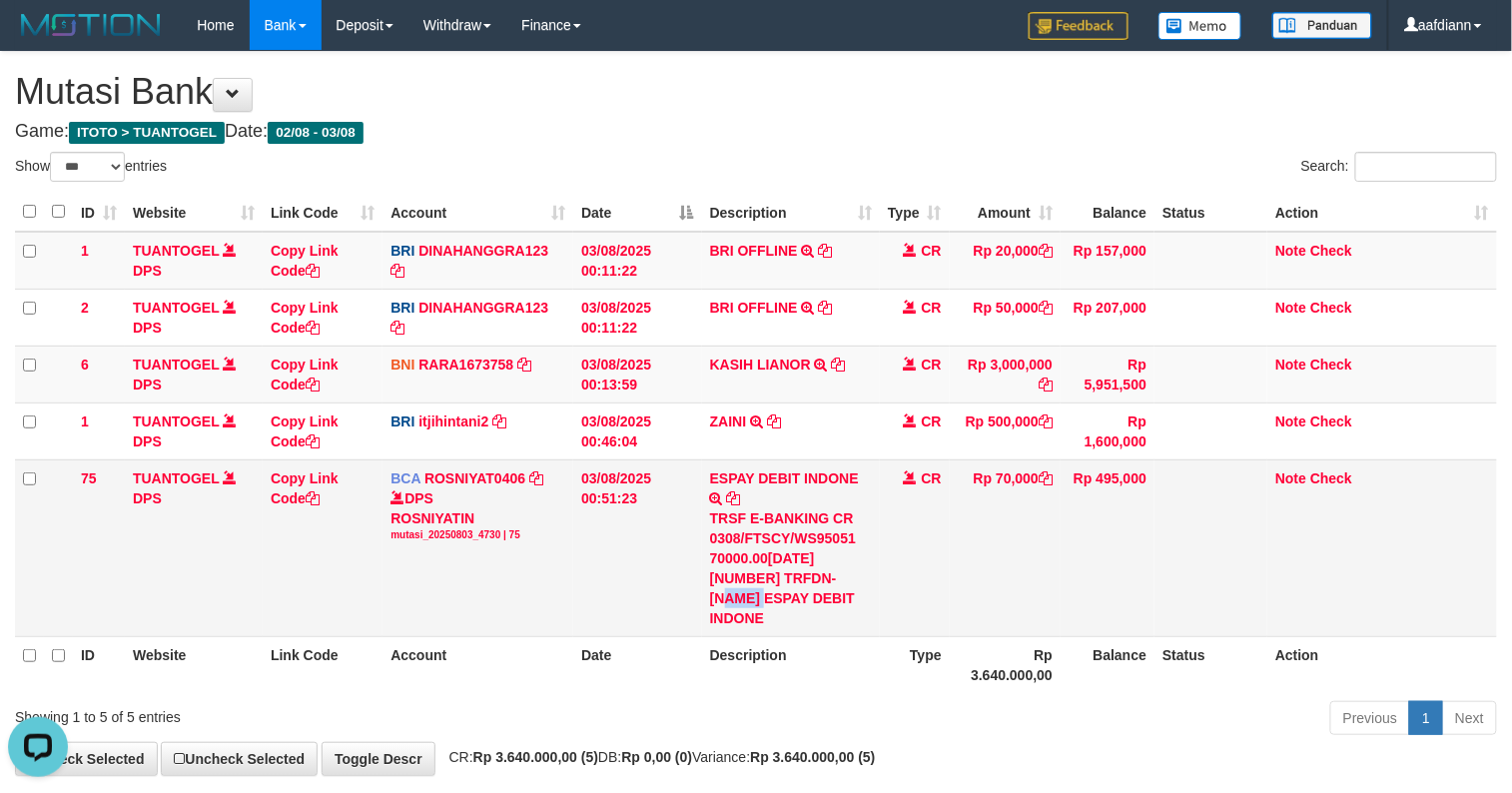 click on "TRSF E-BANKING CR 0308/FTSCY/WS95051
70000.00[ACCOUNT_NUMBER] TRFDN-[NAME]
ESPAY DEBIT INDONE" at bounding box center (791, 568) 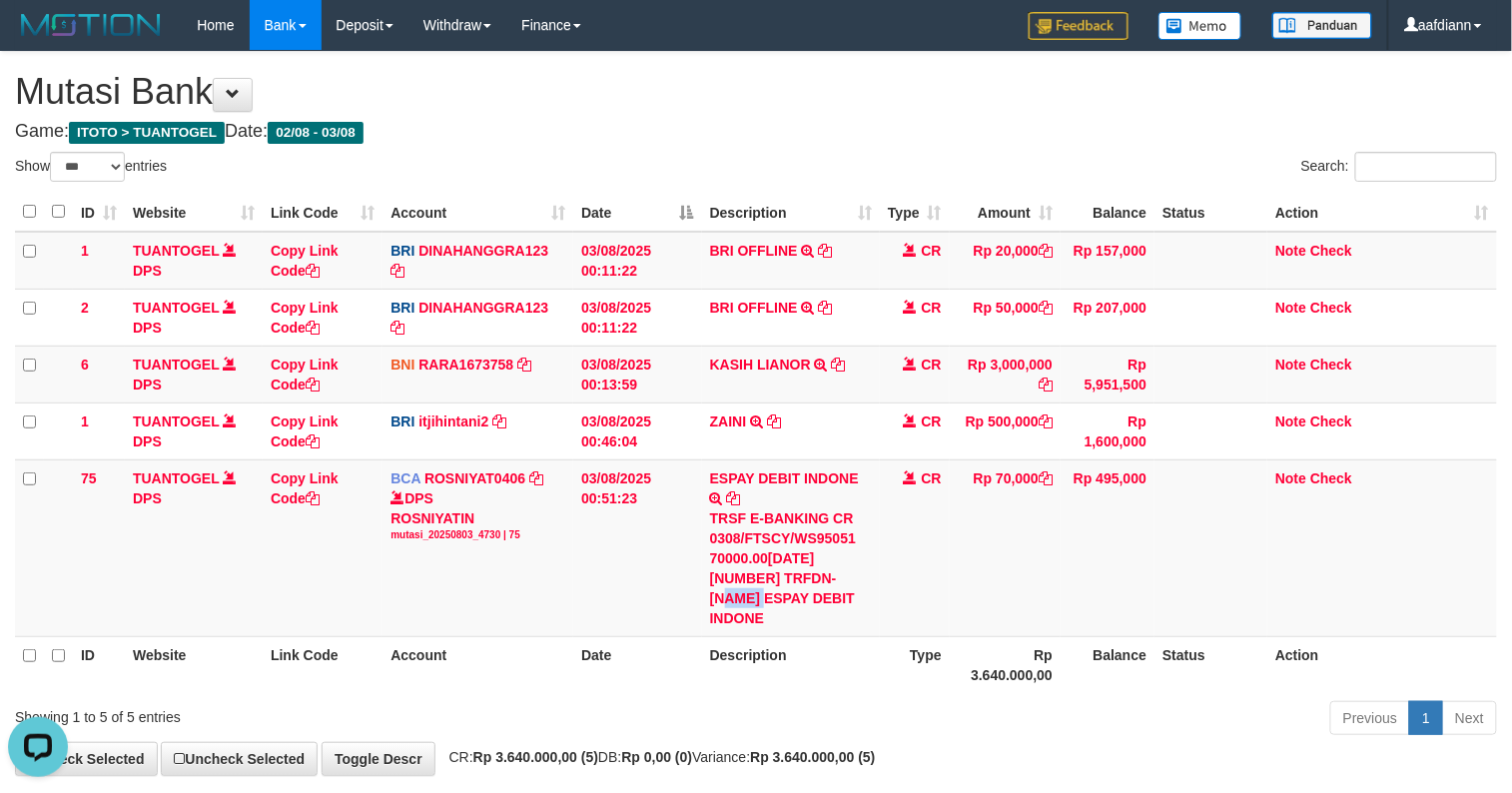 copy on "JONI" 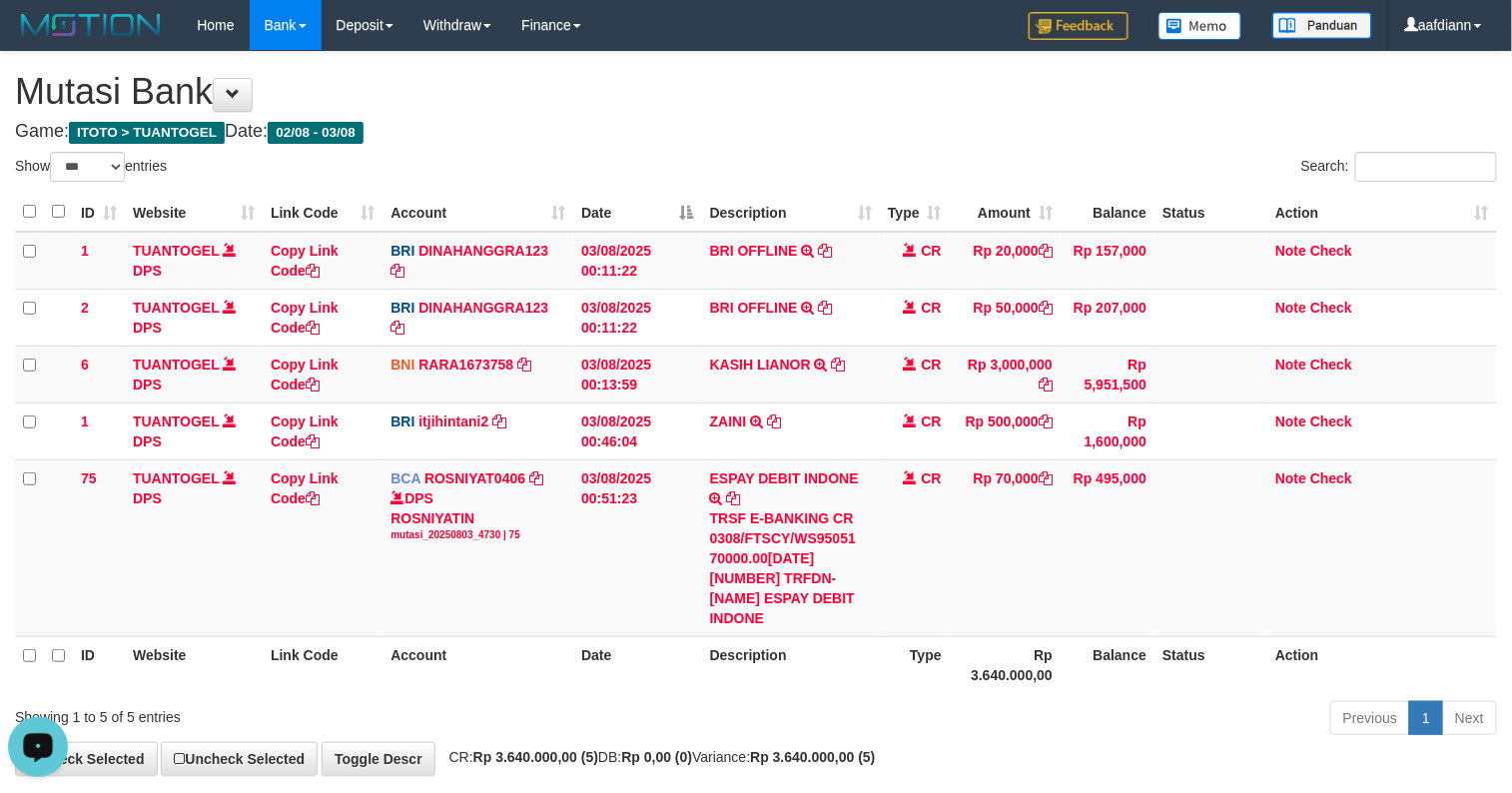 click on "Previous 1 Next" at bounding box center (1071, 720) 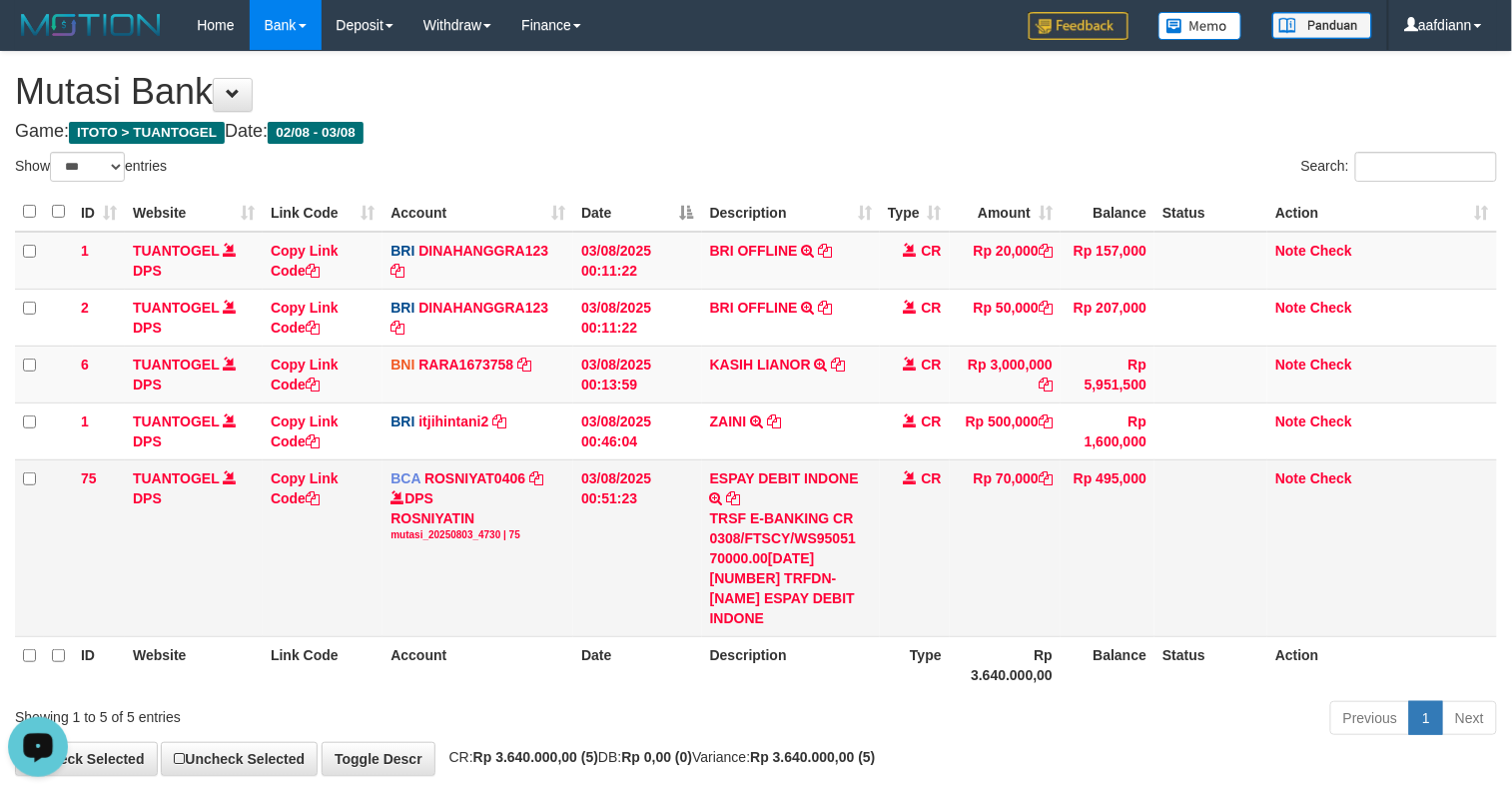 drag, startPoint x: 993, startPoint y: 625, endPoint x: 853, endPoint y: 487, distance: 196.58077 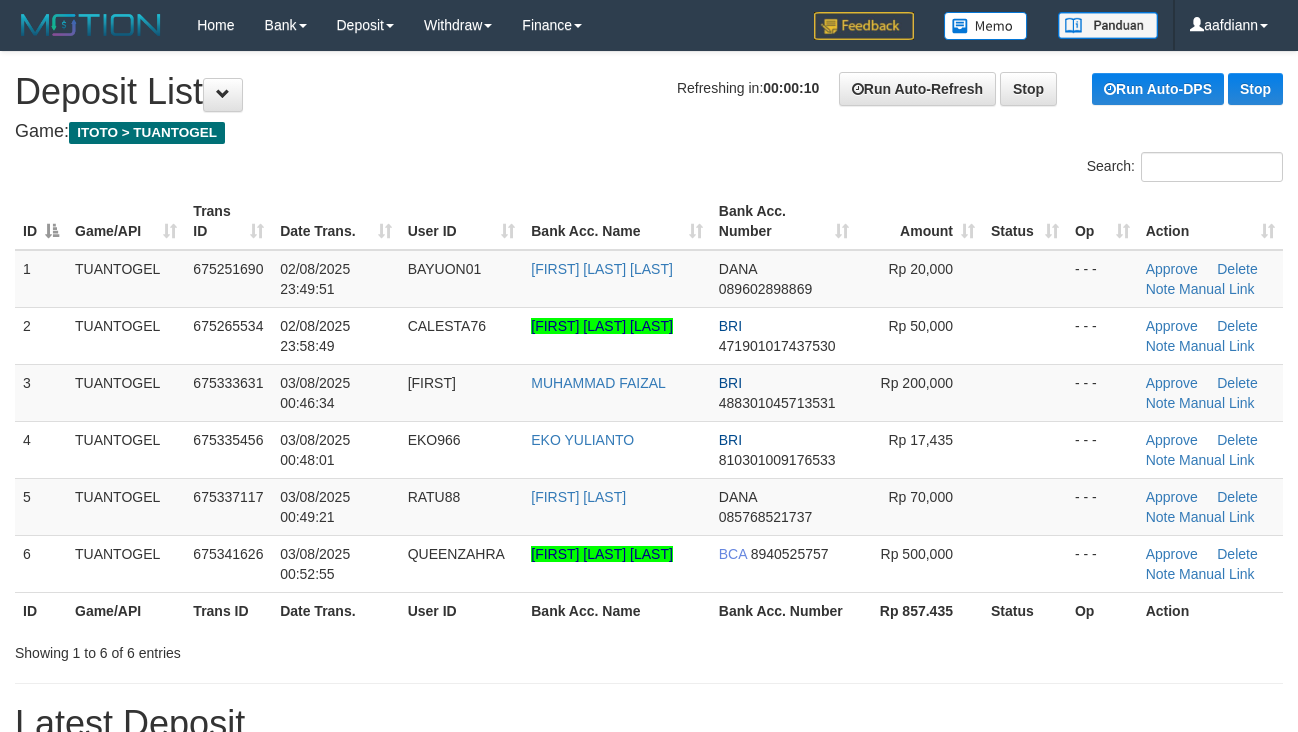 scroll, scrollTop: 0, scrollLeft: 0, axis: both 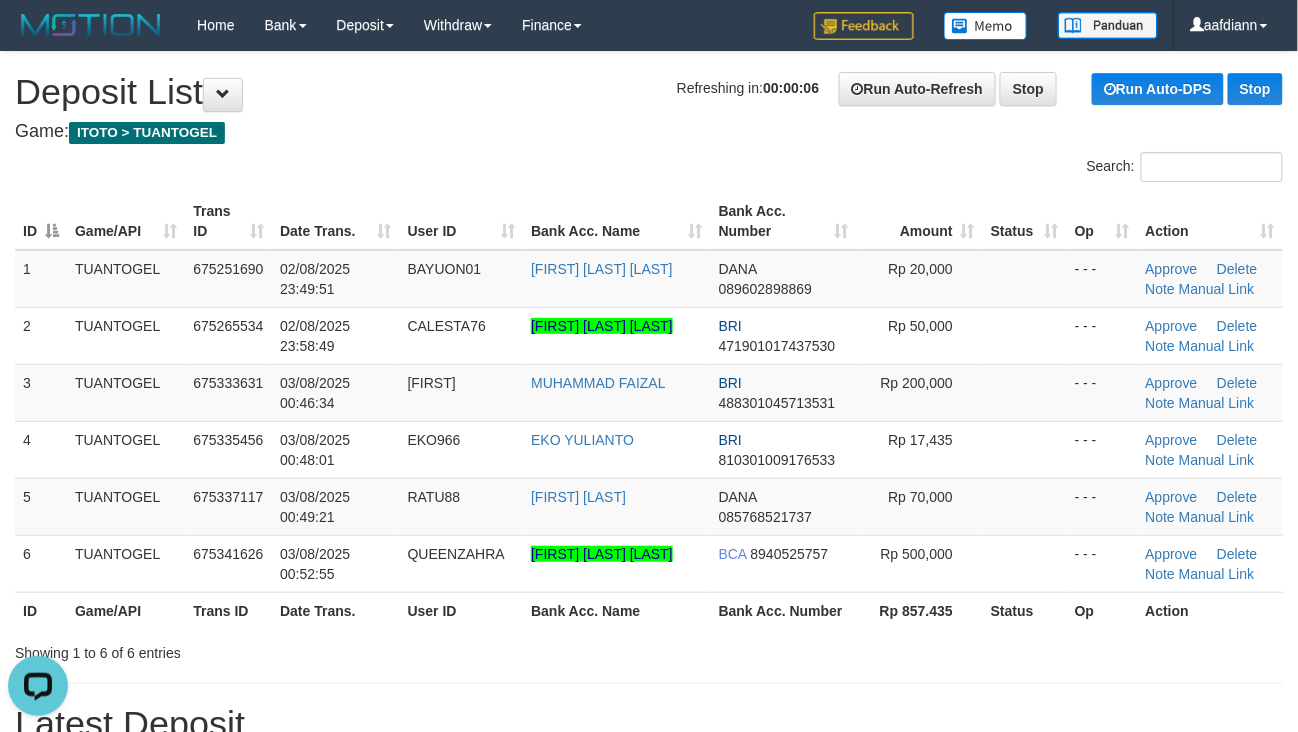 click on "Game:   ITOTO > TUANTOGEL" at bounding box center [649, 132] 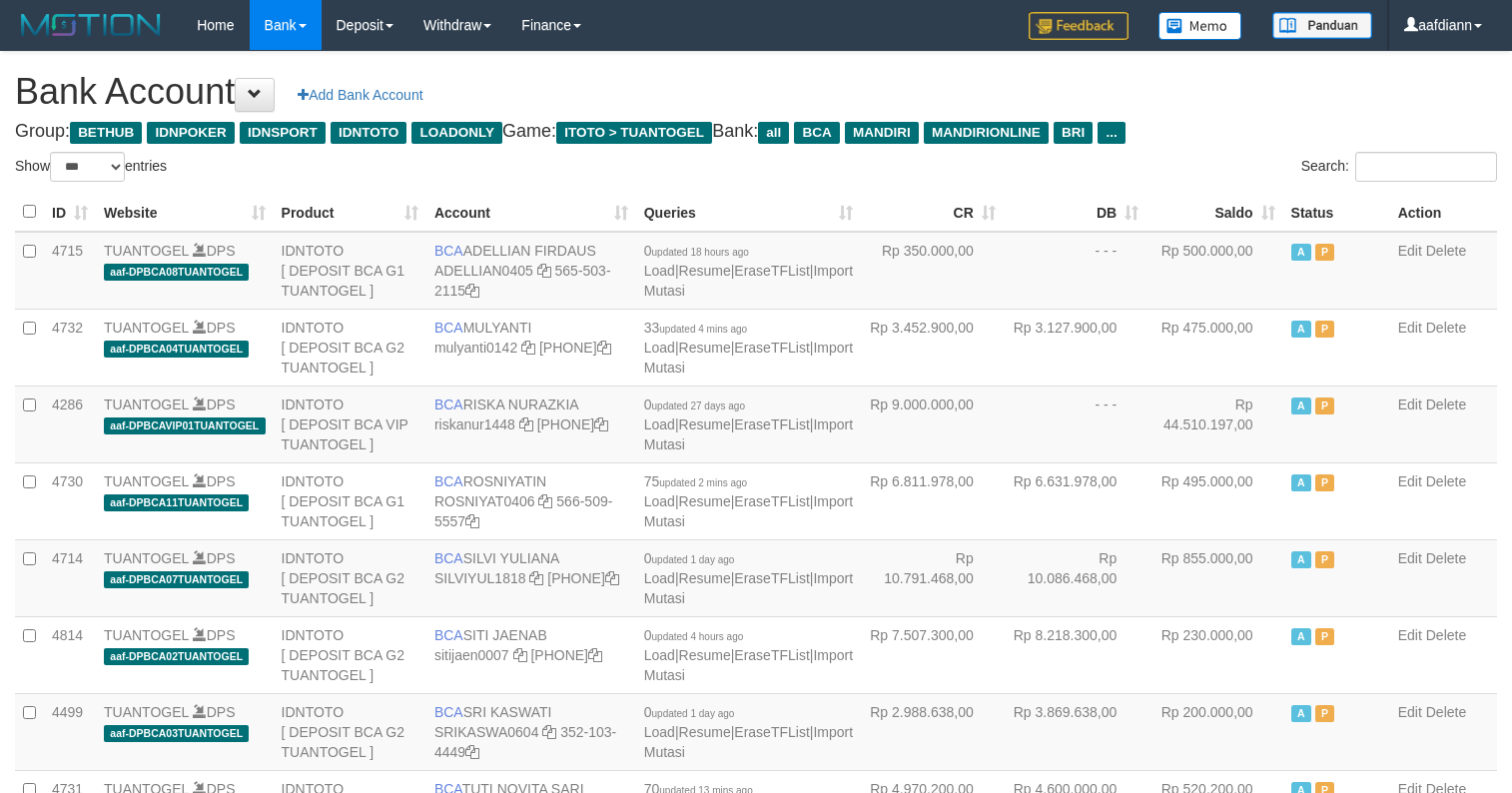 select on "***" 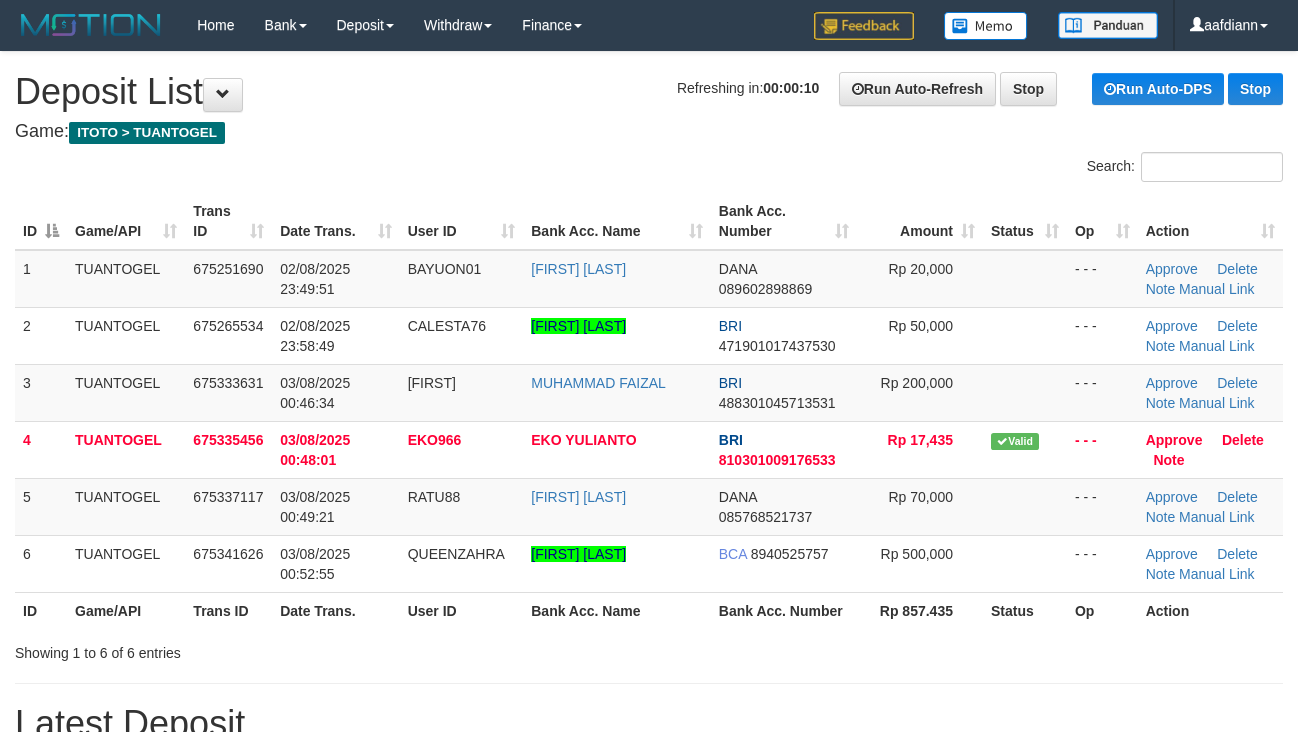 scroll, scrollTop: 0, scrollLeft: 0, axis: both 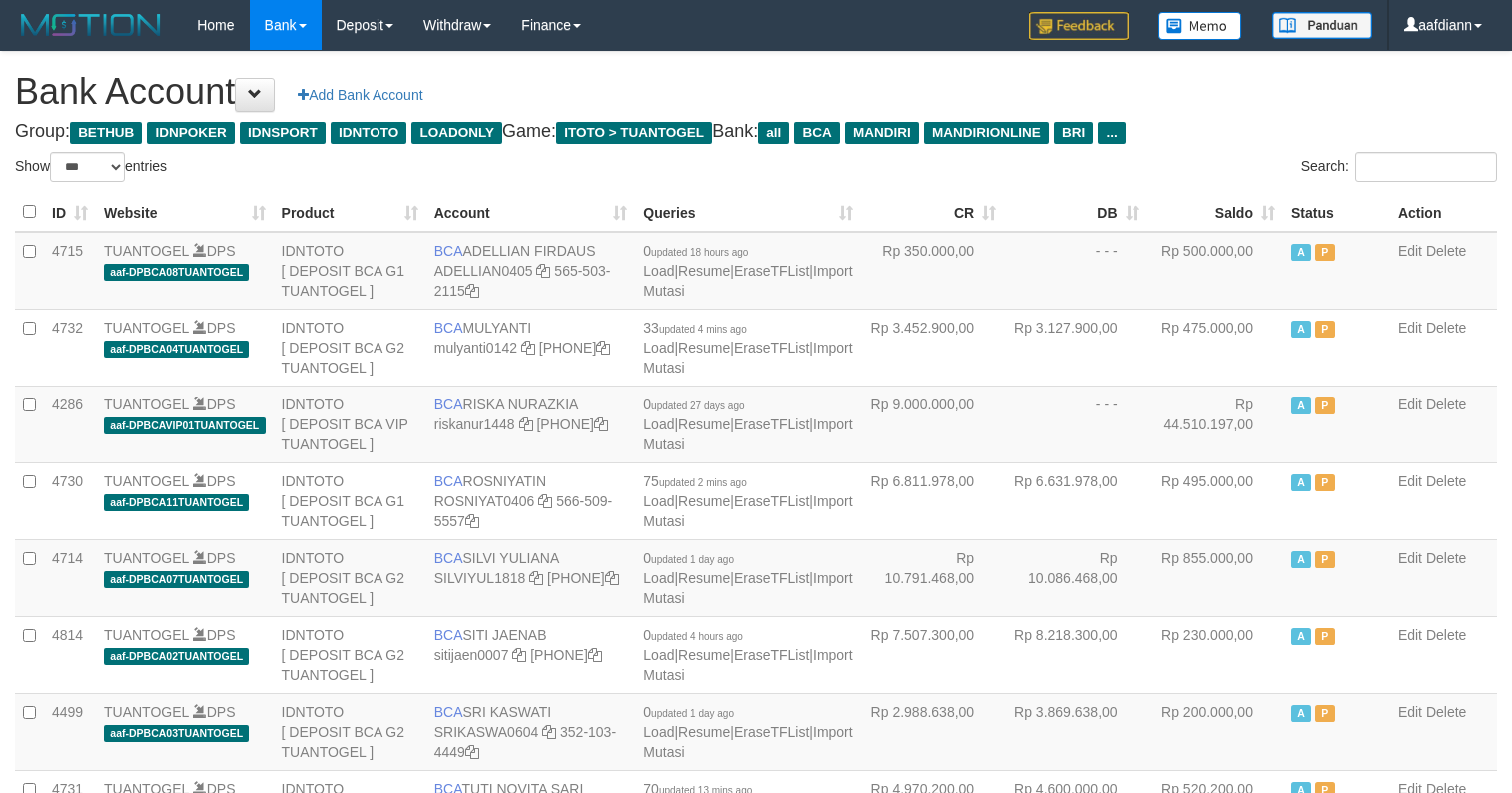 select on "***" 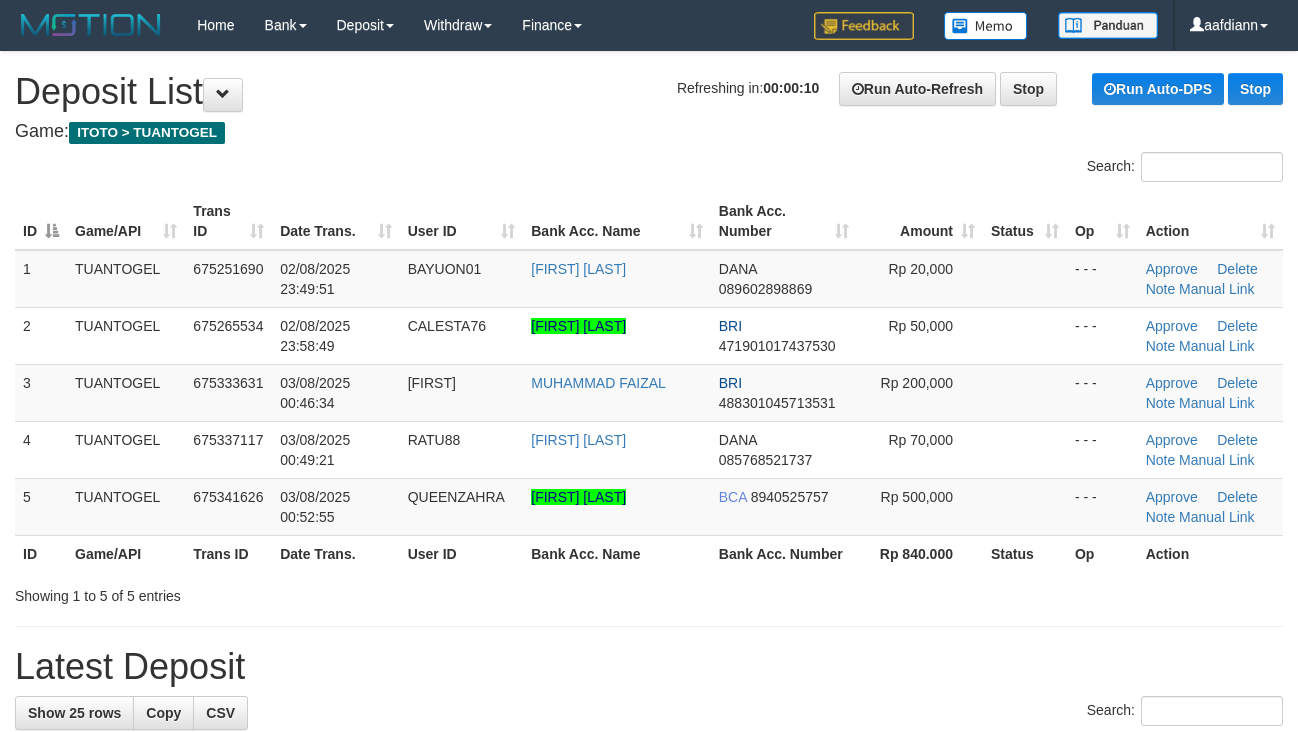 scroll, scrollTop: 0, scrollLeft: 0, axis: both 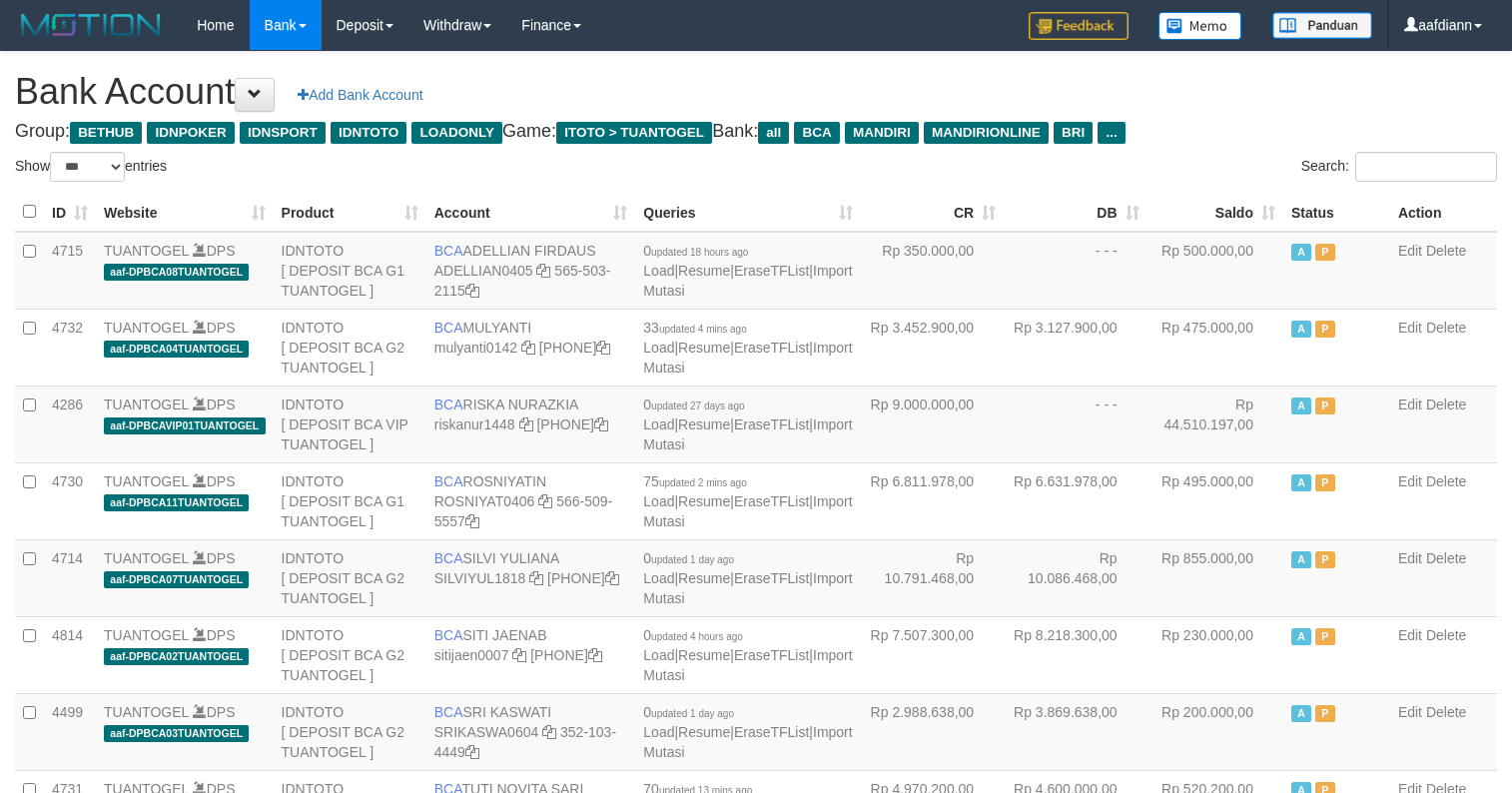 select on "***" 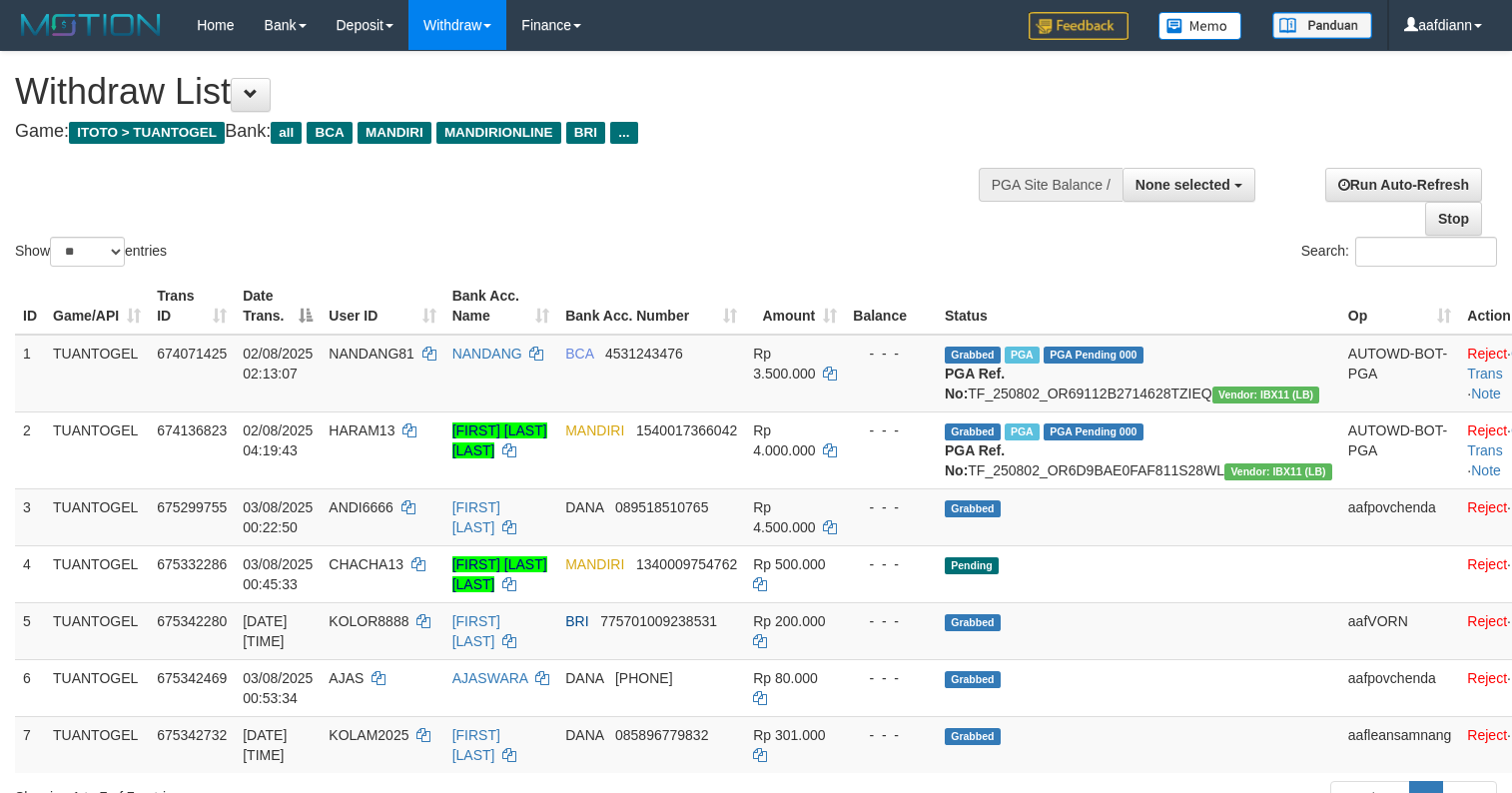 select 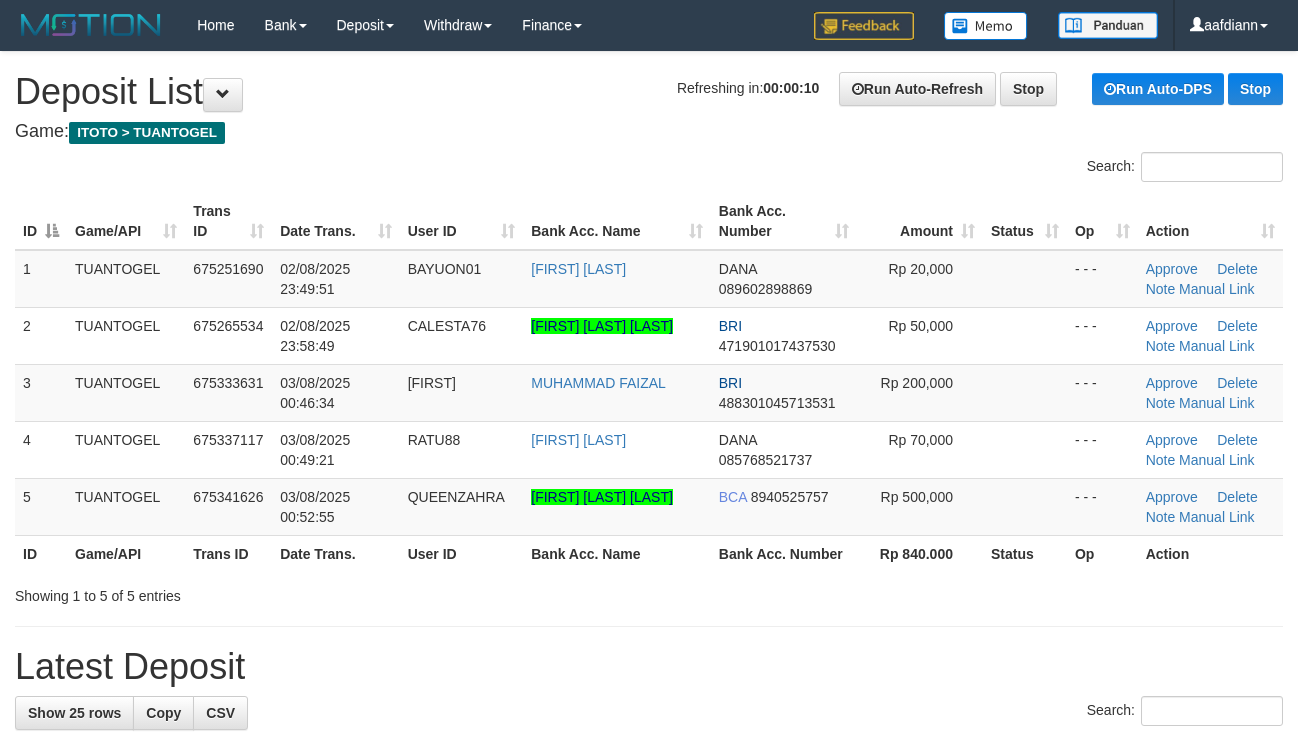 scroll, scrollTop: 0, scrollLeft: 0, axis: both 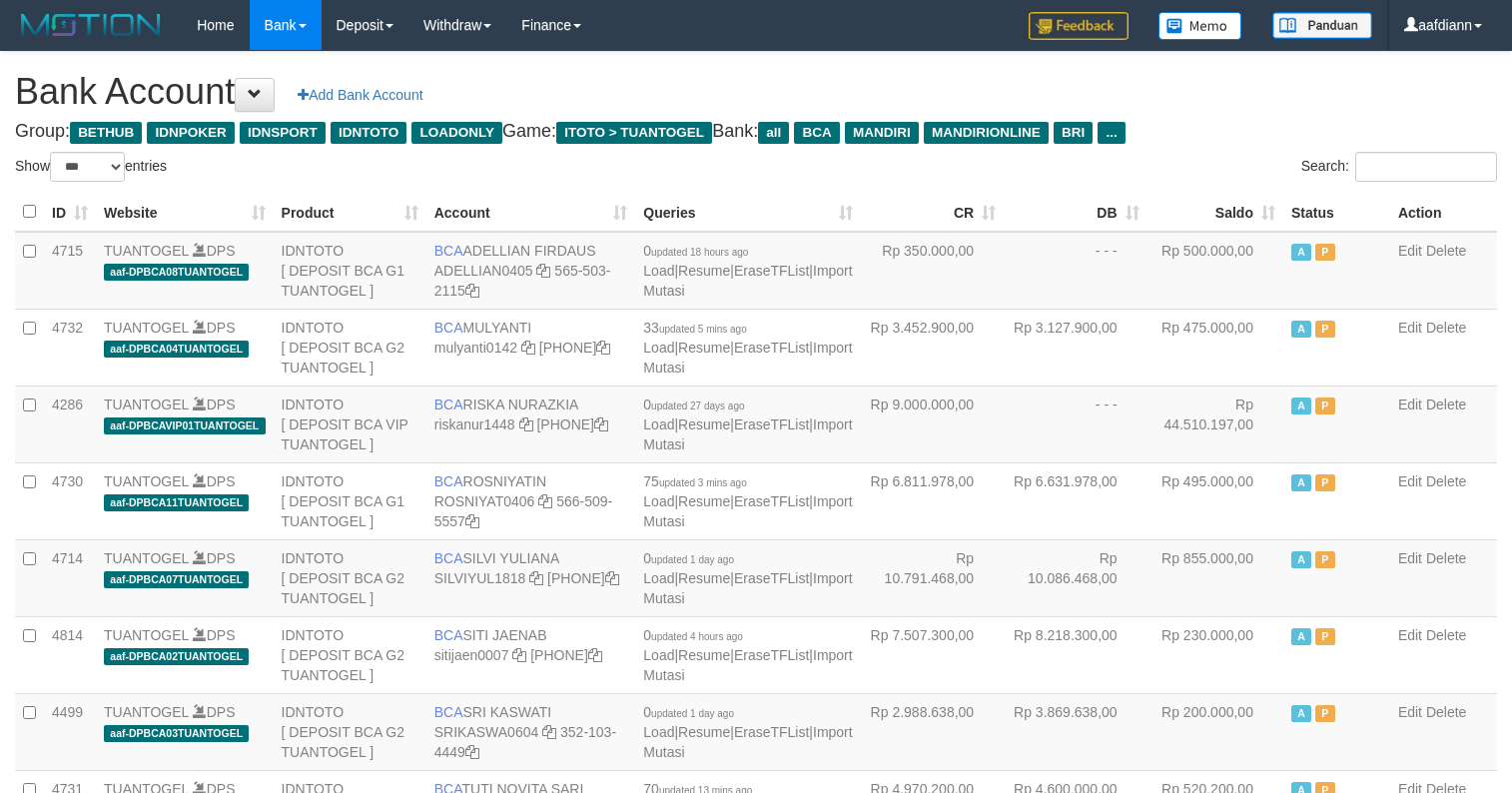 select on "***" 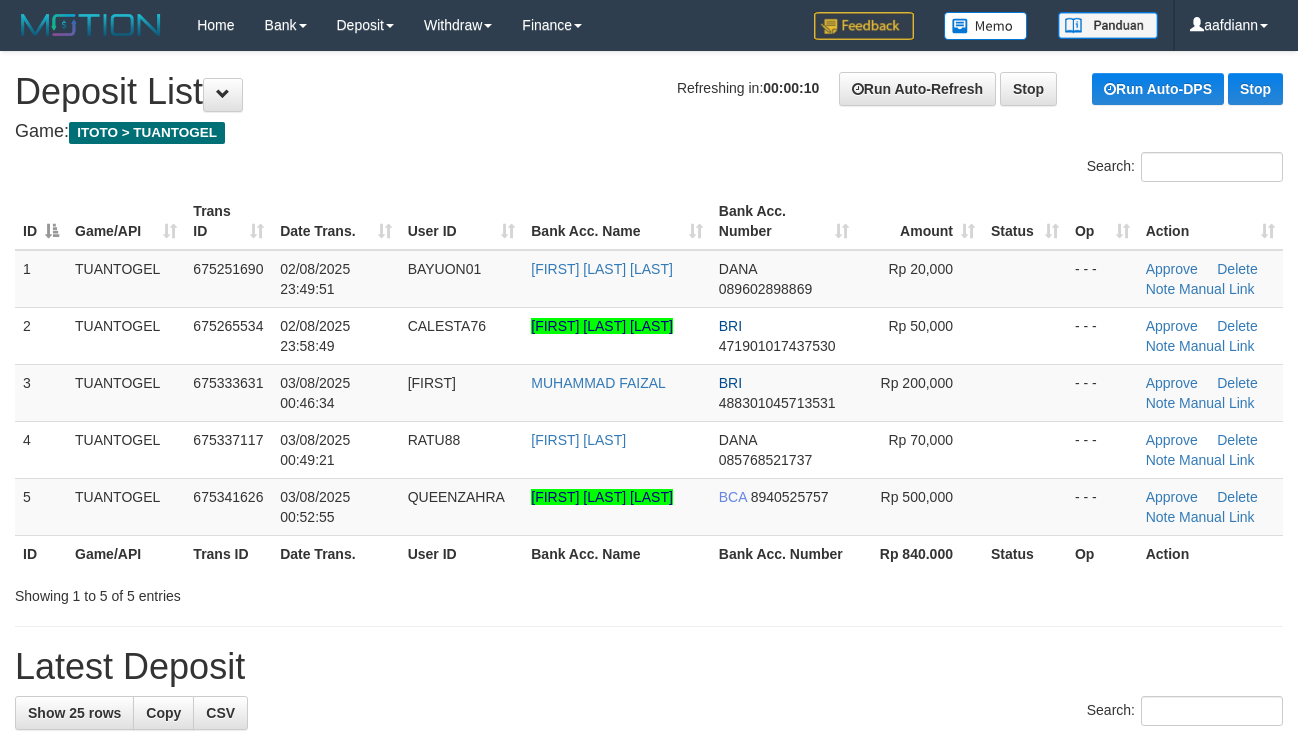 scroll, scrollTop: 0, scrollLeft: 0, axis: both 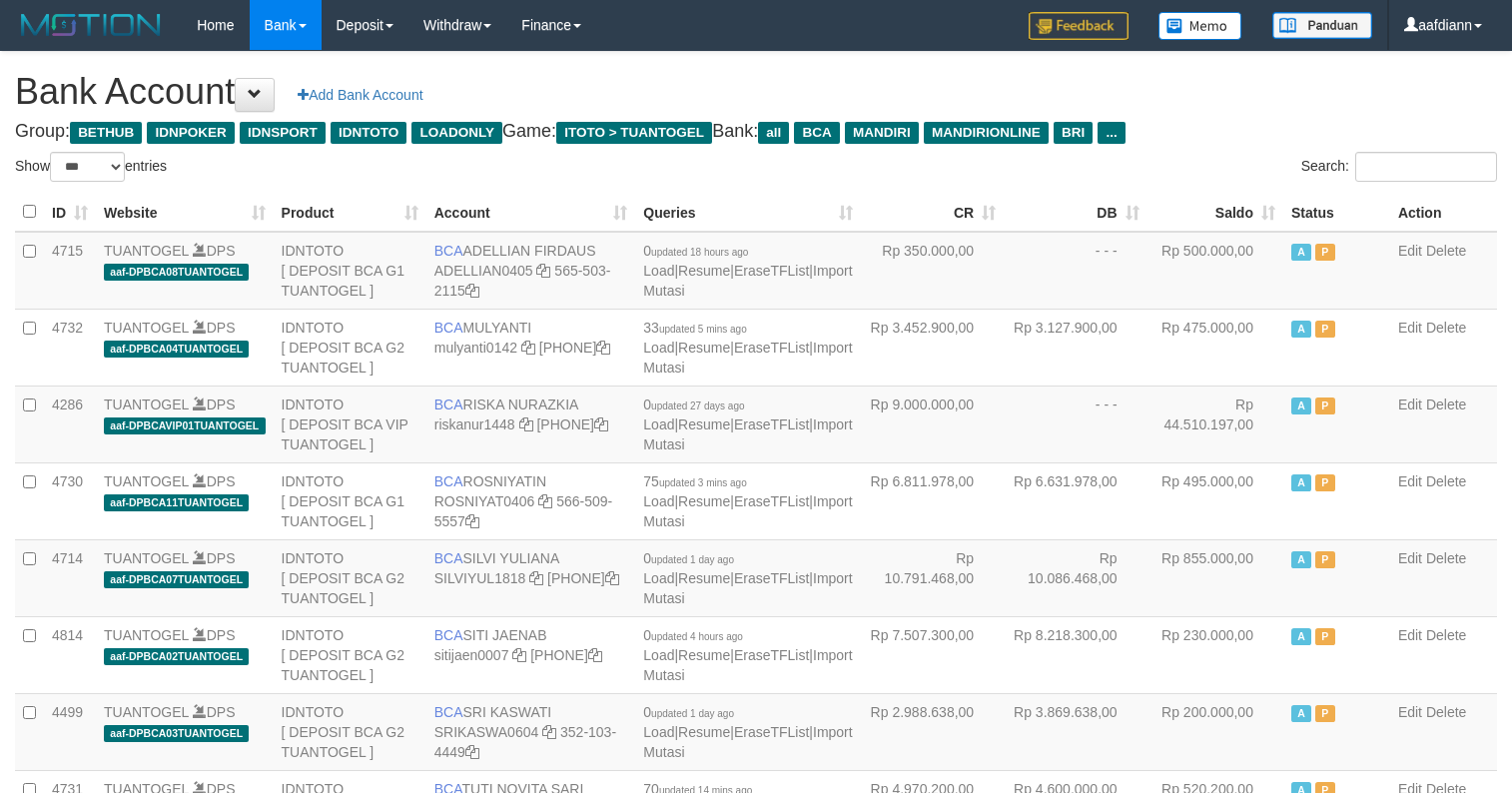 select on "***" 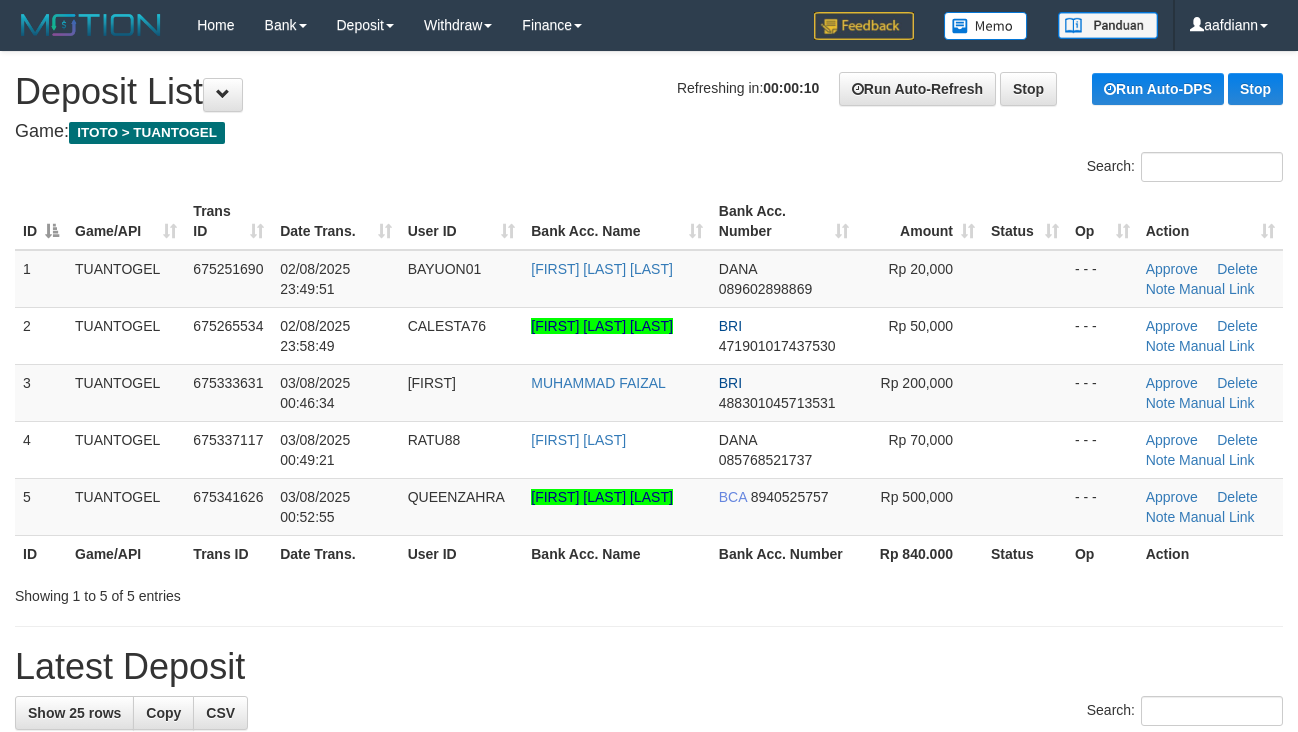 scroll, scrollTop: 0, scrollLeft: 0, axis: both 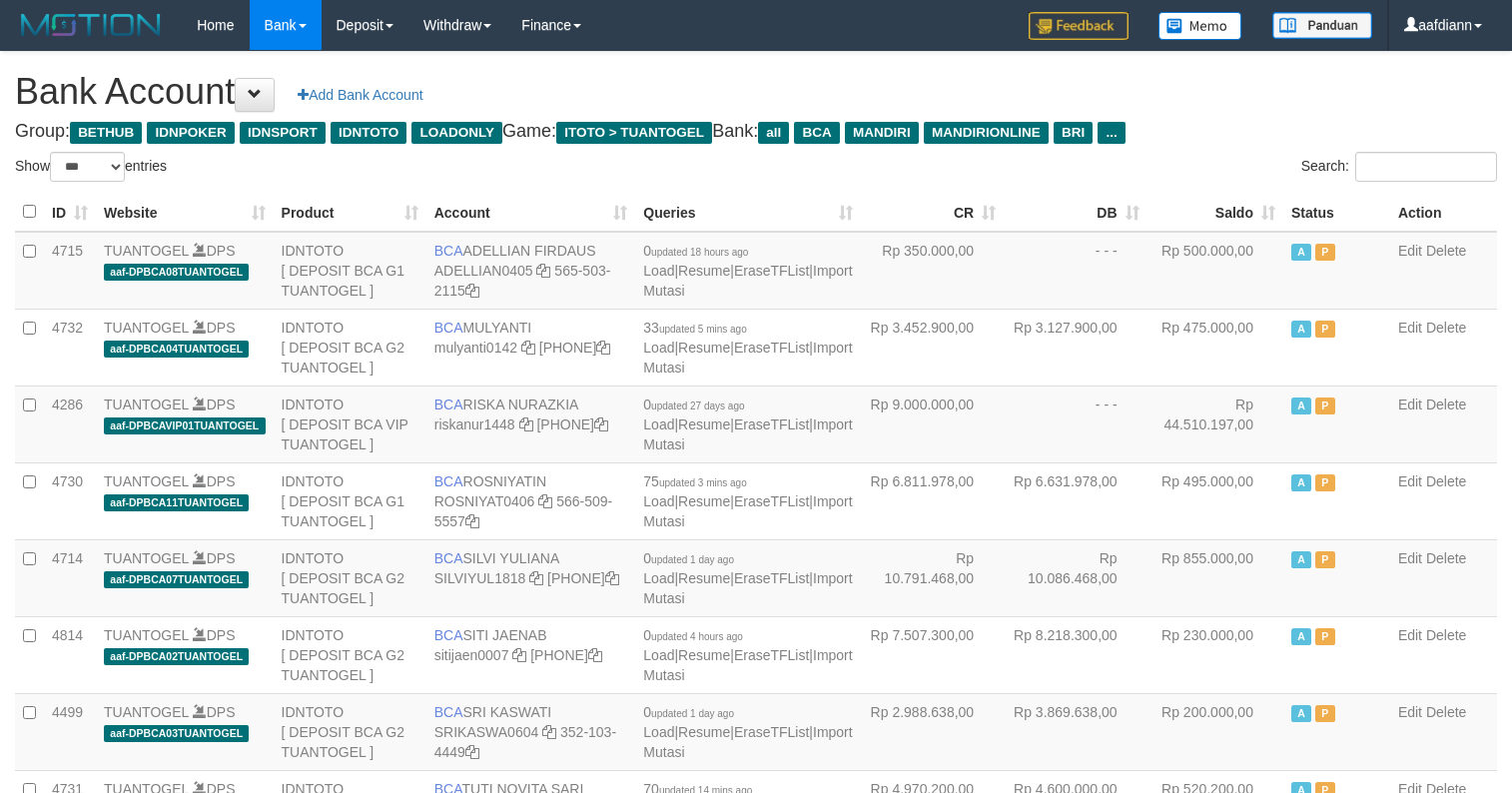 select on "***" 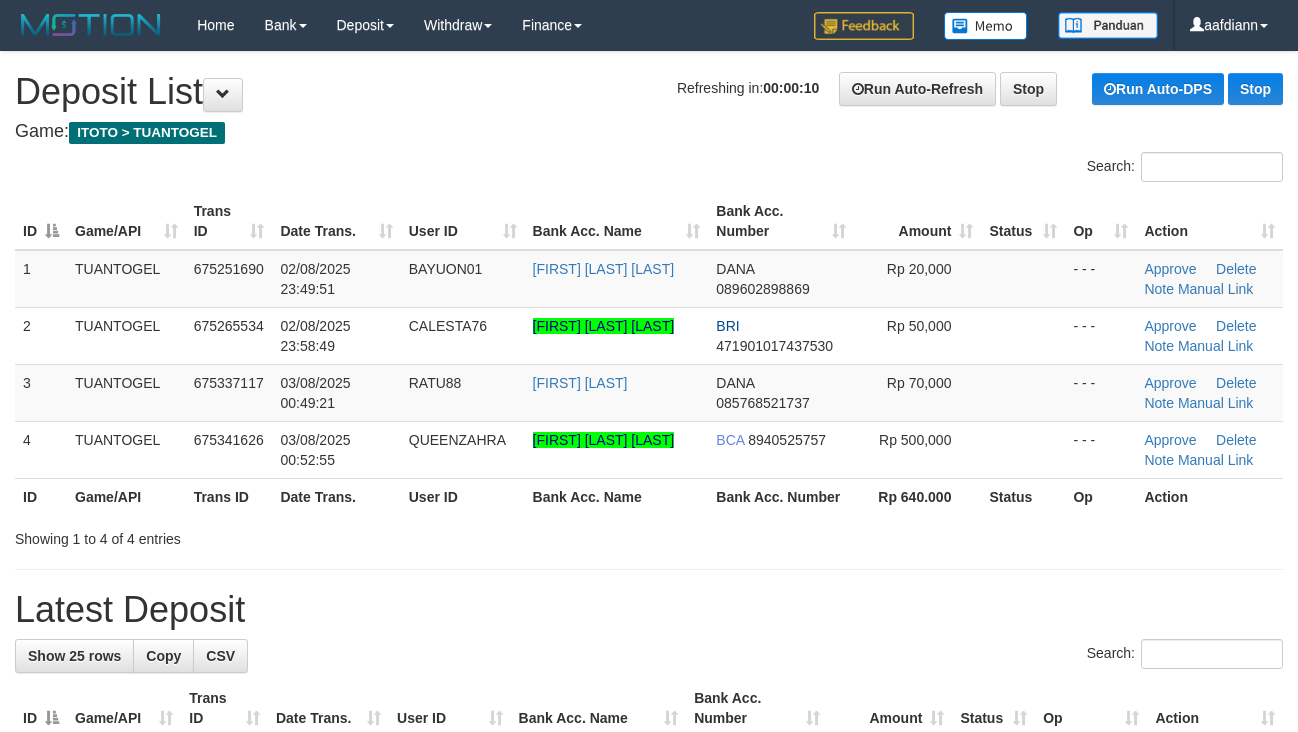 scroll, scrollTop: 0, scrollLeft: 0, axis: both 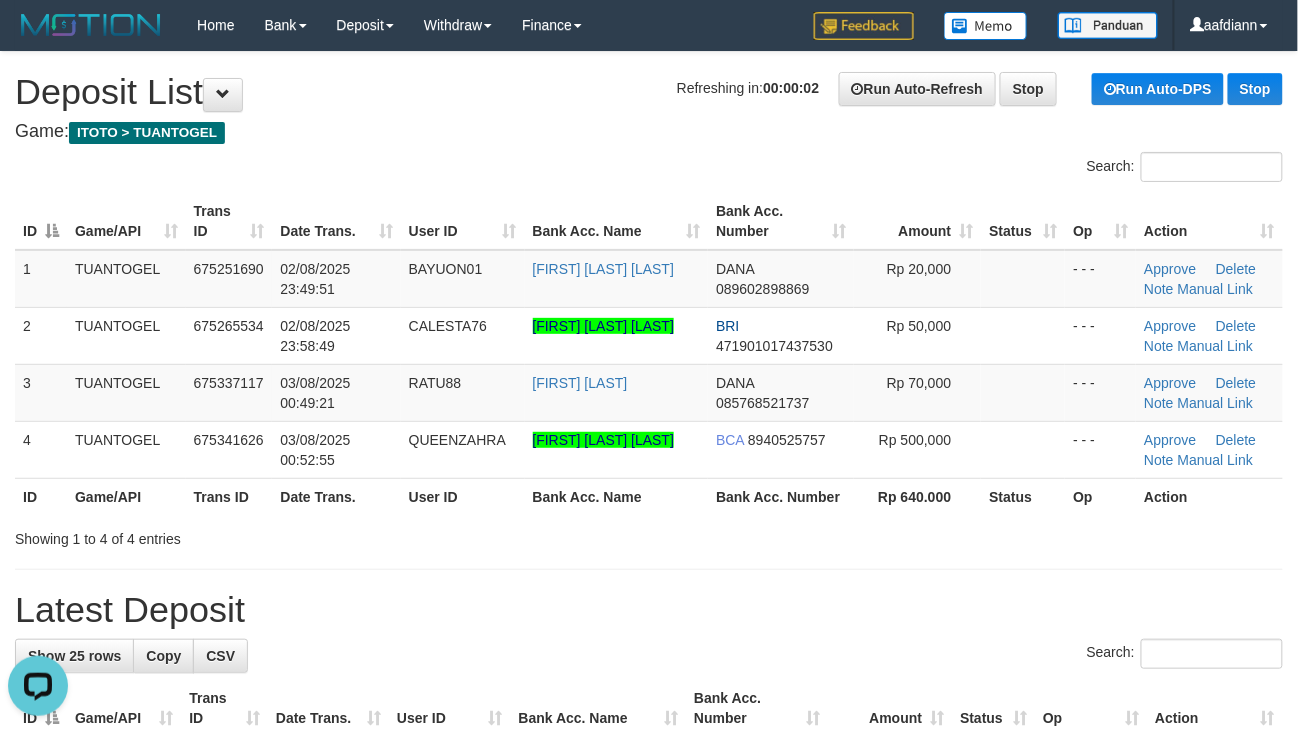 drag, startPoint x: 473, startPoint y: 246, endPoint x: 437, endPoint y: 230, distance: 39.39543 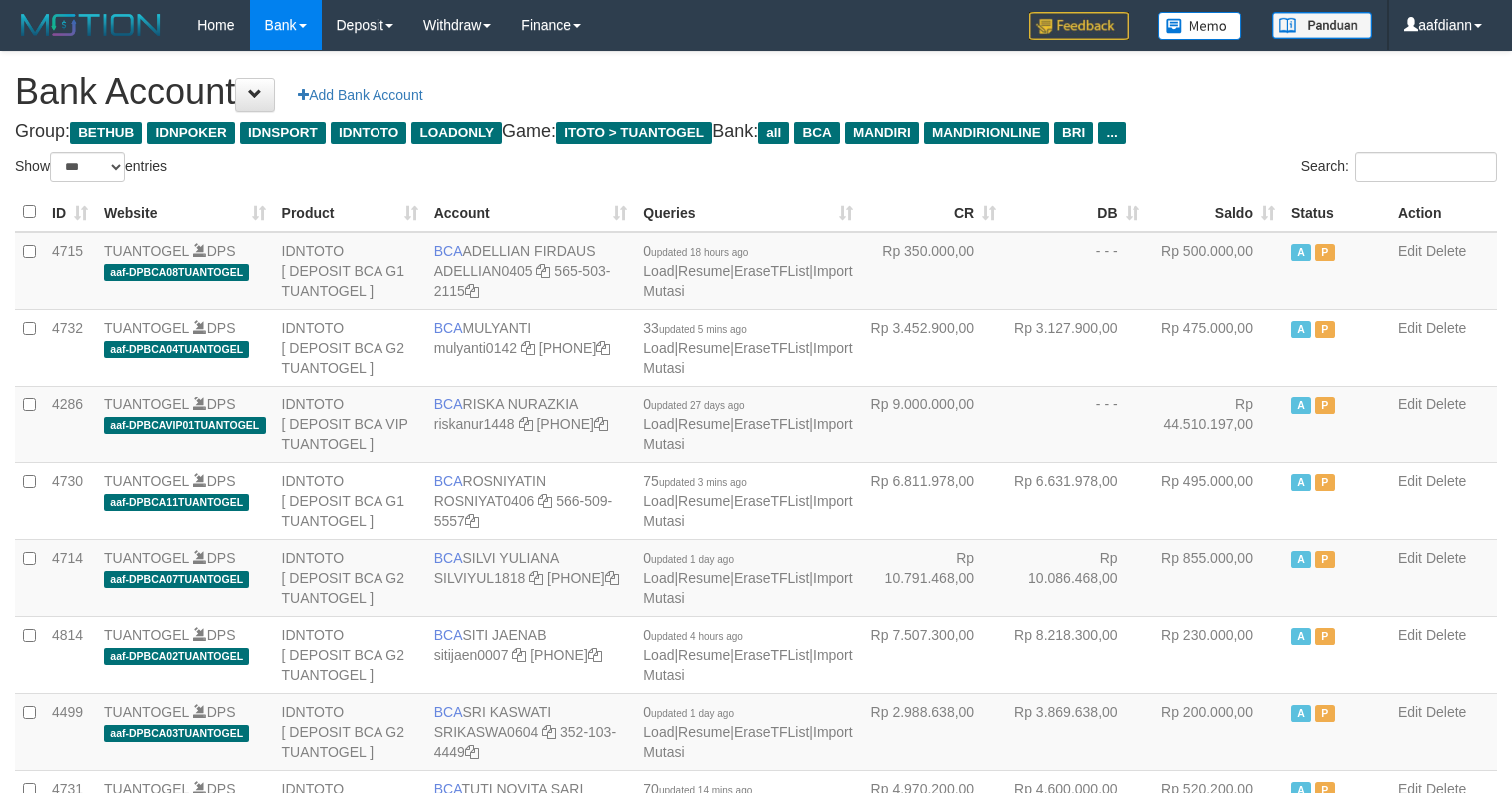 select on "***" 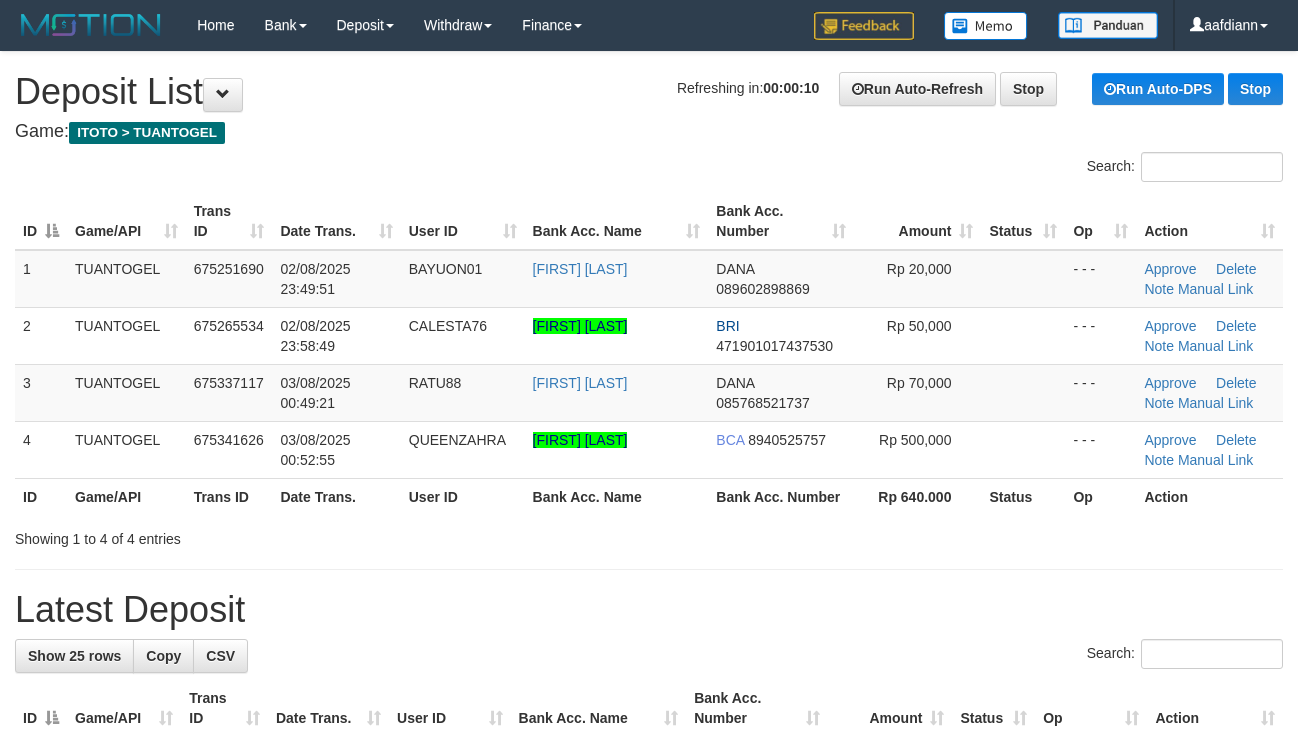 scroll, scrollTop: 0, scrollLeft: 0, axis: both 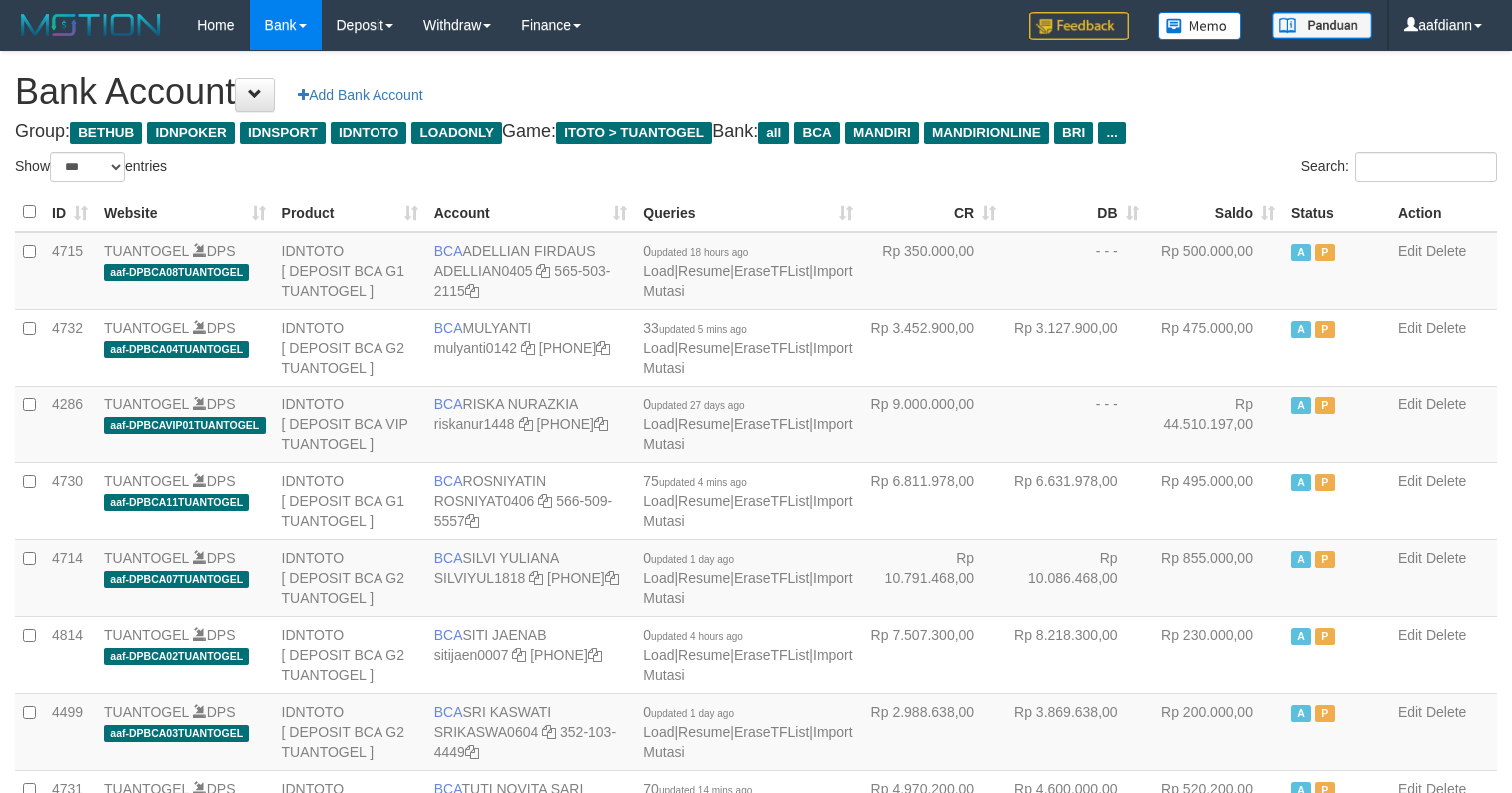 select on "***" 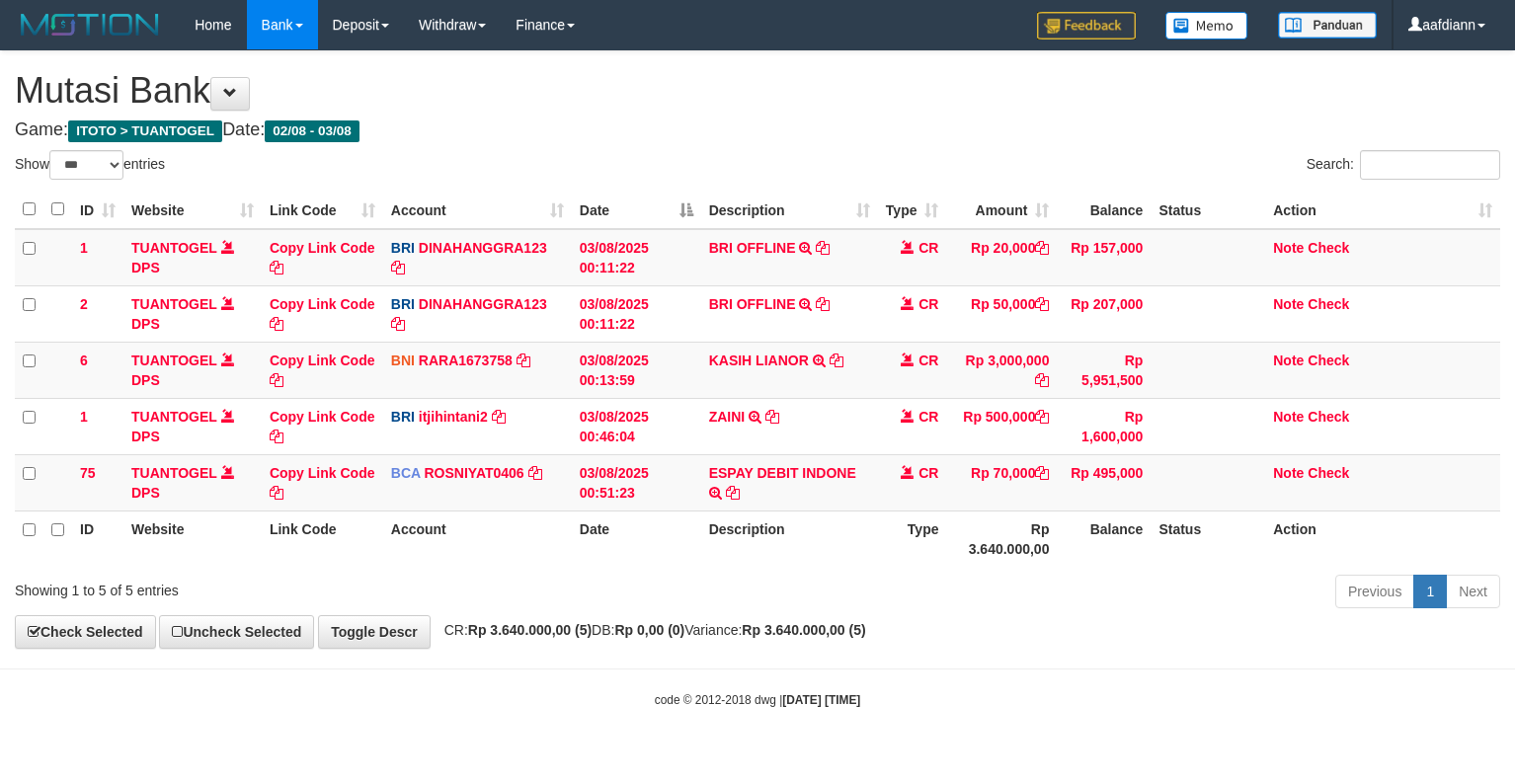 select on "***" 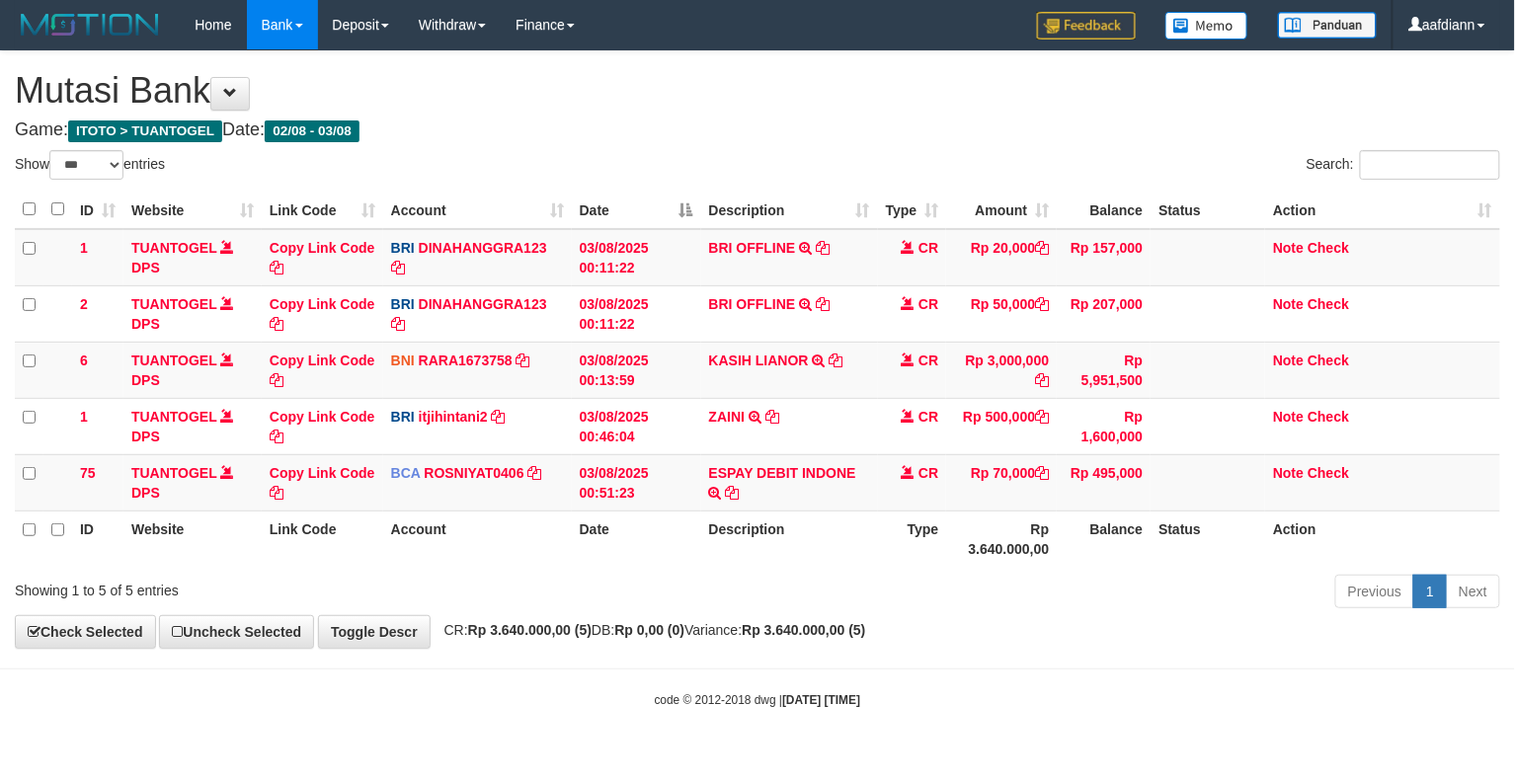 click on "Show  ** ** ** ***  entries" at bounding box center (378, 167) 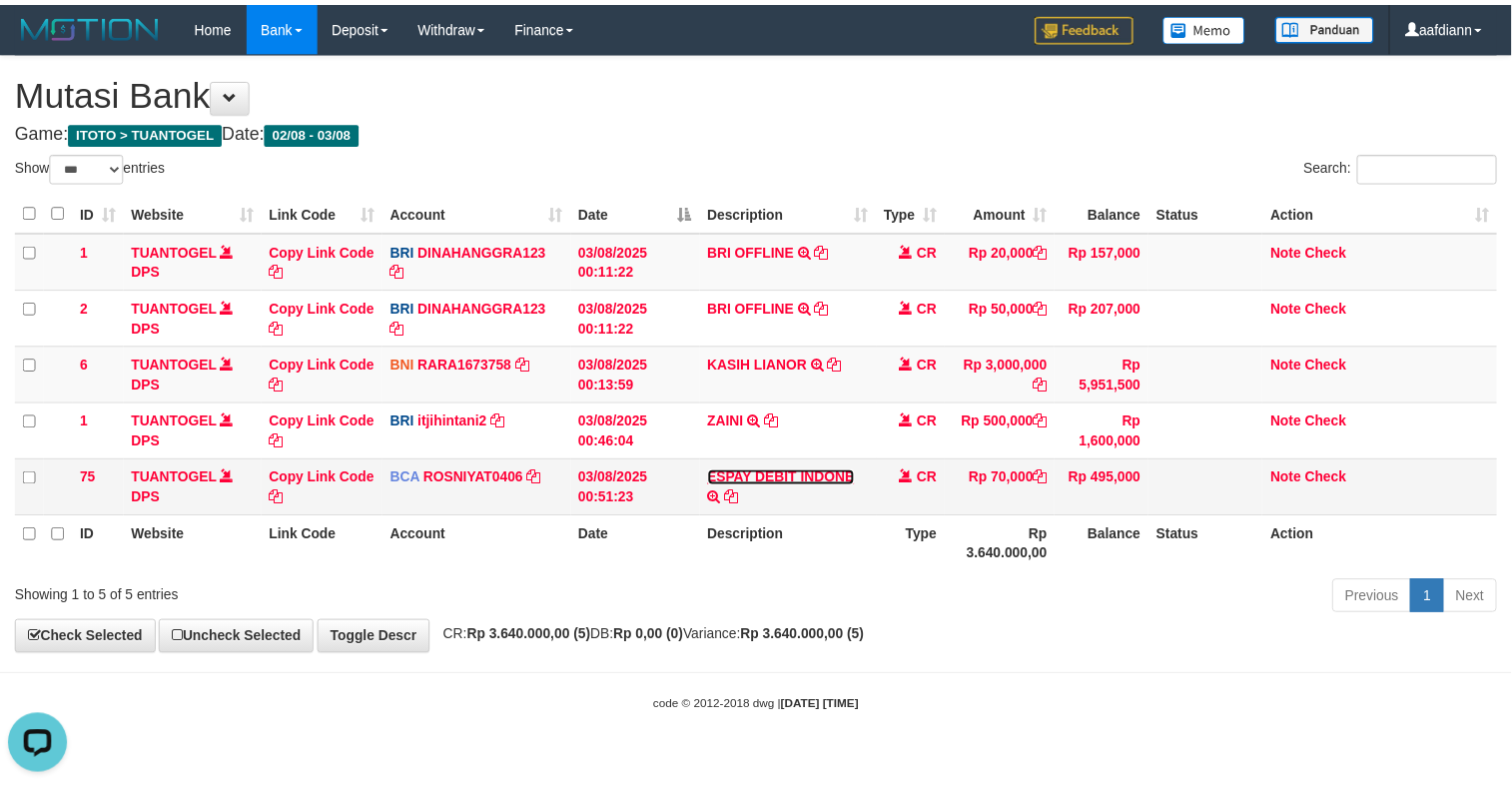 scroll, scrollTop: 0, scrollLeft: 0, axis: both 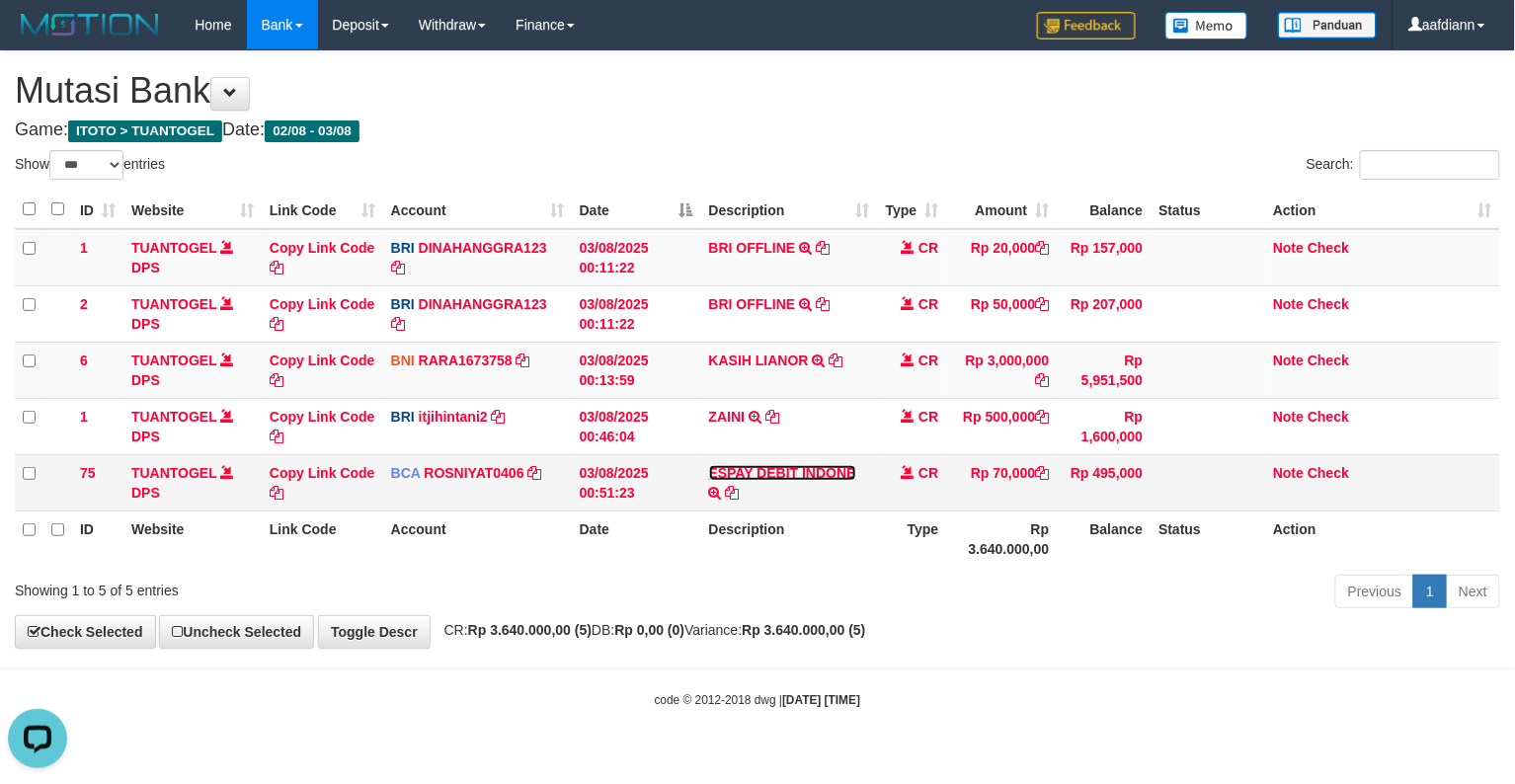 click on "ESPAY DEBIT INDONE" at bounding box center (782, 473) 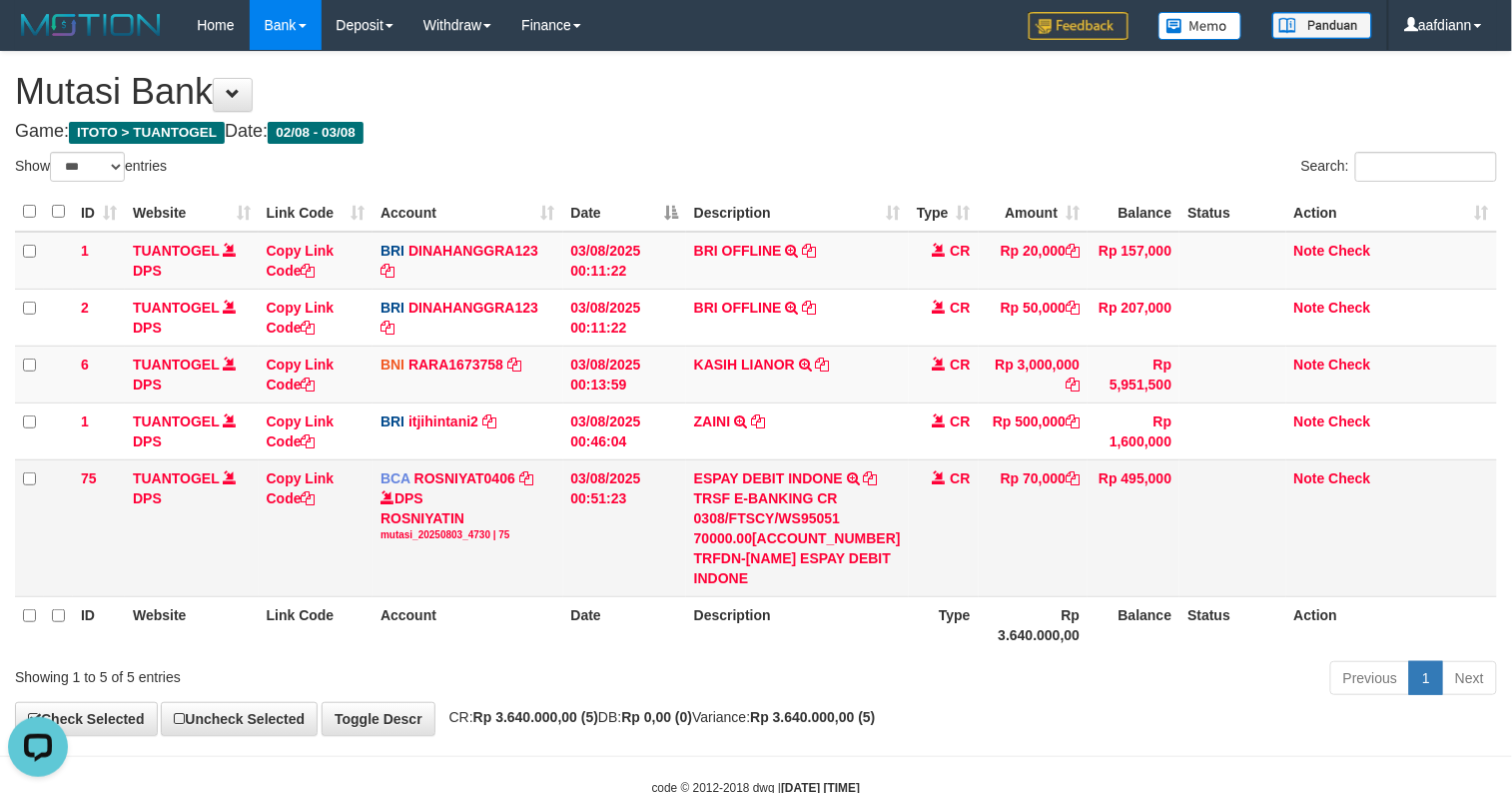 click on "TRSF E-BANKING CR 0308/FTSCY/WS95051
70000.002025080372720625 TRFDN-JONI
ESPAY DEBIT INDONE" at bounding box center (797, 538) 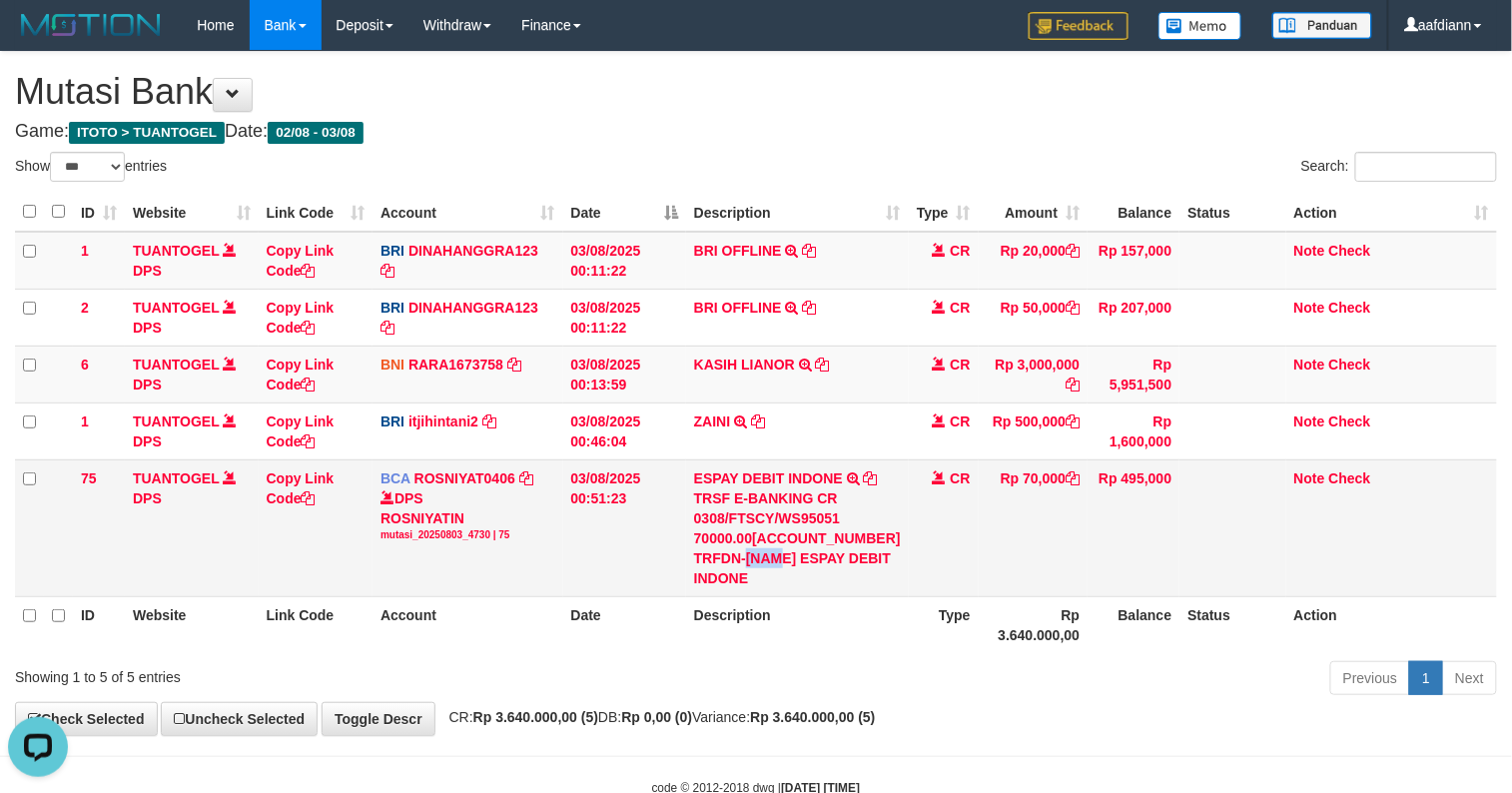 click on "TRSF E-BANKING CR 0308/FTSCY/WS95051
70000.002025080372720625 TRFDN-JONI
ESPAY DEBIT INDONE" at bounding box center [797, 538] 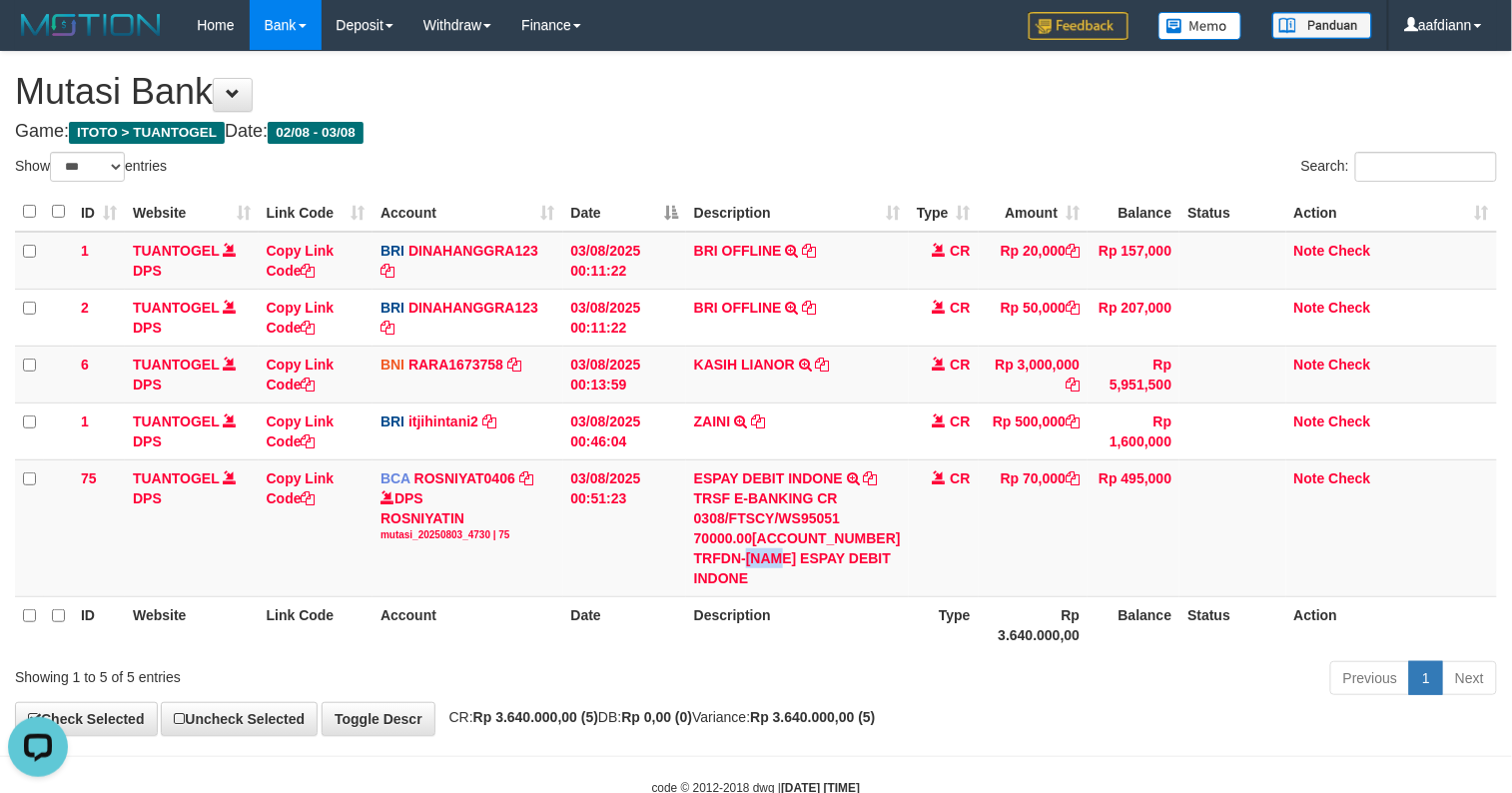 copy on "JONI" 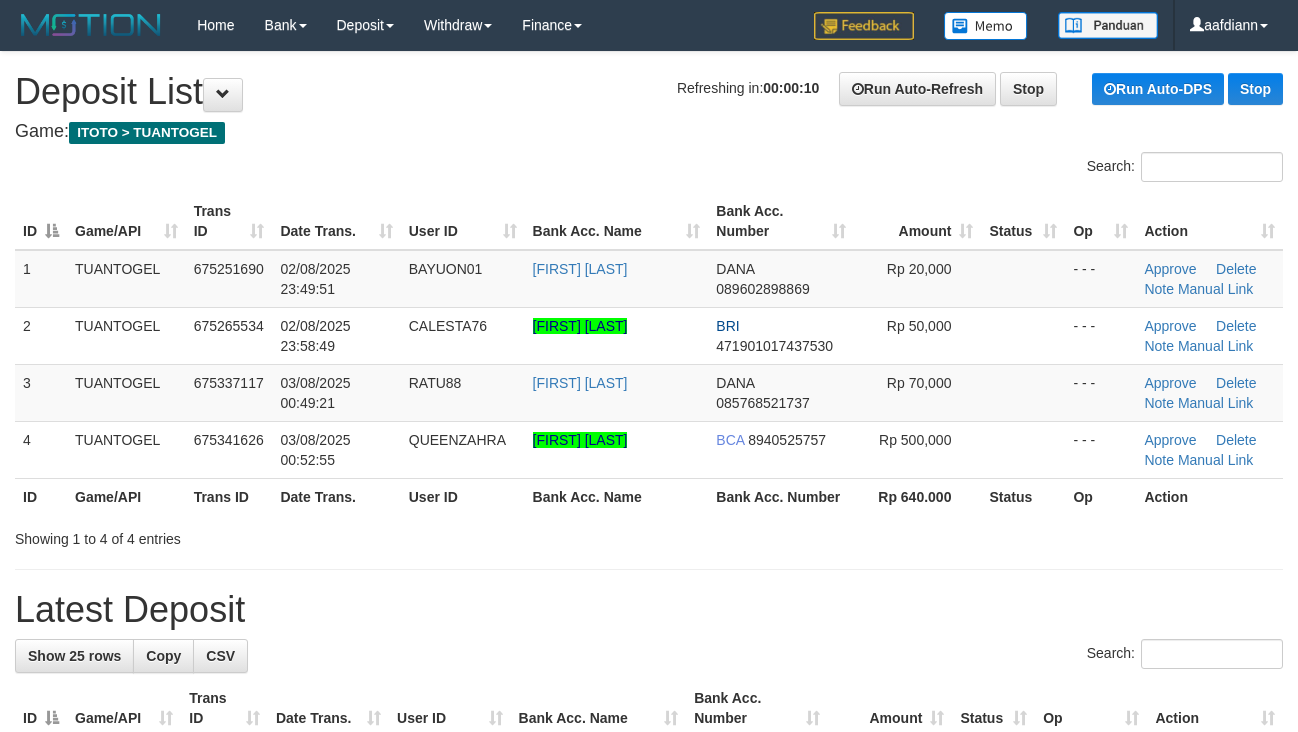 scroll, scrollTop: 0, scrollLeft: 0, axis: both 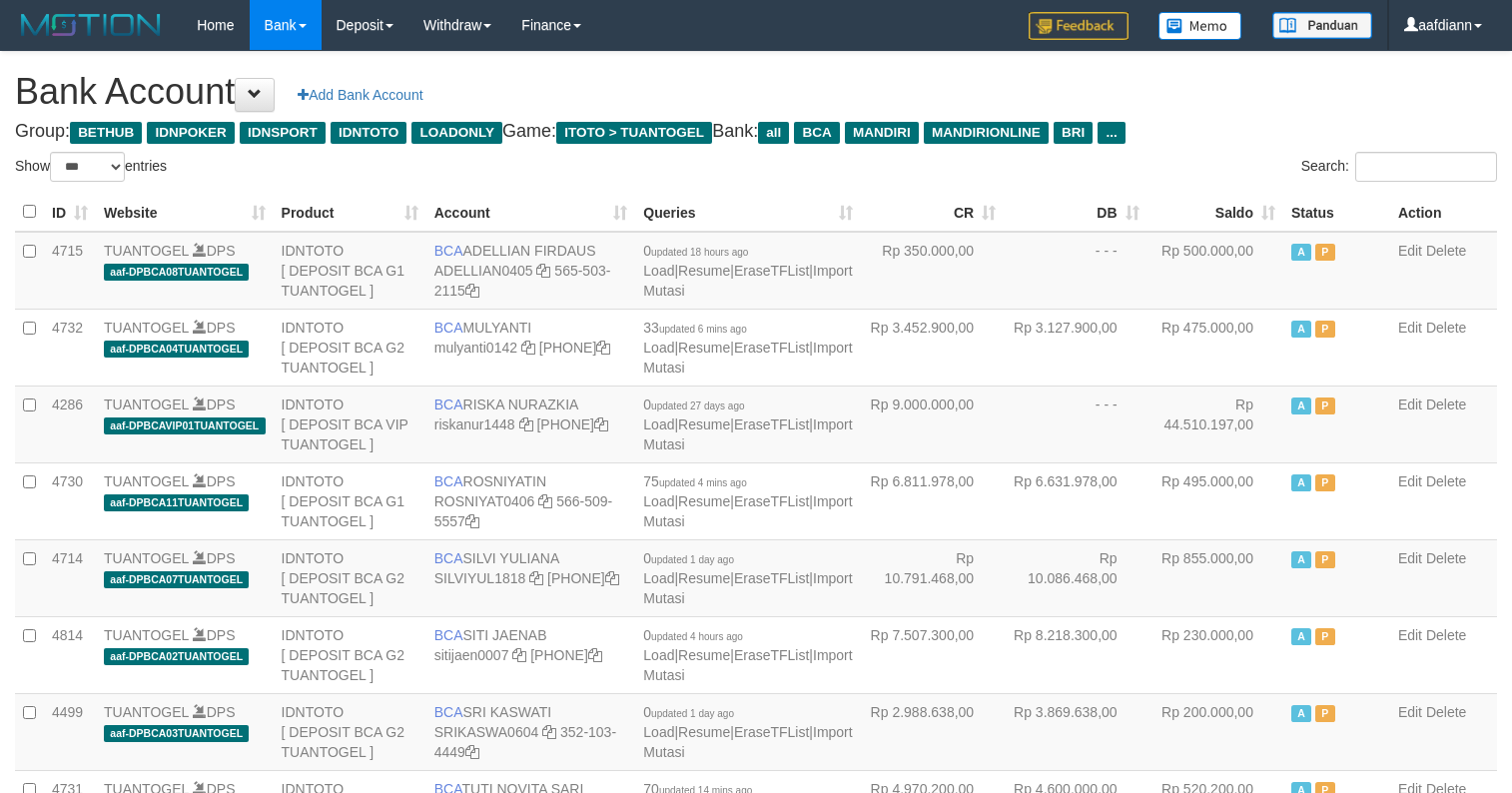 select on "***" 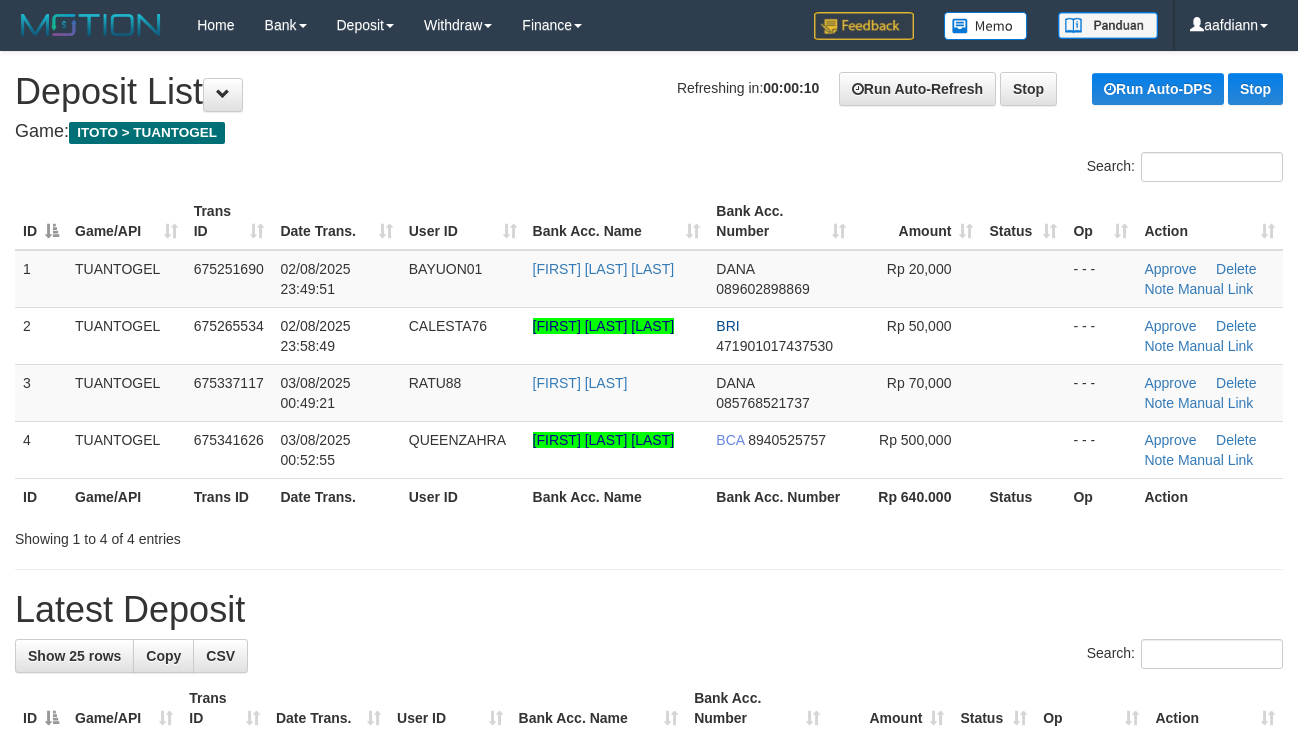 scroll, scrollTop: 0, scrollLeft: 0, axis: both 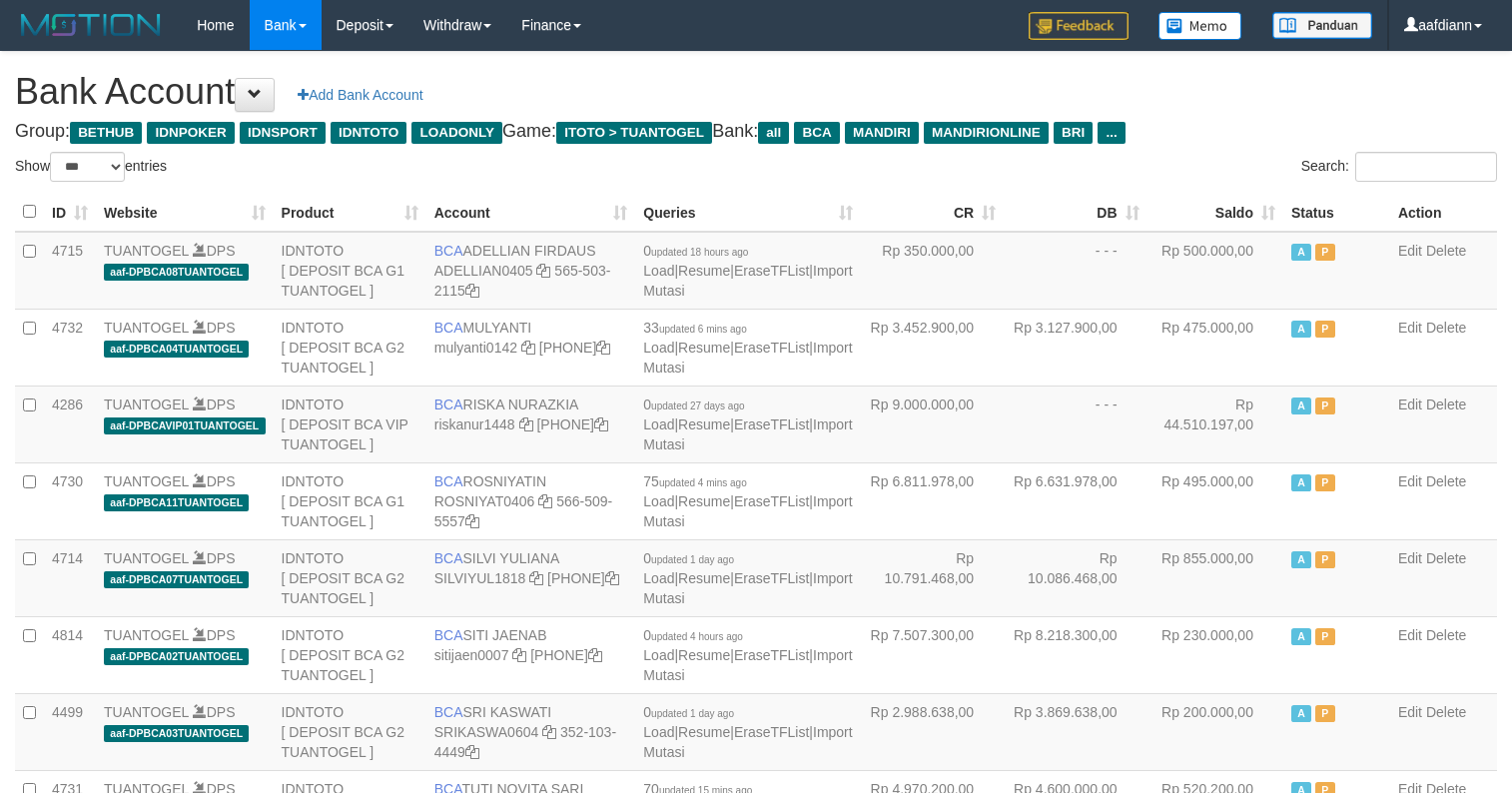select on "***" 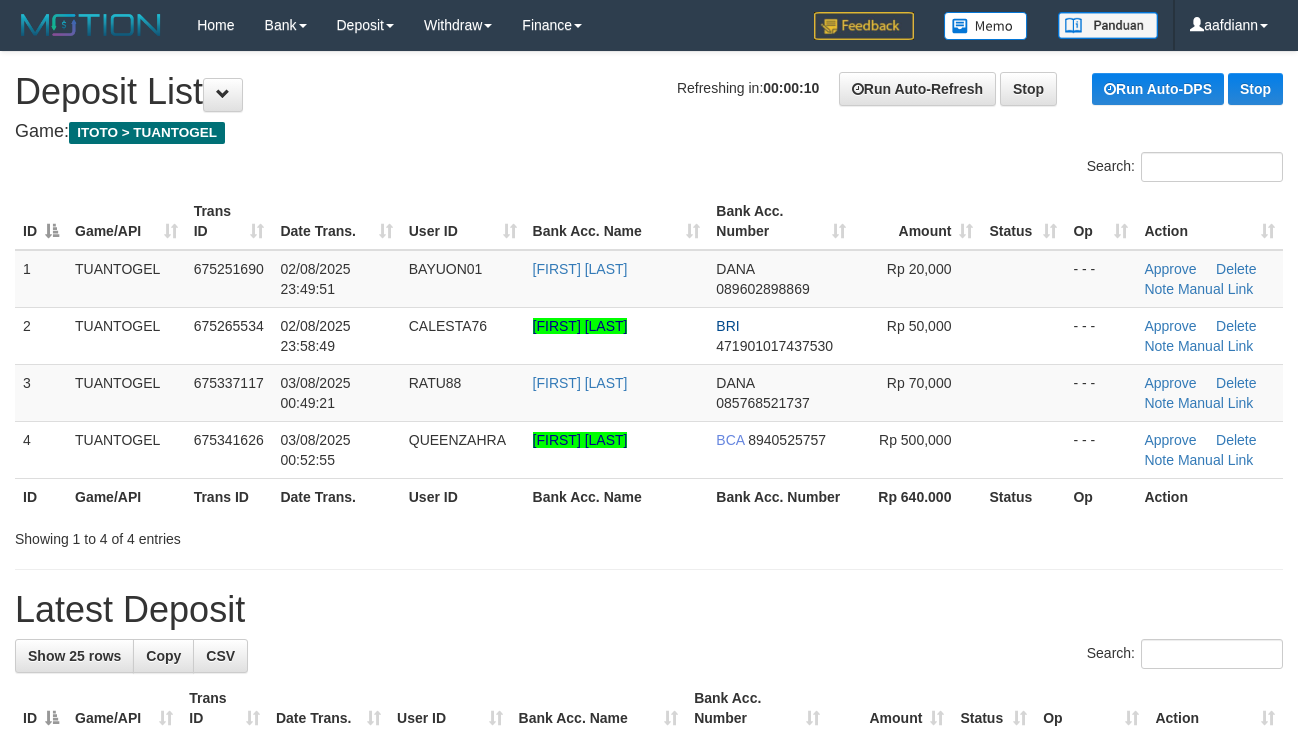 scroll, scrollTop: 0, scrollLeft: 0, axis: both 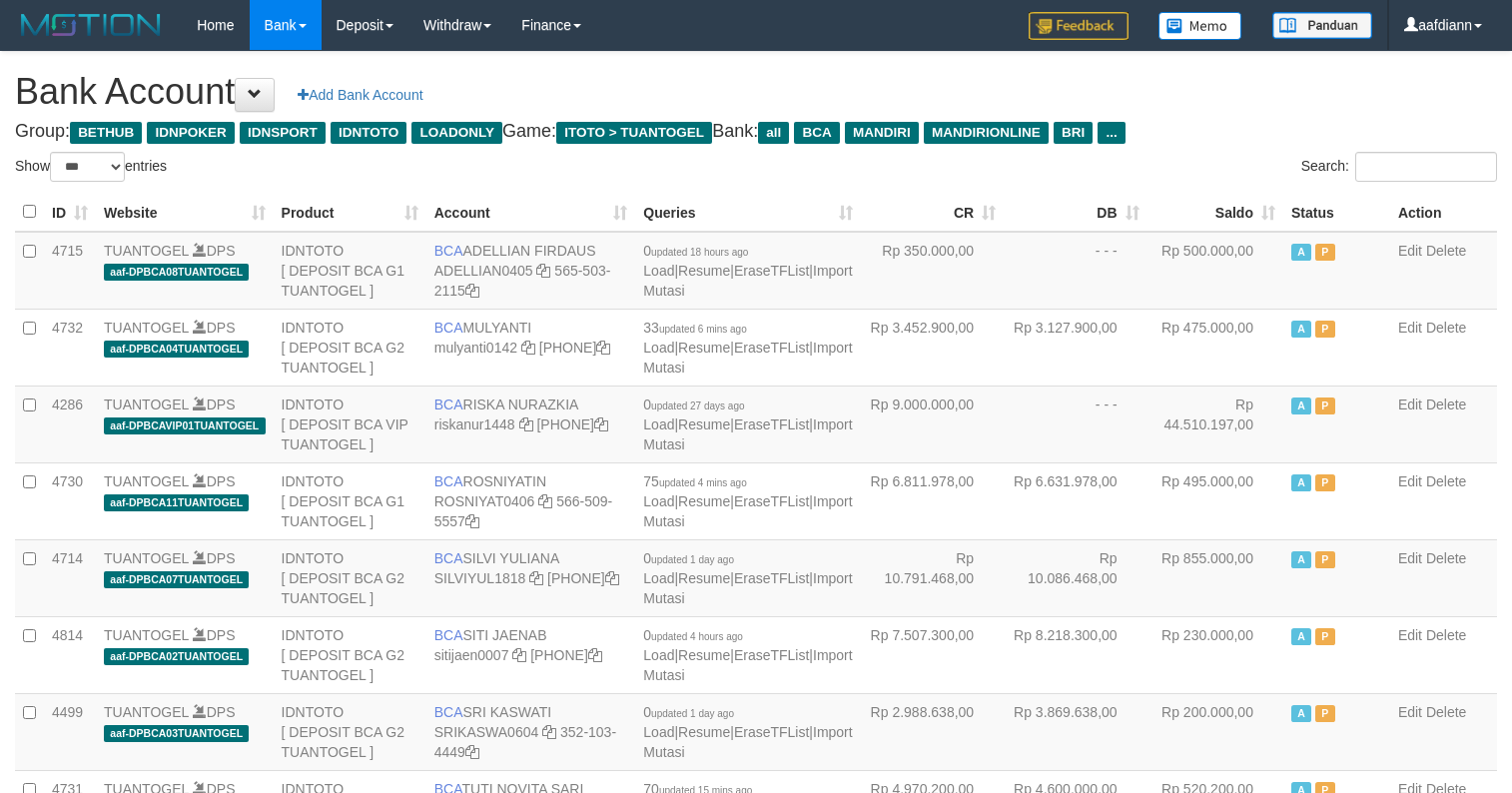 select on "***" 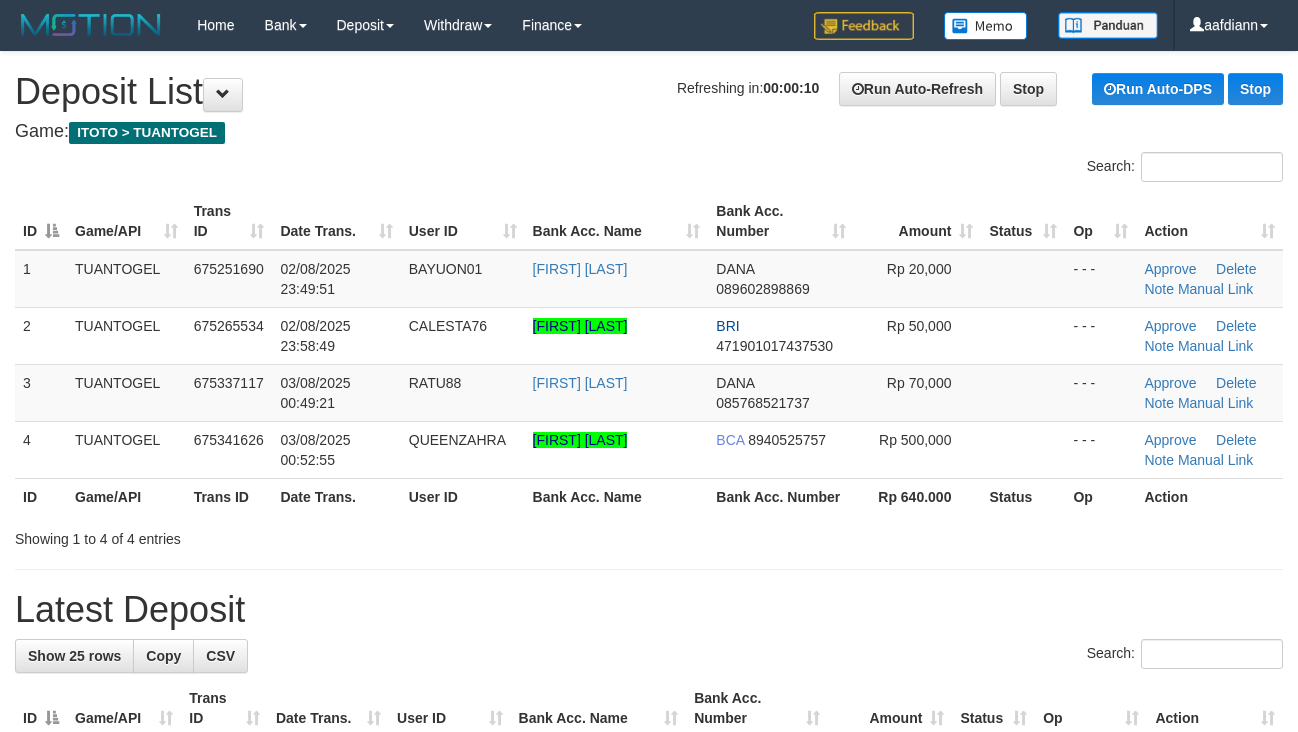 scroll, scrollTop: 0, scrollLeft: 0, axis: both 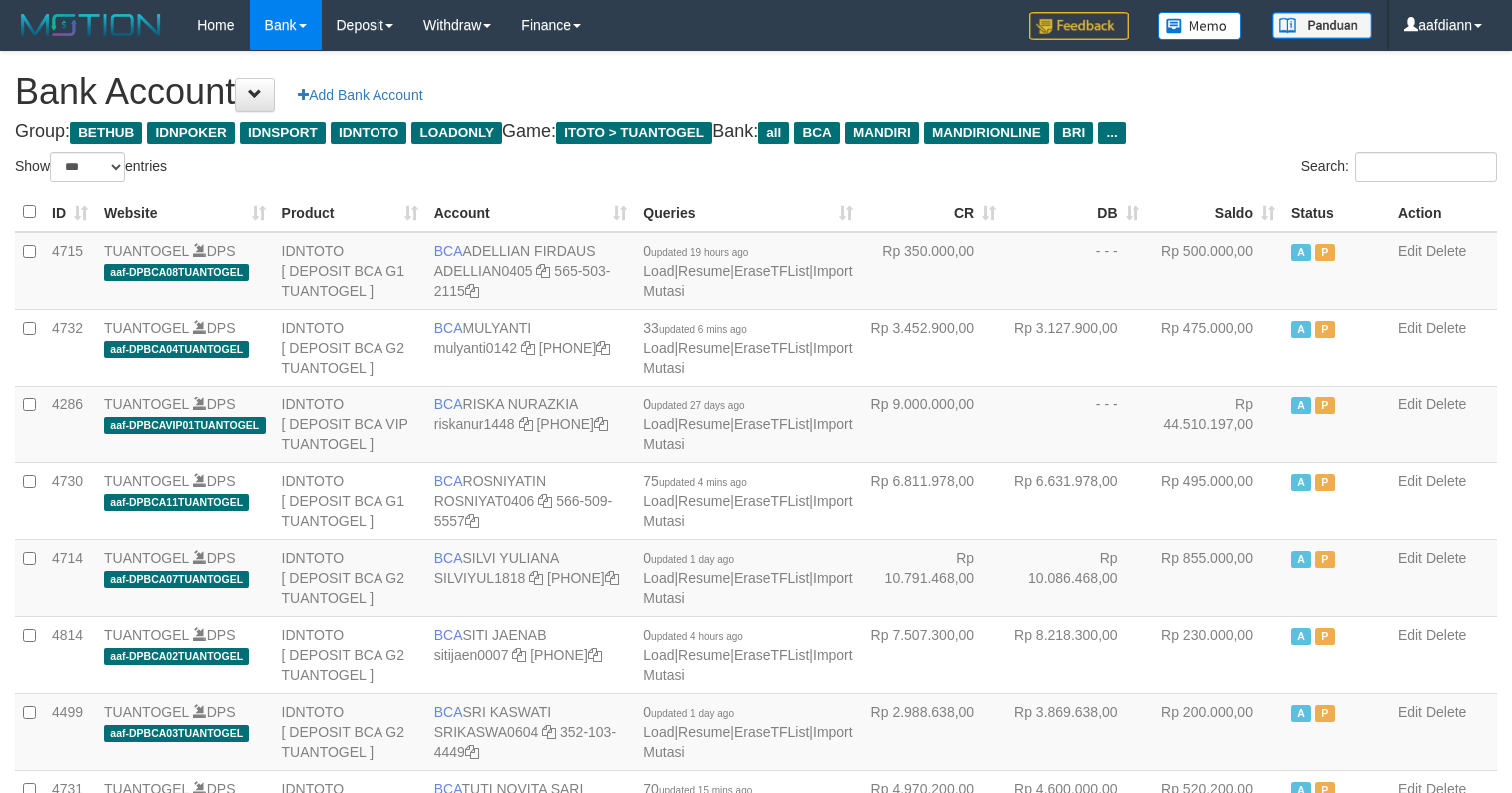 select on "***" 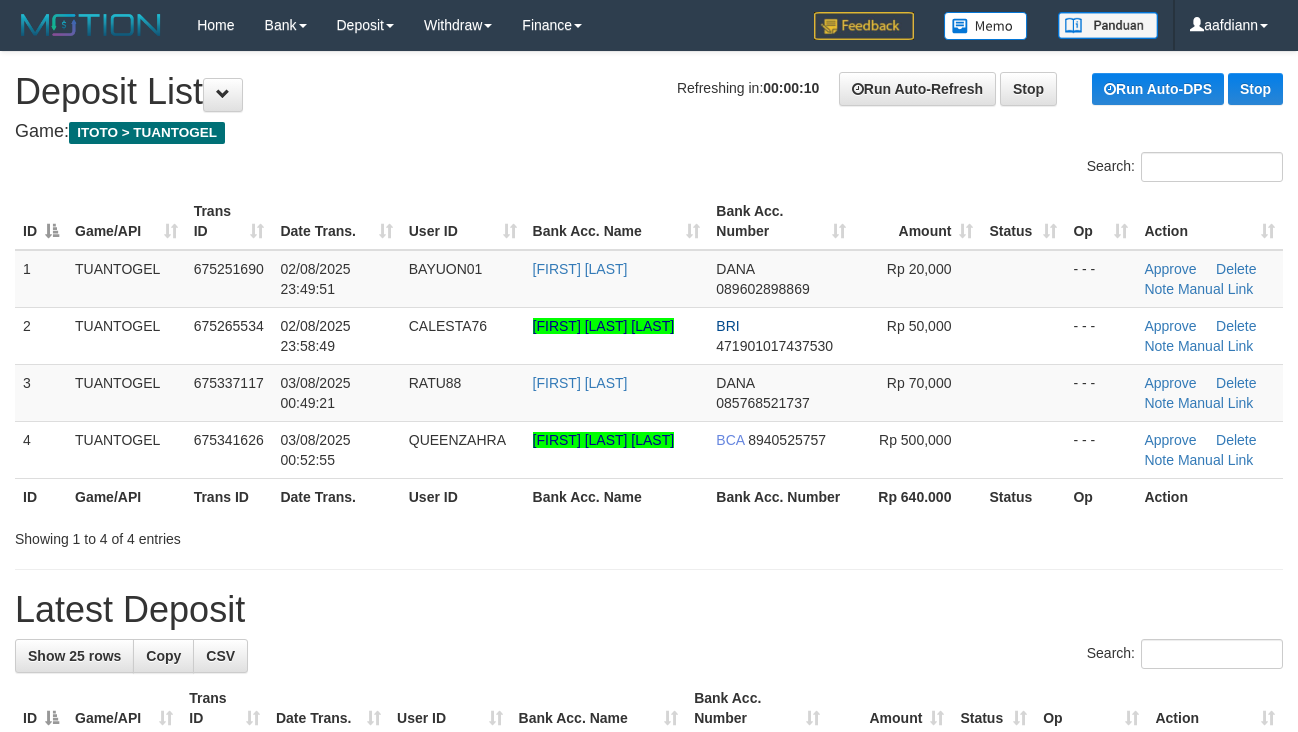 scroll, scrollTop: 0, scrollLeft: 0, axis: both 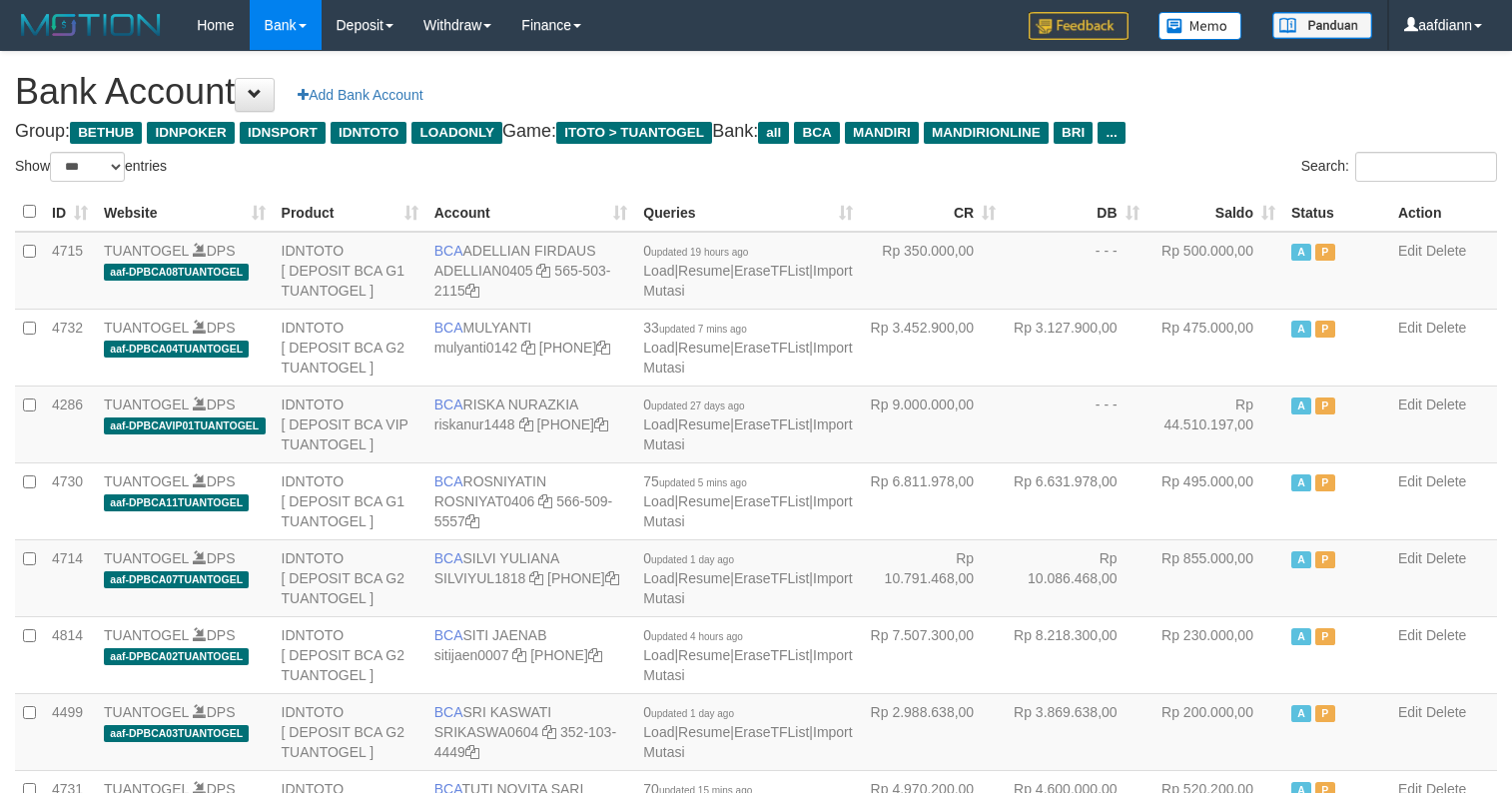 select on "***" 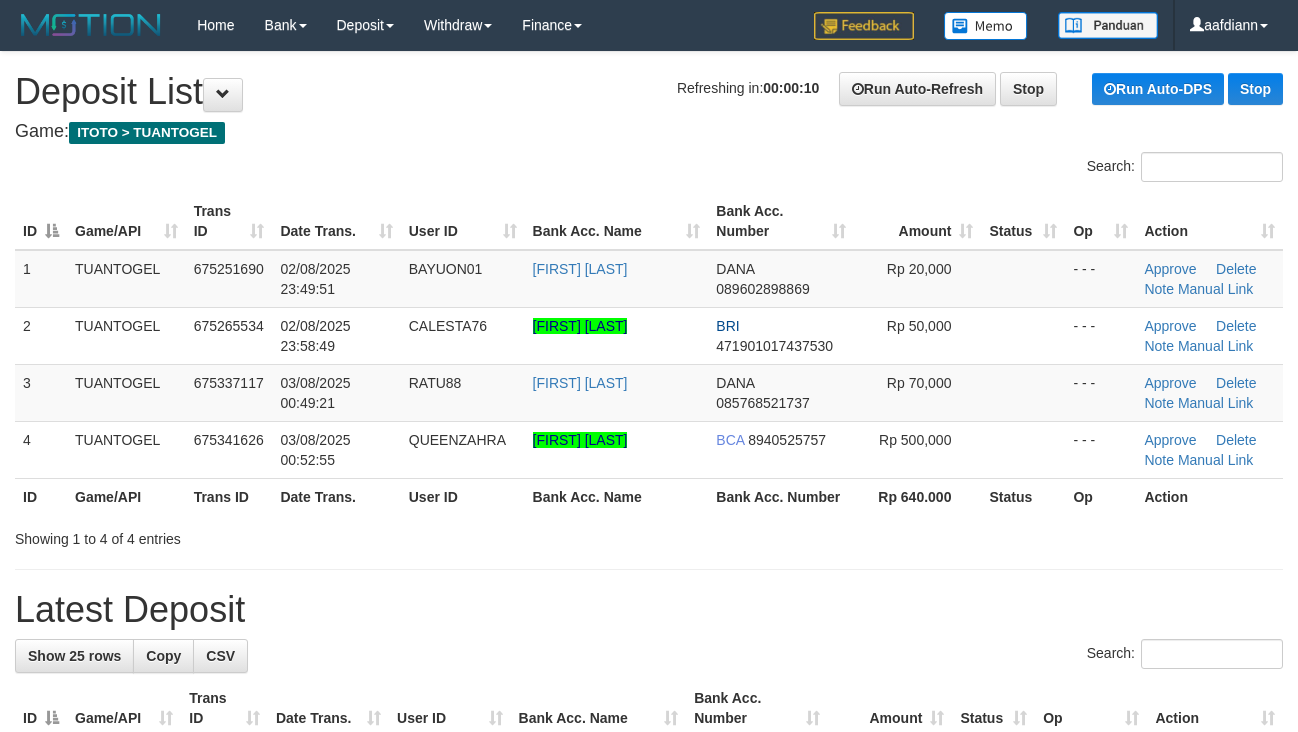 scroll, scrollTop: 0, scrollLeft: 0, axis: both 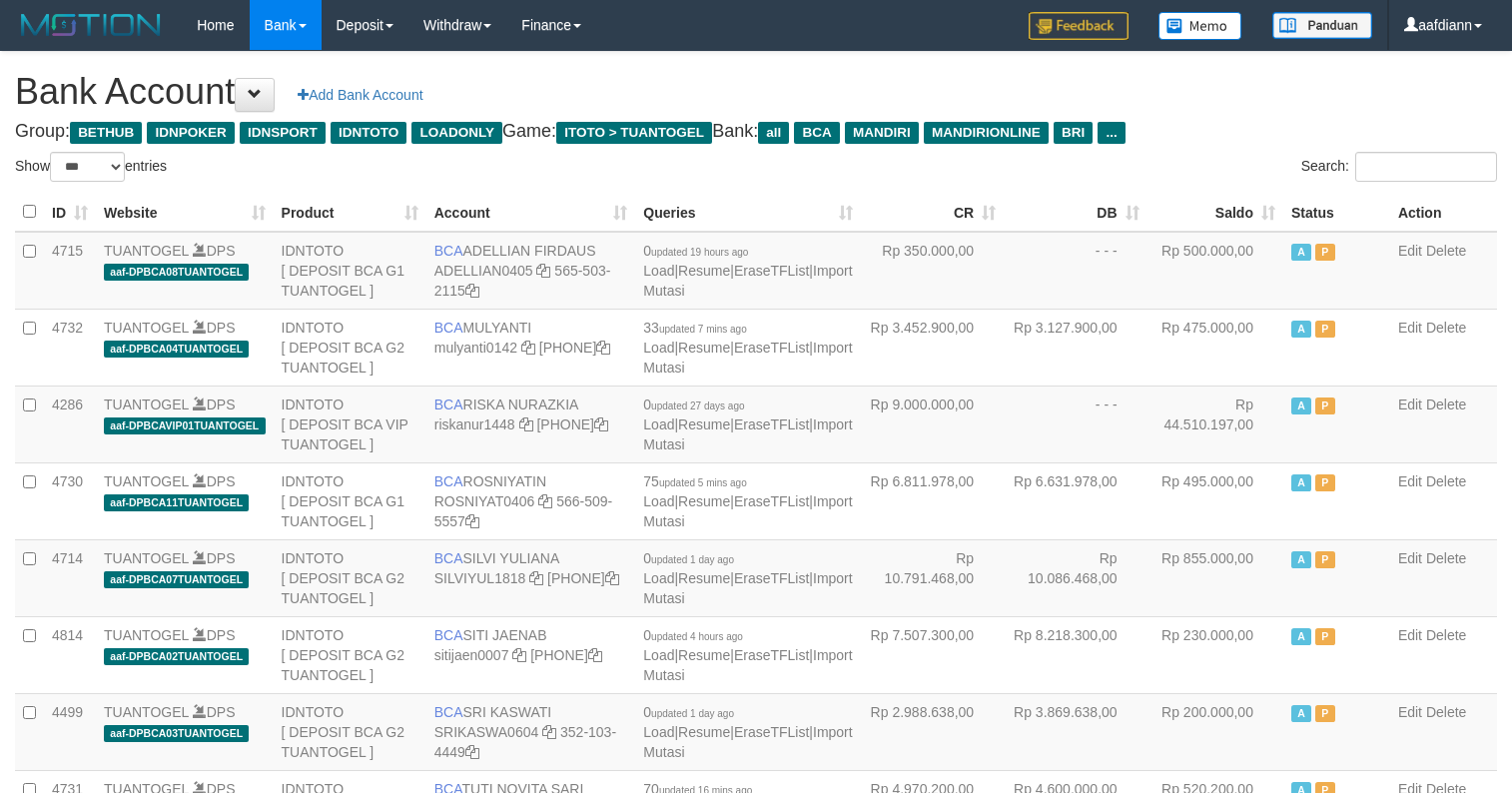 select on "***" 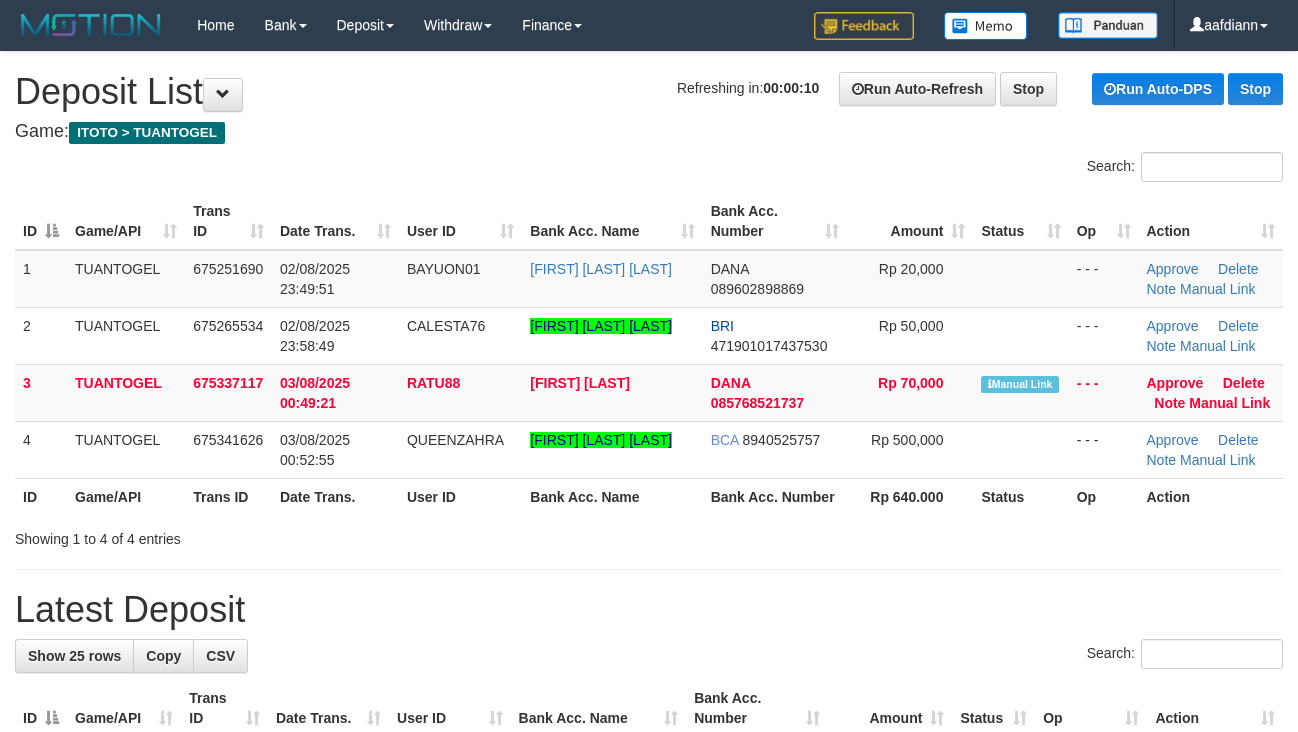 scroll, scrollTop: 0, scrollLeft: 0, axis: both 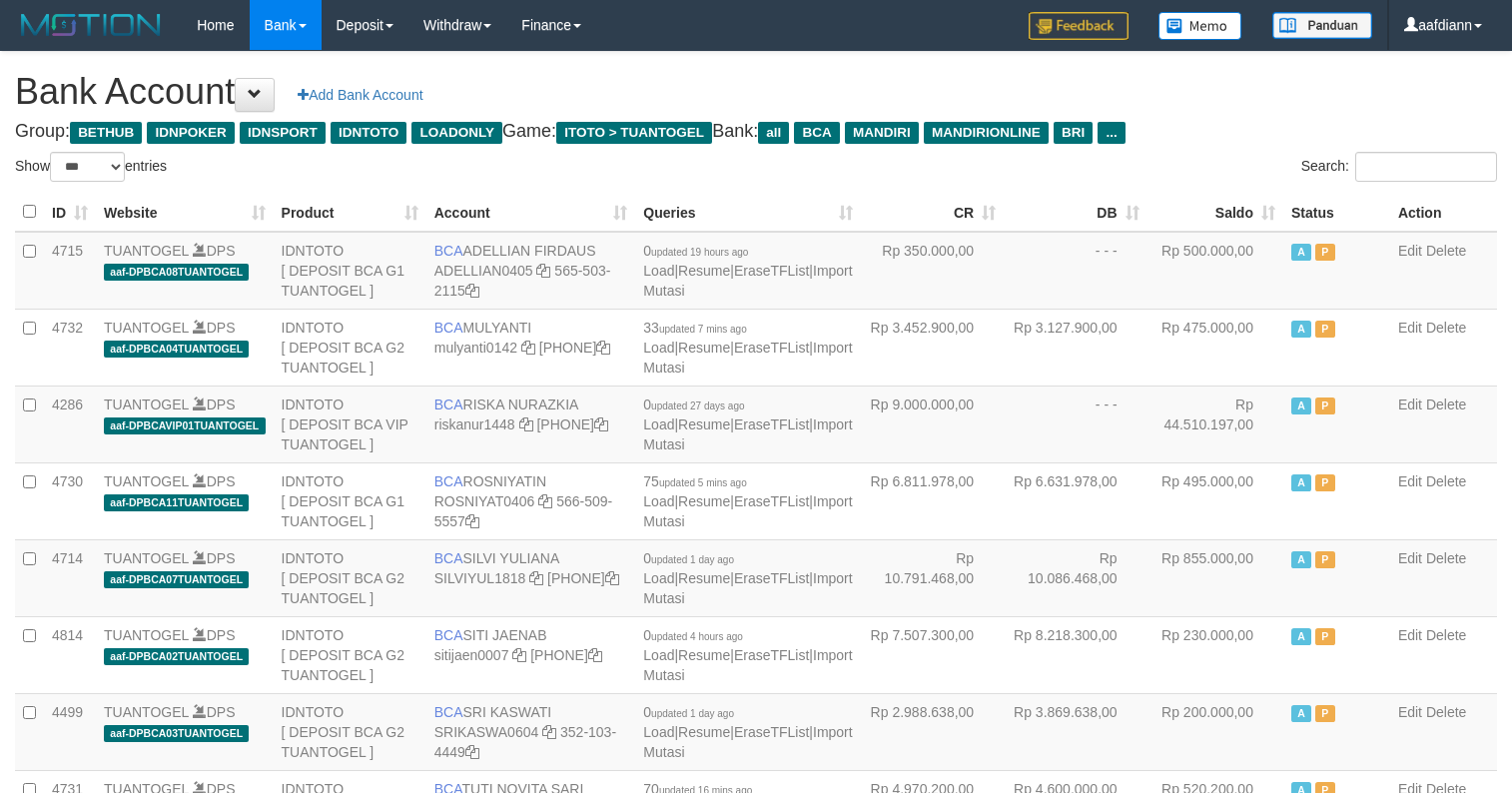select on "***" 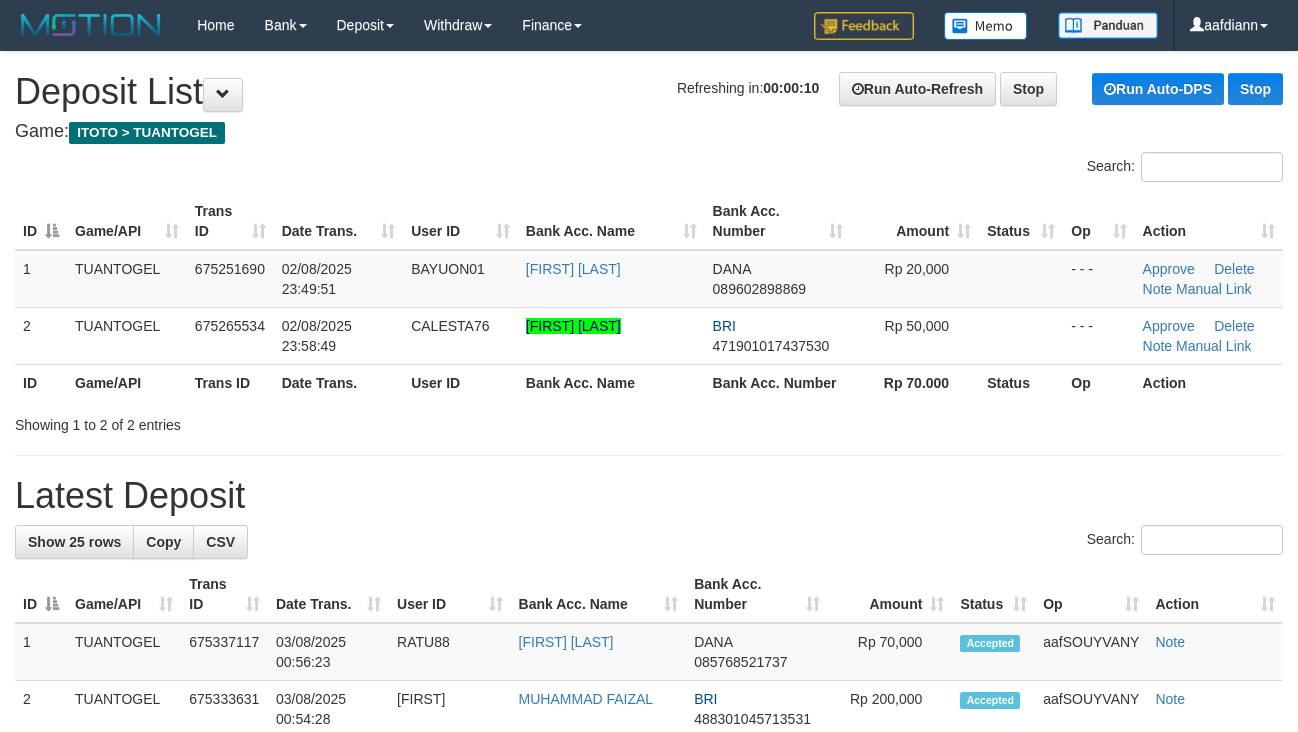 scroll, scrollTop: 0, scrollLeft: 0, axis: both 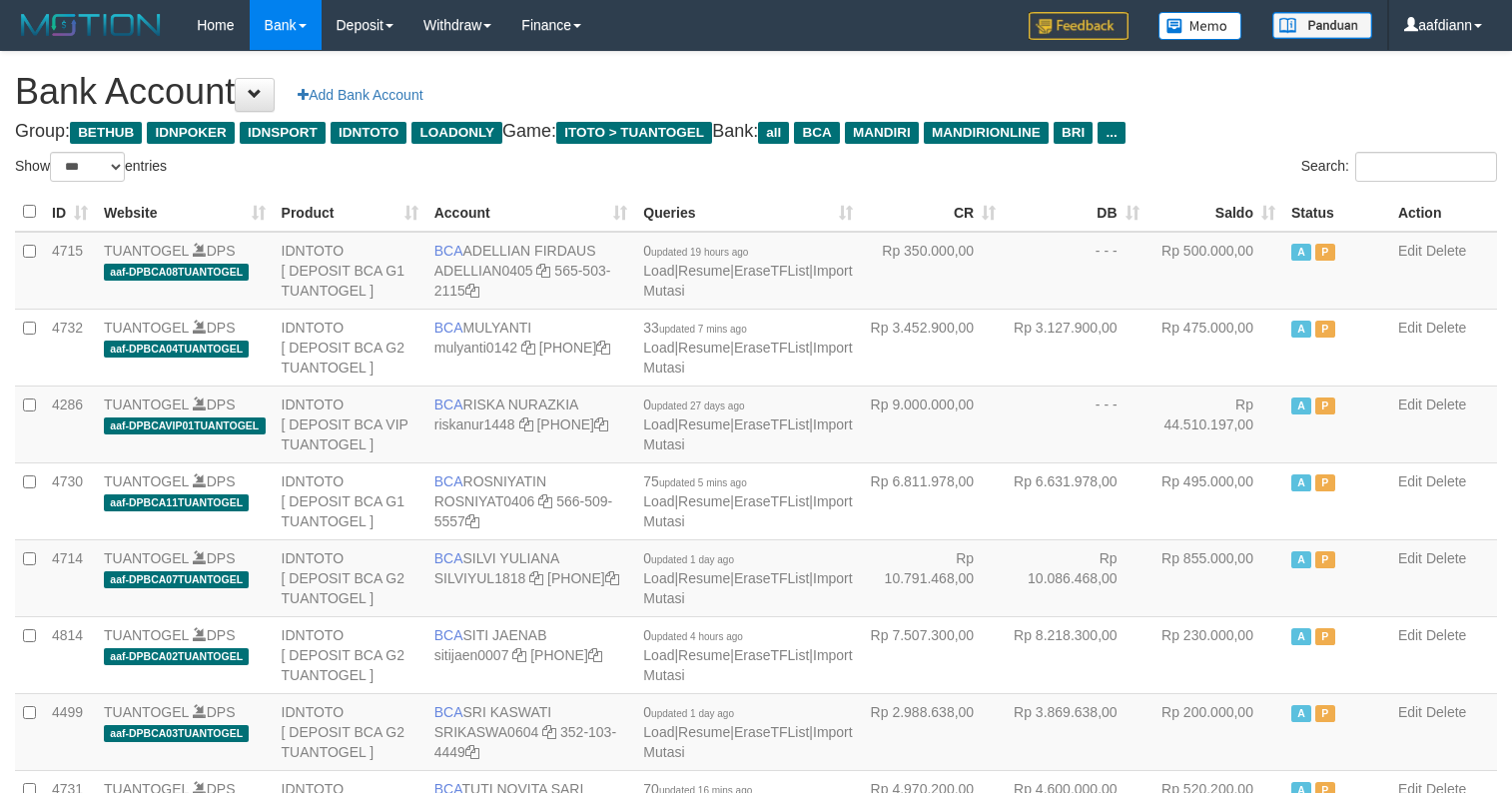 select on "***" 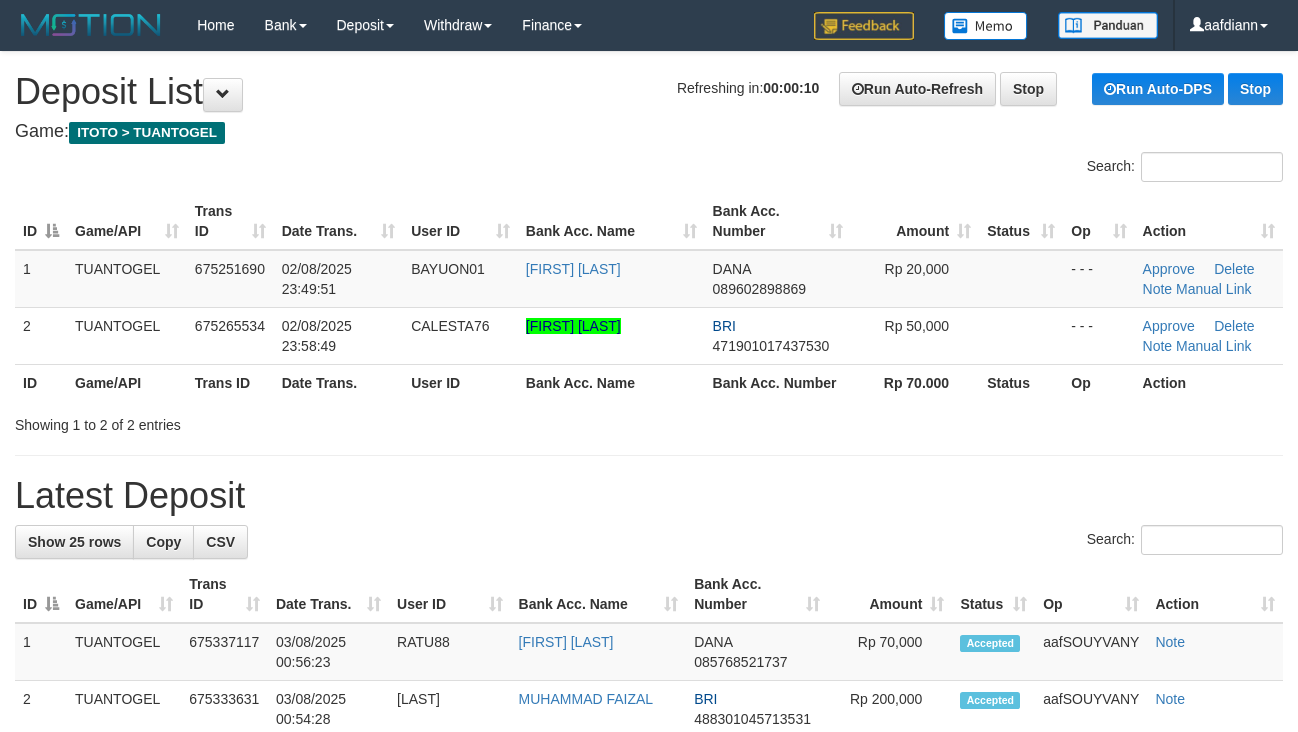 scroll, scrollTop: 0, scrollLeft: 0, axis: both 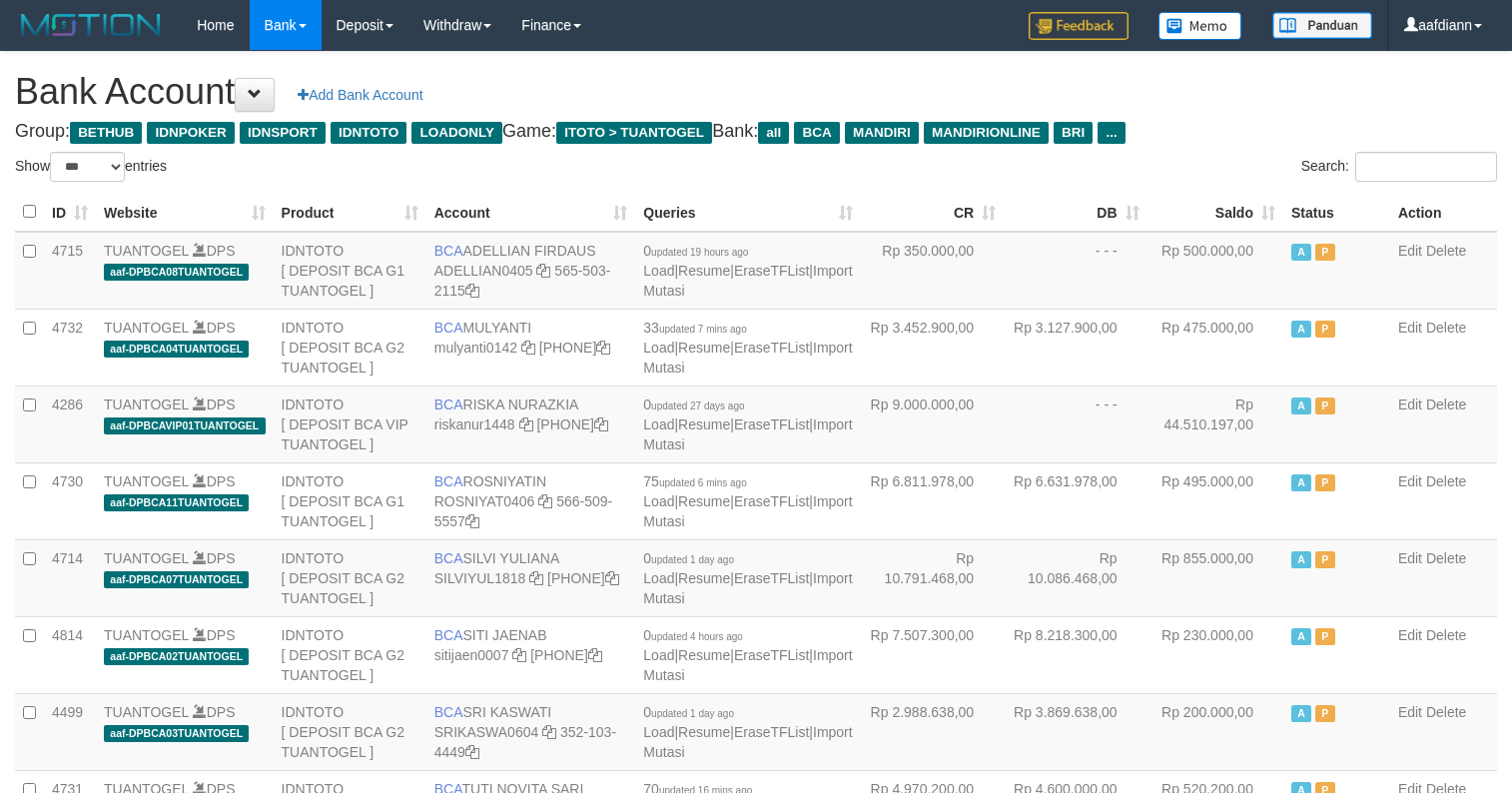 select on "***" 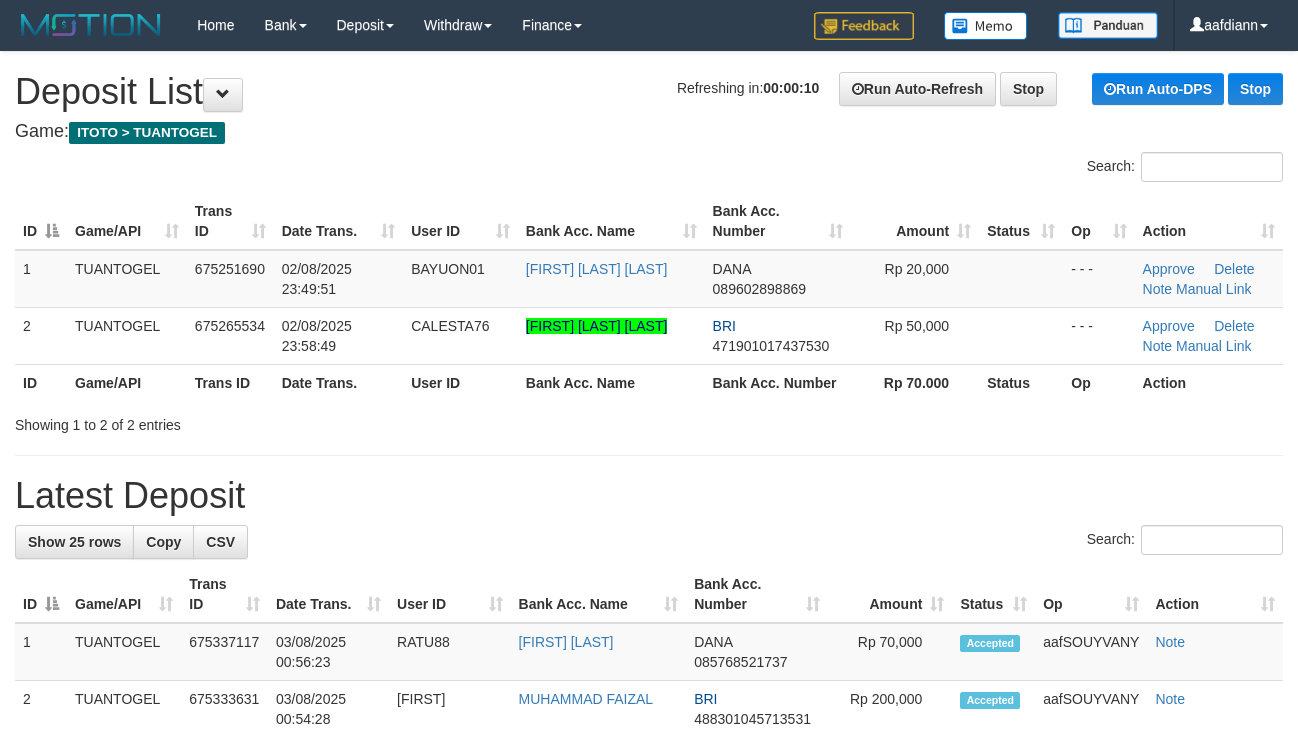 scroll, scrollTop: 0, scrollLeft: 0, axis: both 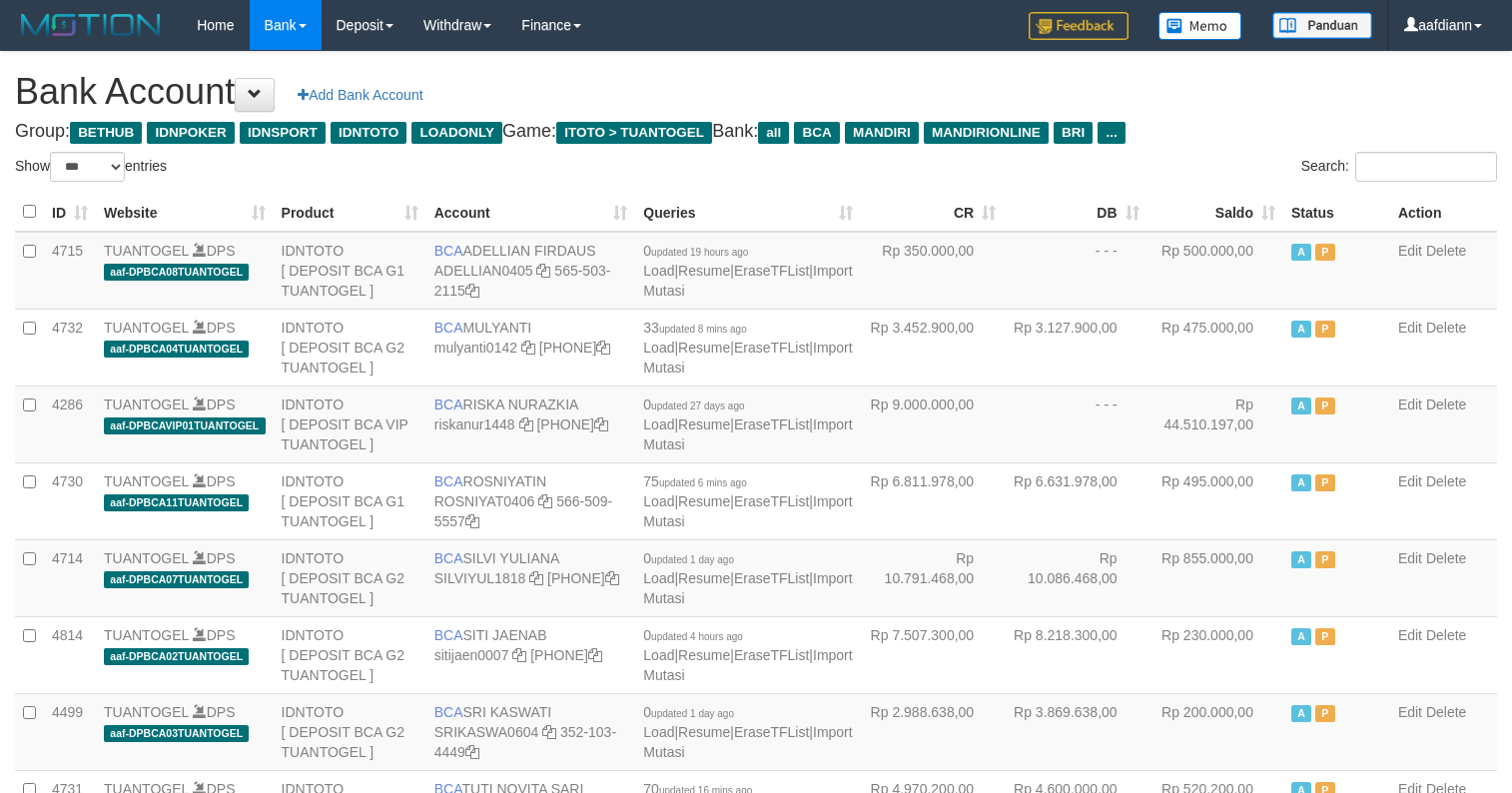 select on "***" 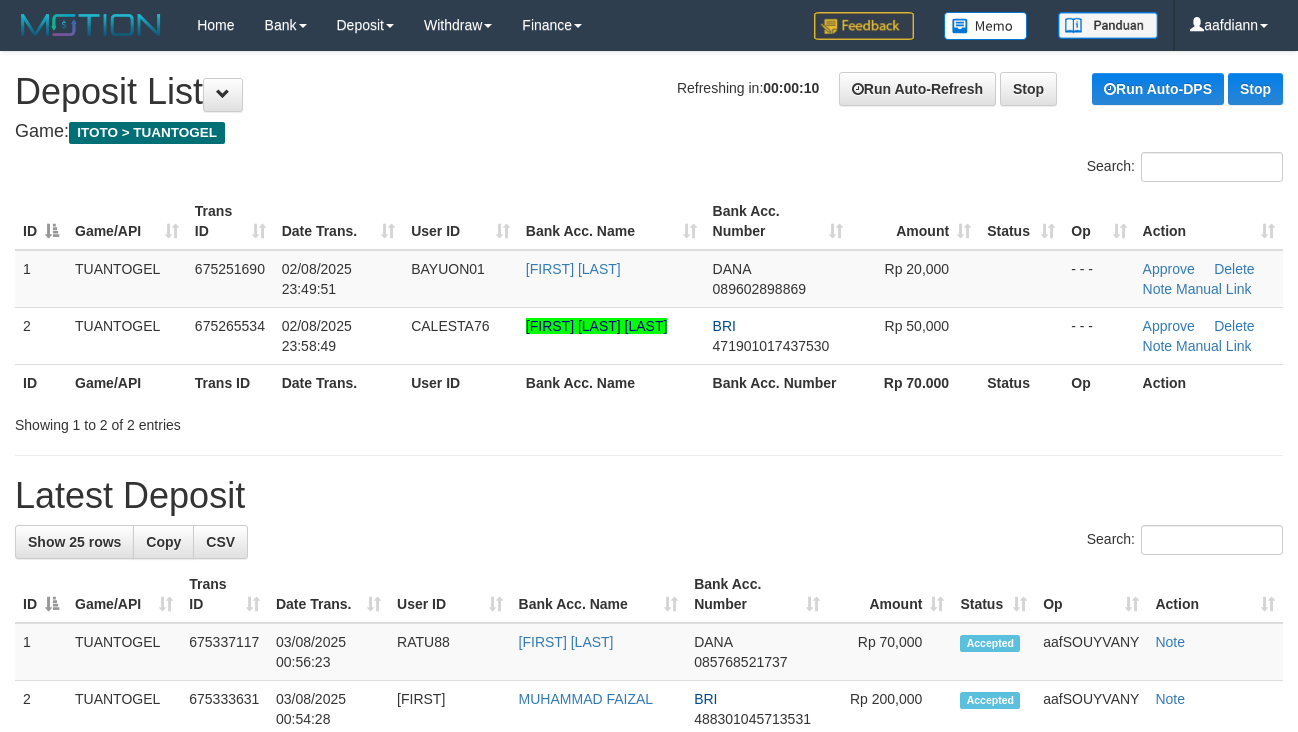 scroll, scrollTop: 0, scrollLeft: 0, axis: both 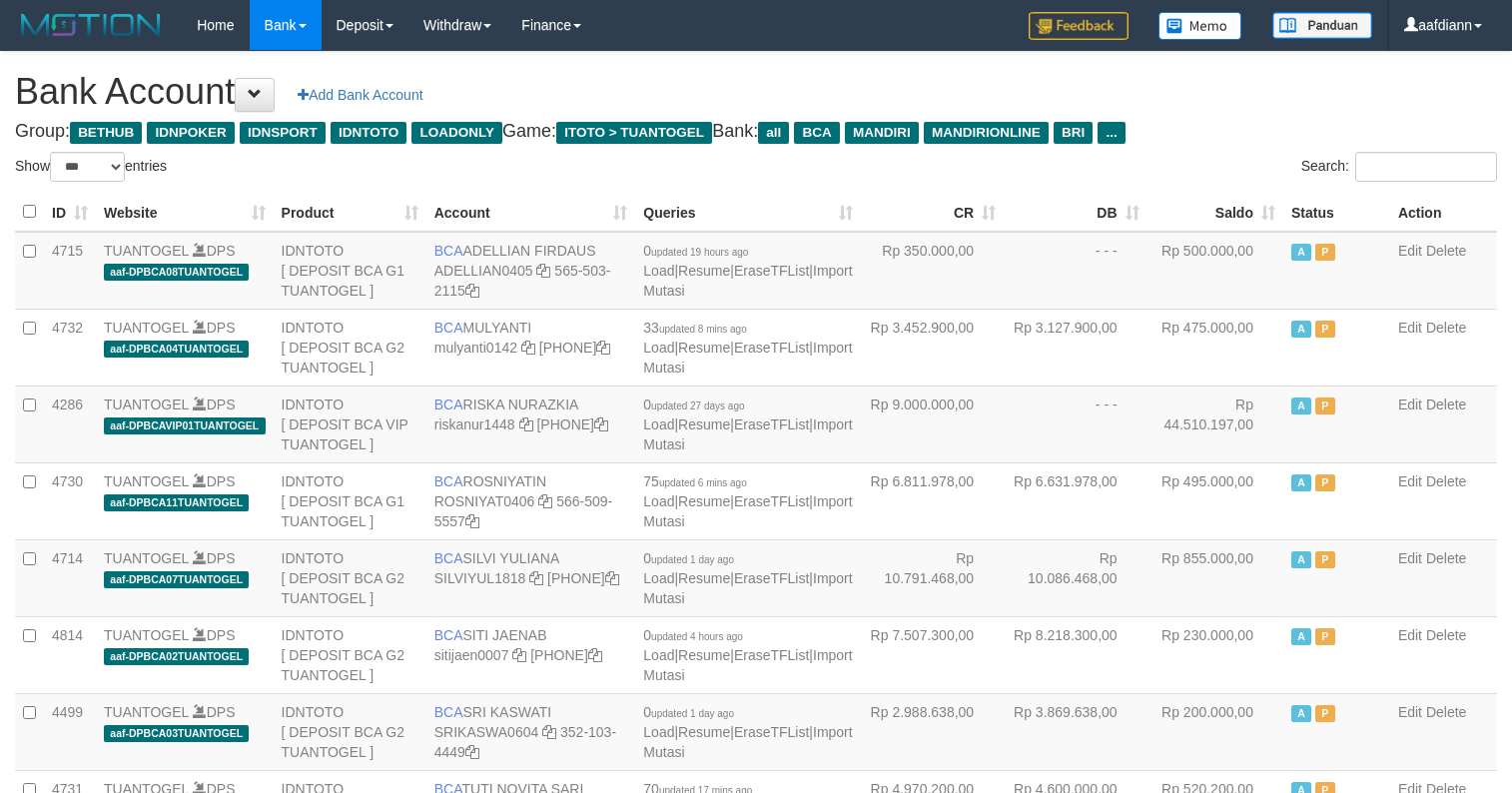 select on "***" 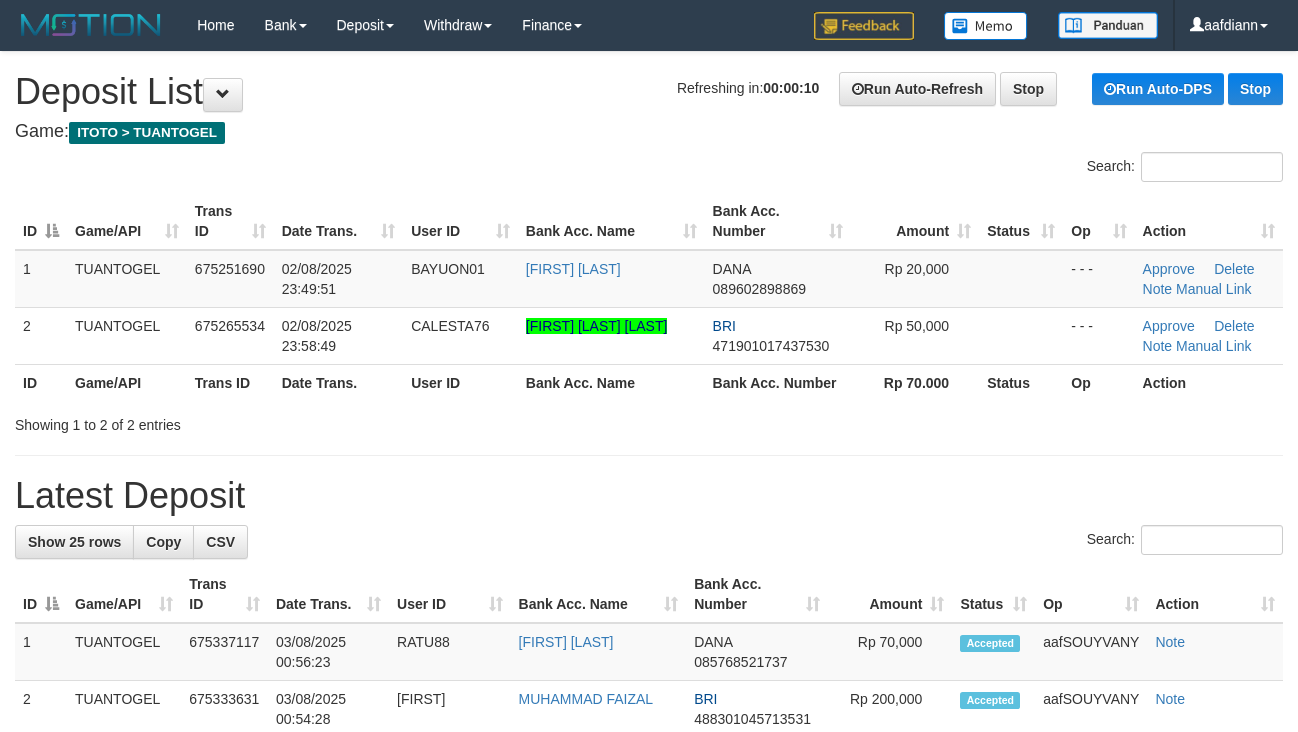scroll, scrollTop: 0, scrollLeft: 0, axis: both 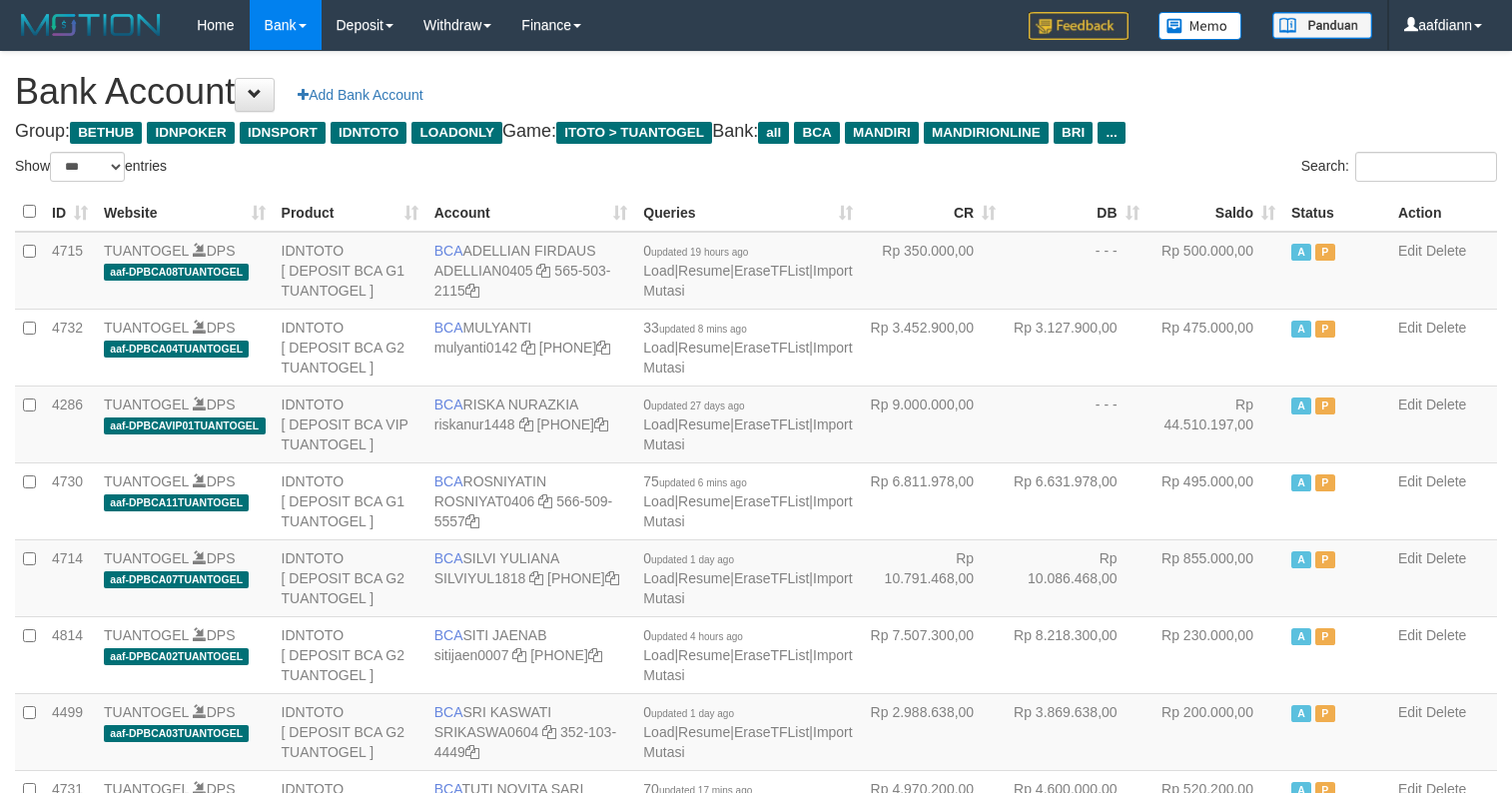 select on "***" 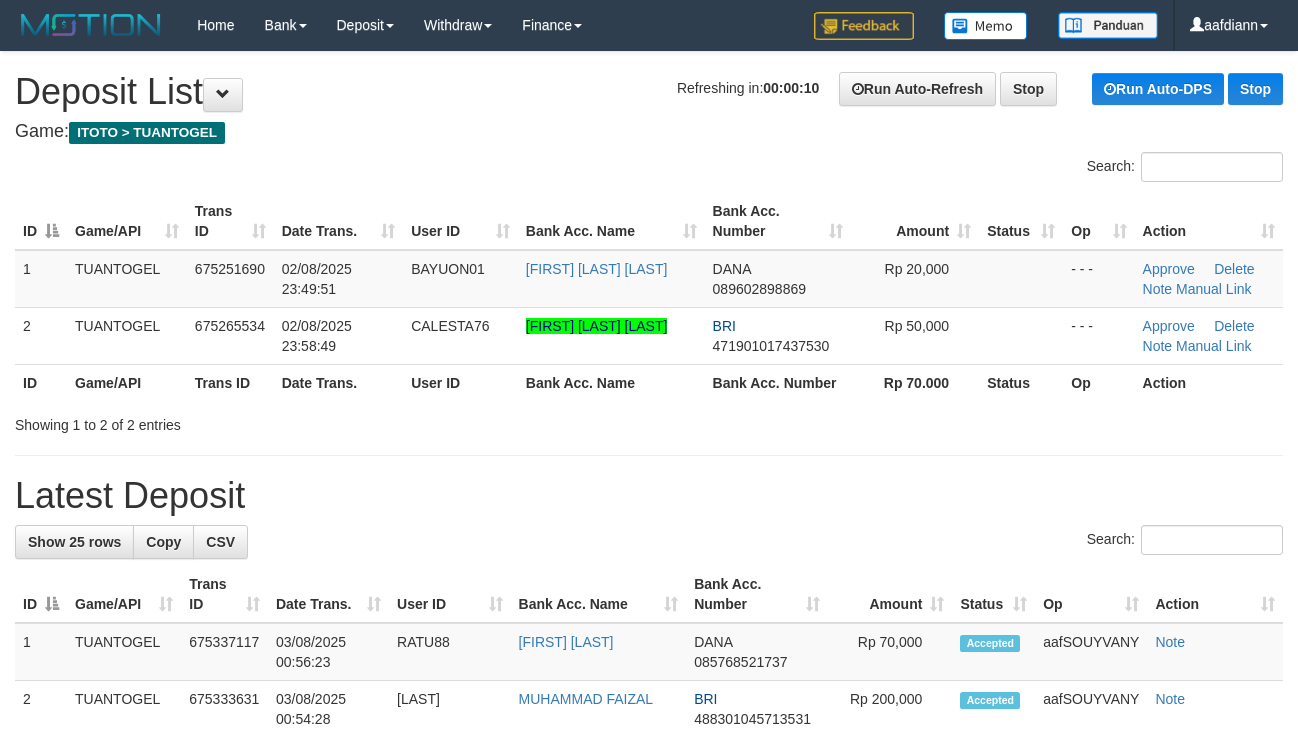 scroll, scrollTop: 0, scrollLeft: 0, axis: both 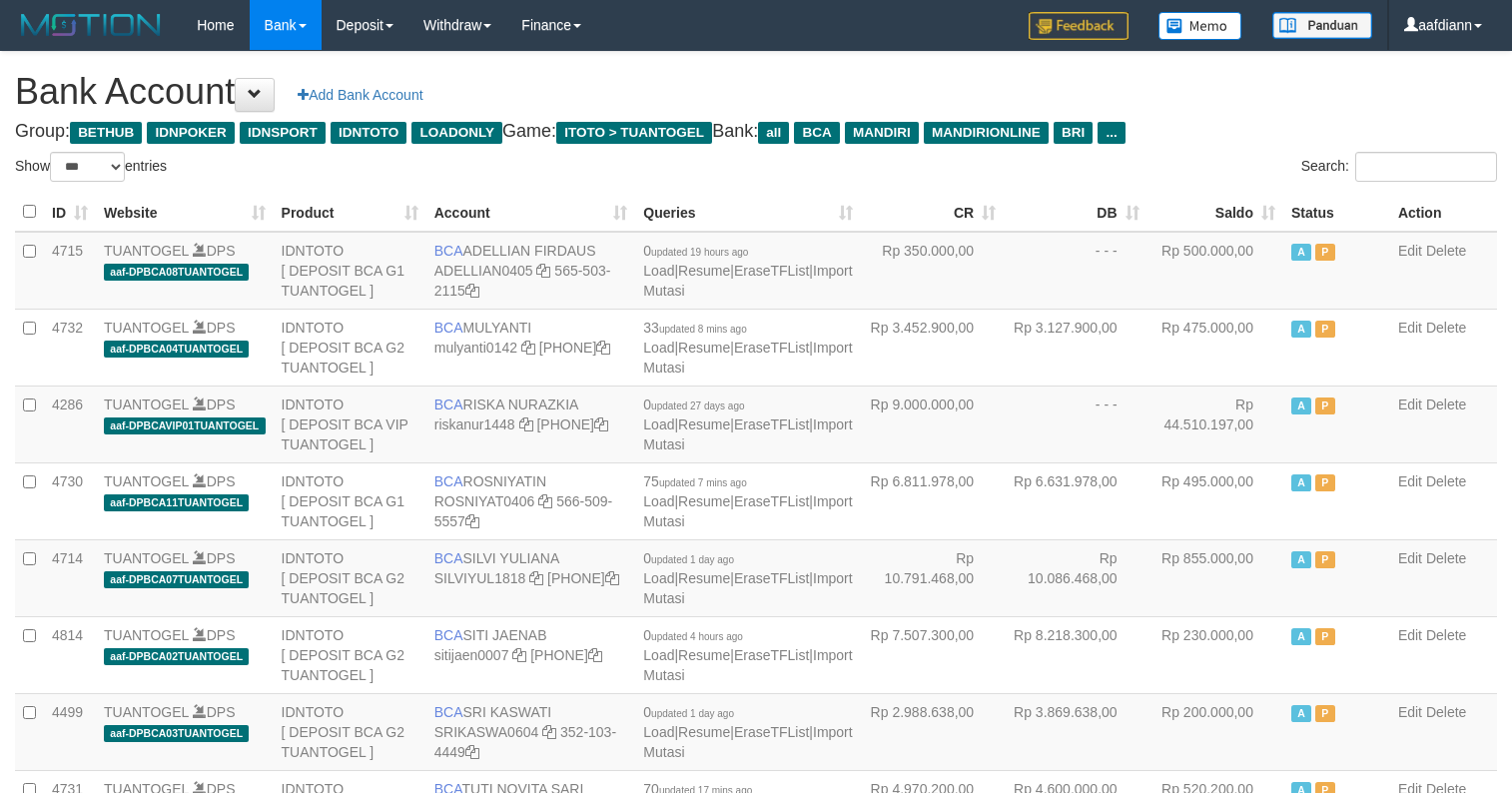 select on "***" 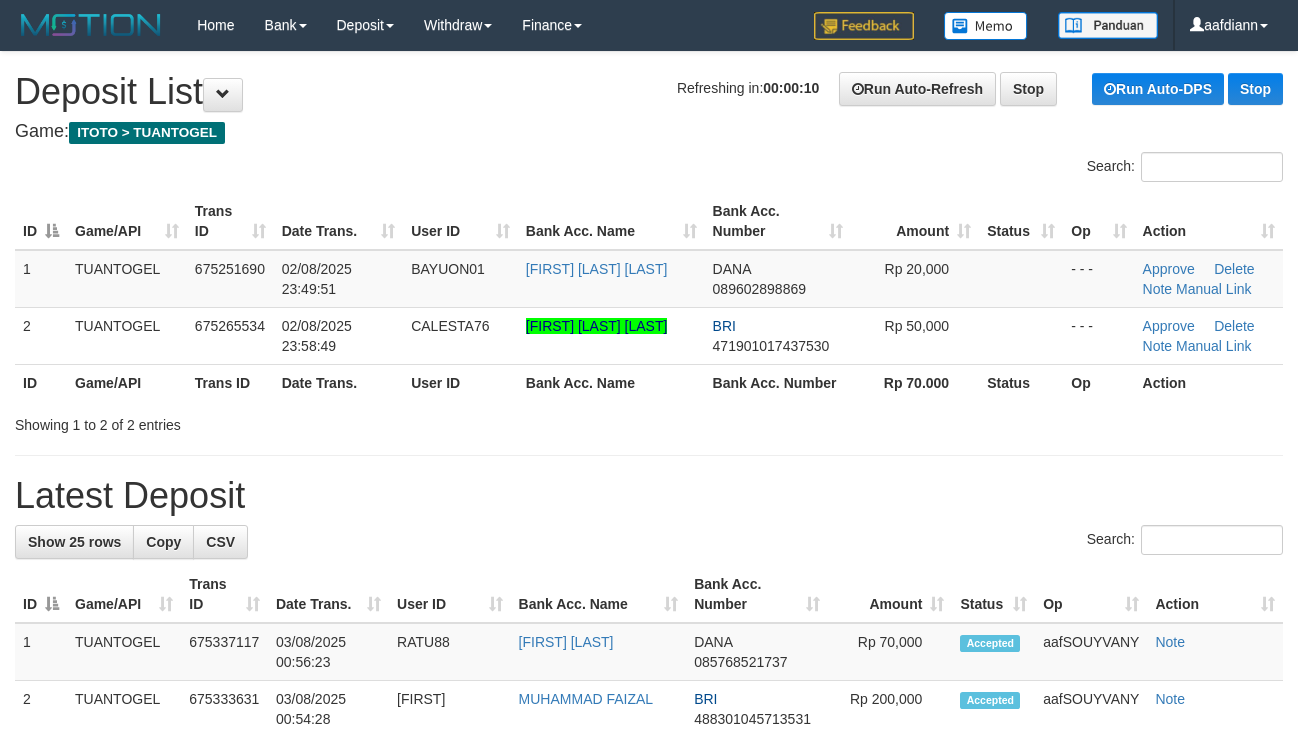 scroll, scrollTop: 0, scrollLeft: 0, axis: both 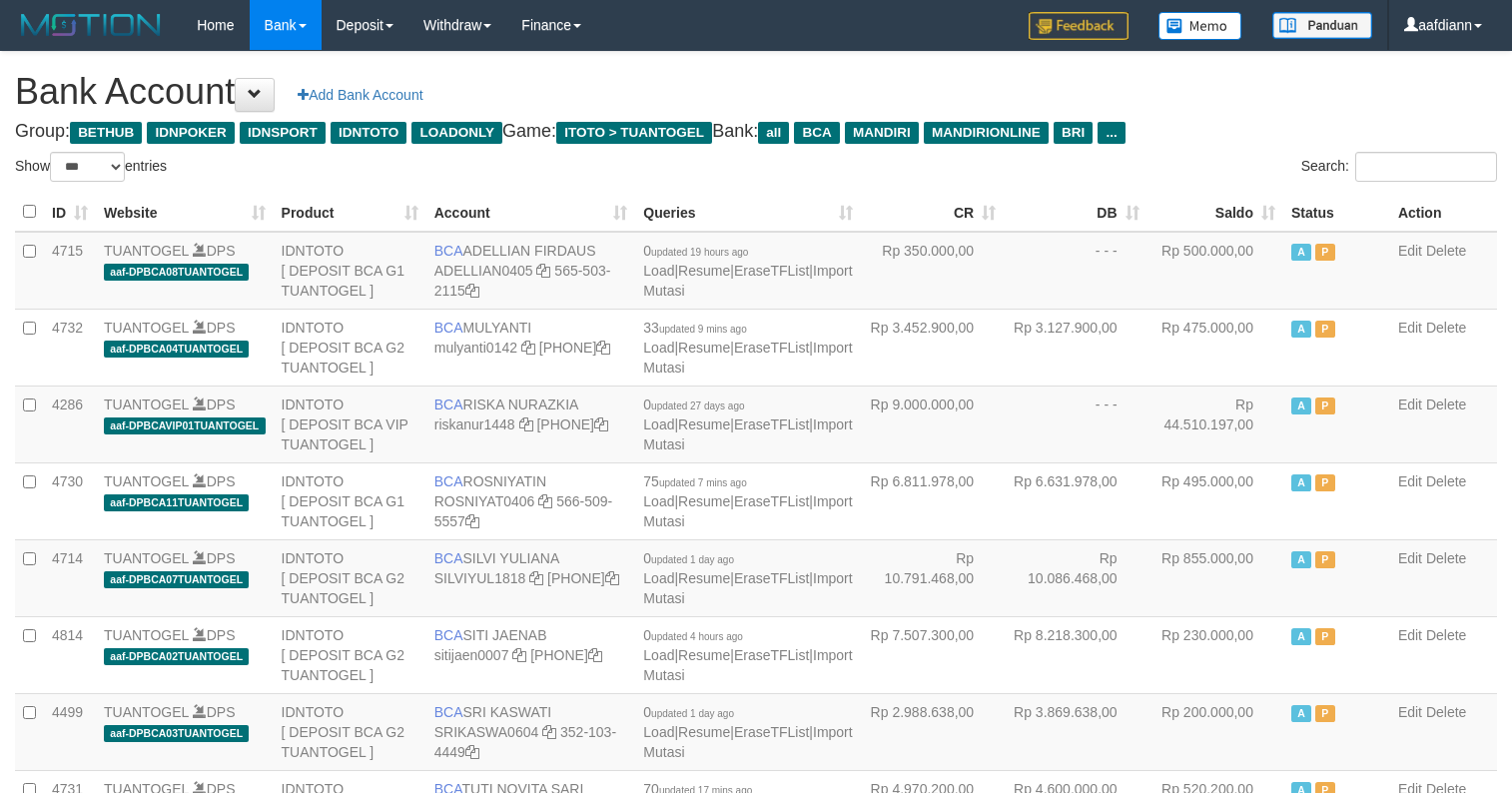 select on "***" 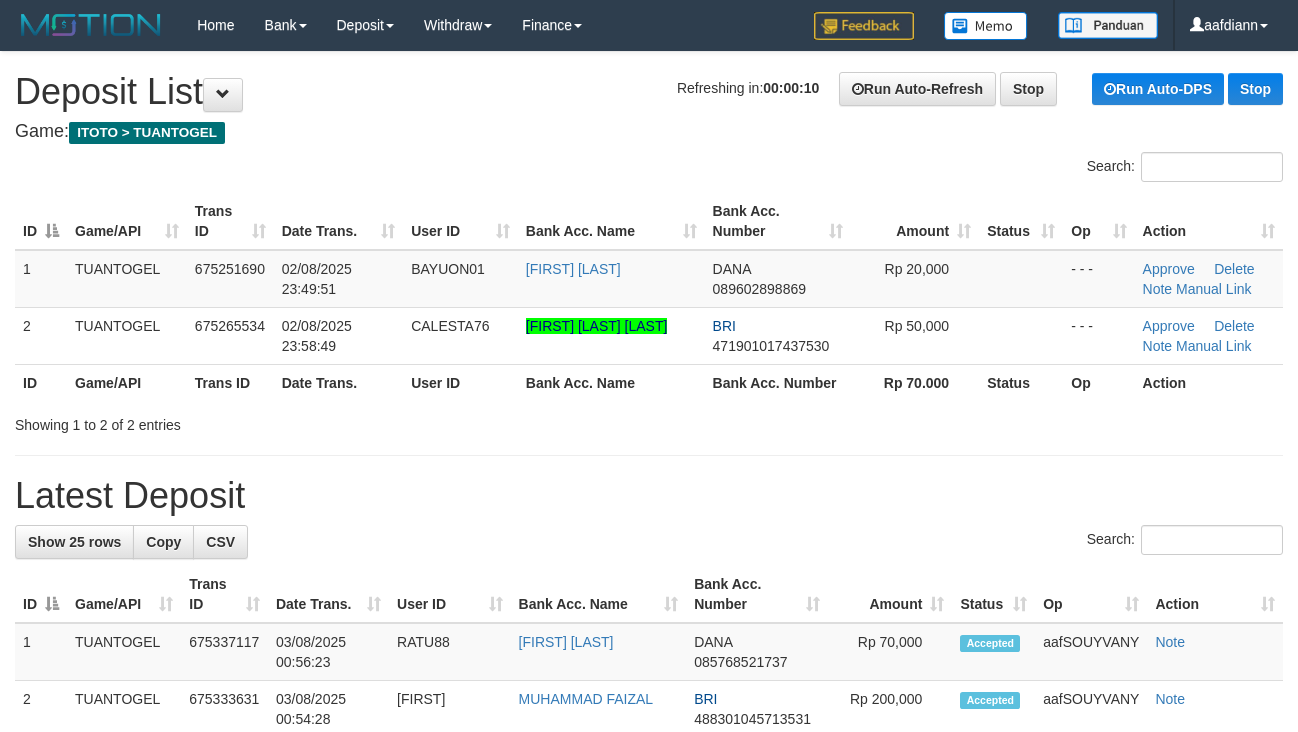 scroll, scrollTop: 0, scrollLeft: 0, axis: both 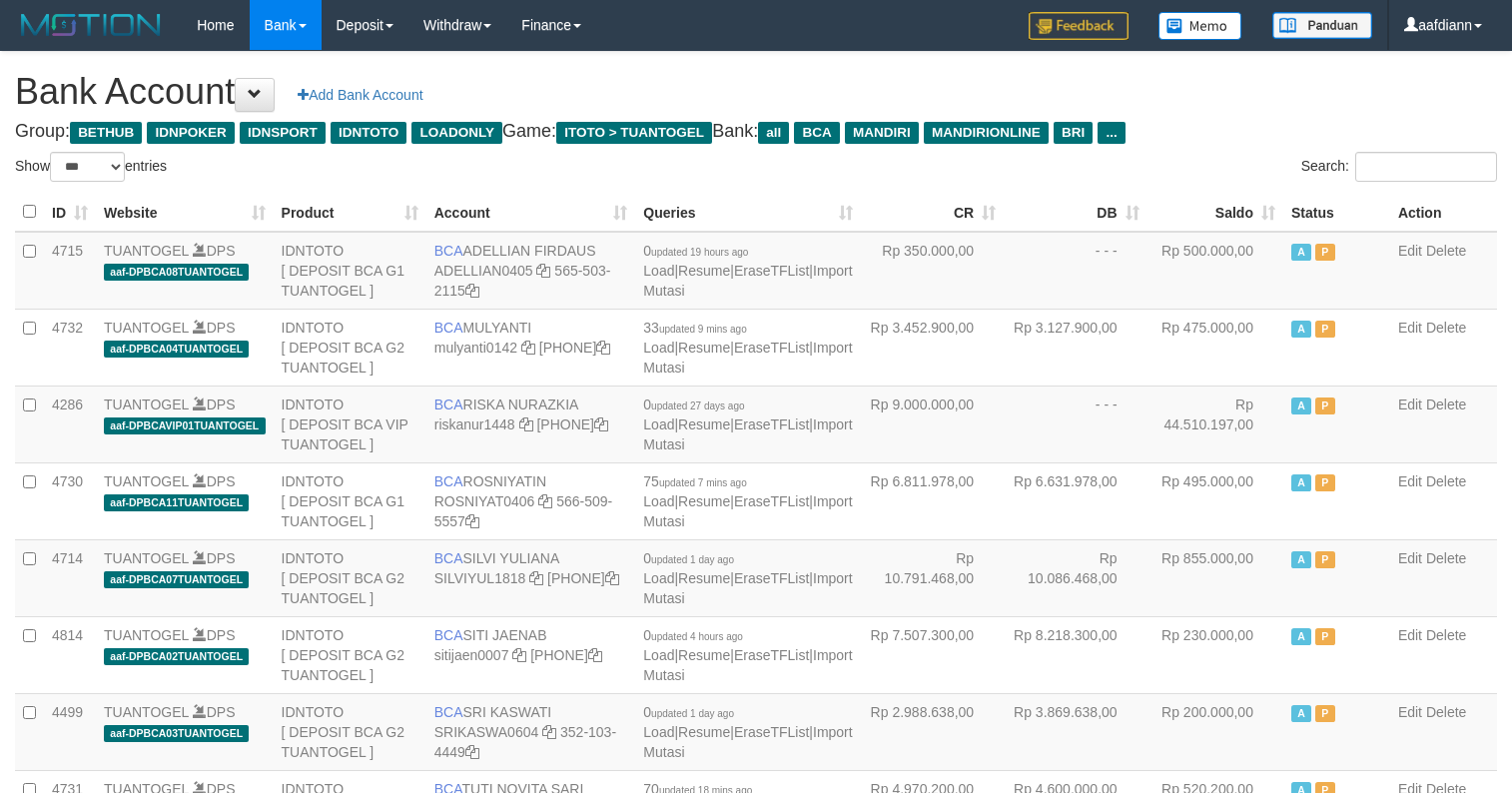 select on "***" 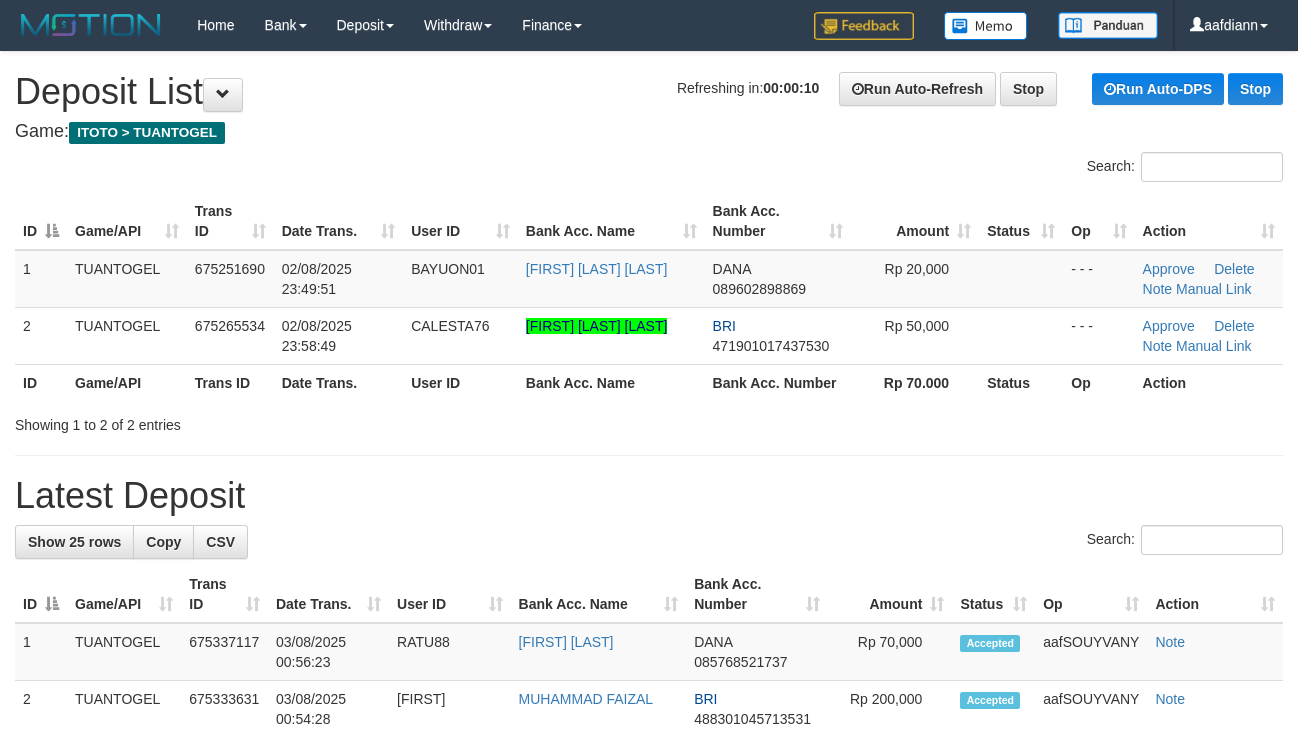 scroll, scrollTop: 0, scrollLeft: 0, axis: both 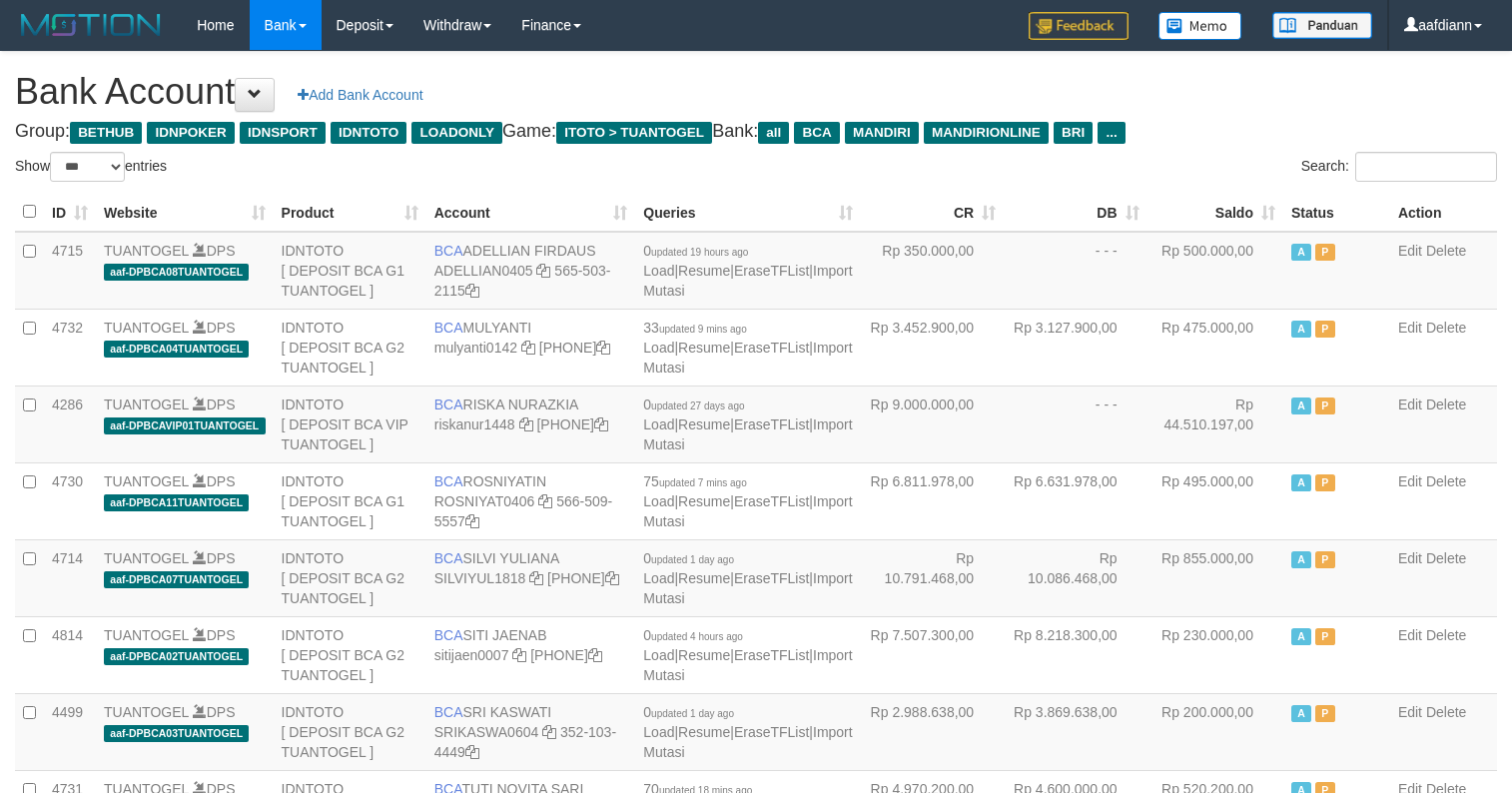 select on "***" 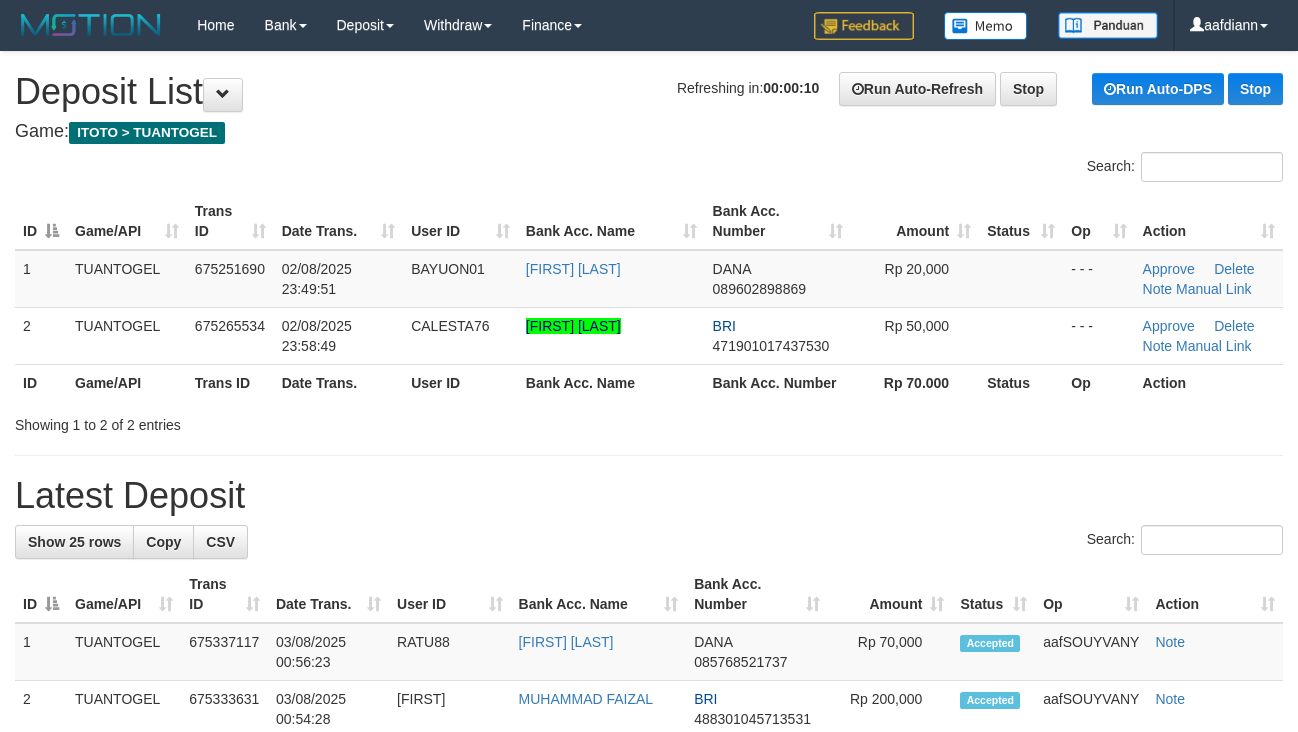 scroll, scrollTop: 0, scrollLeft: 0, axis: both 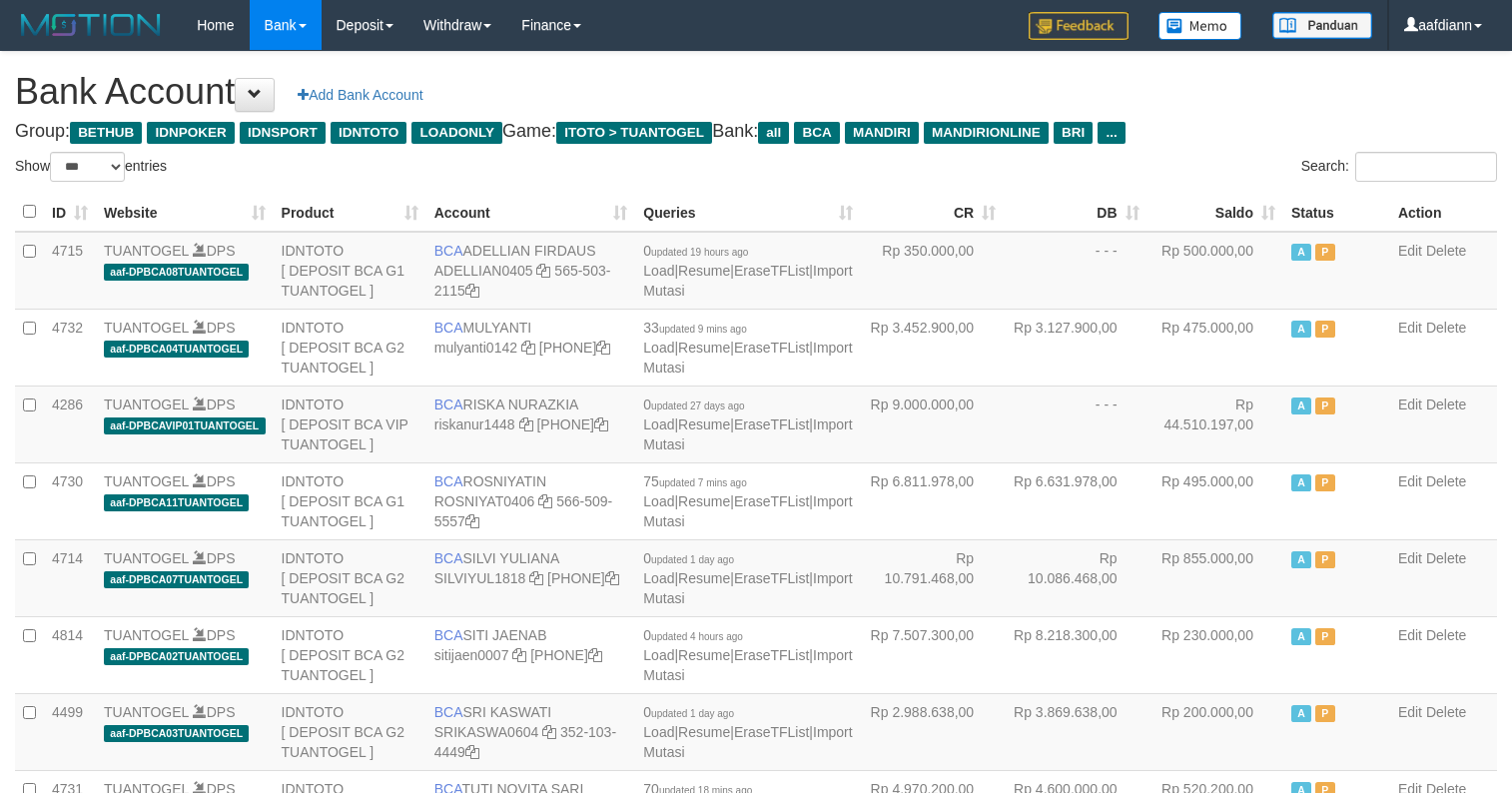 select on "***" 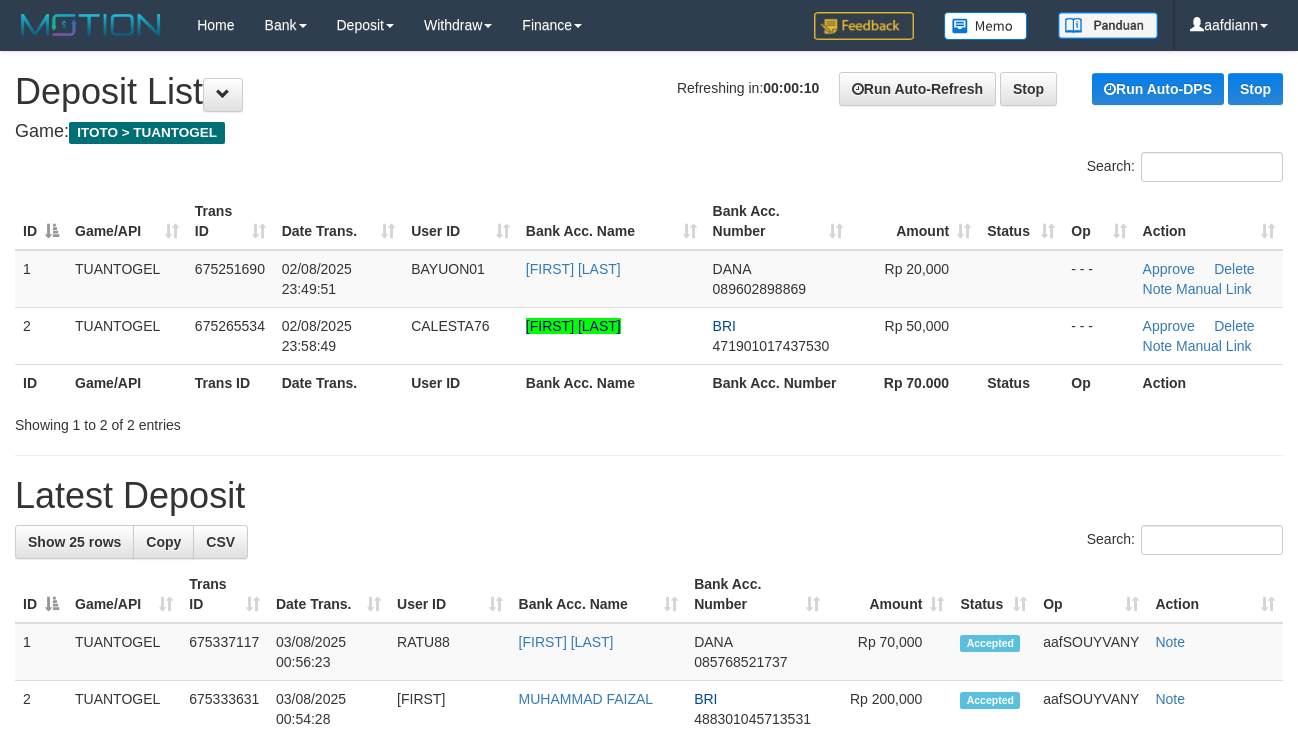 scroll, scrollTop: 0, scrollLeft: 0, axis: both 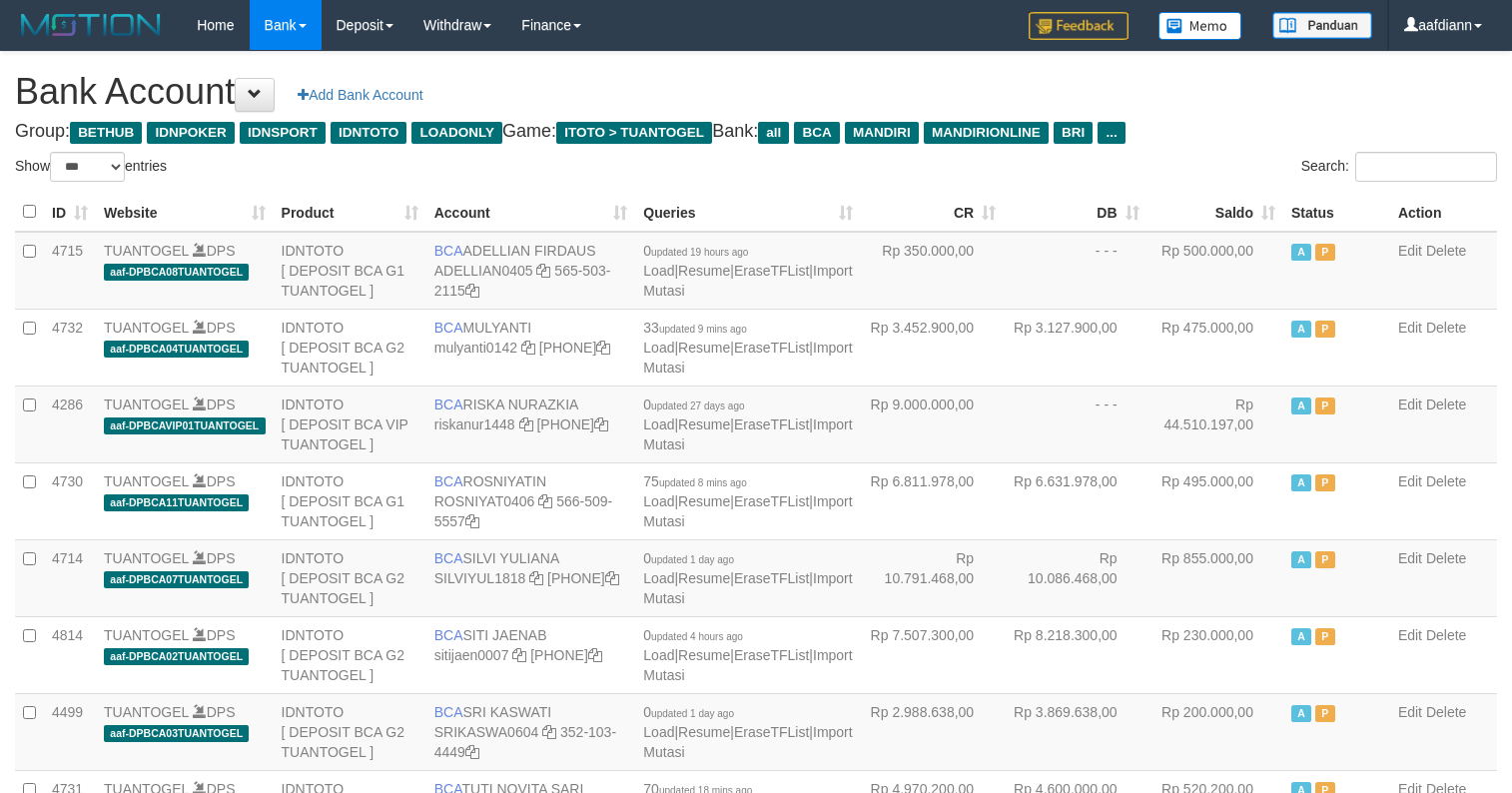 select on "***" 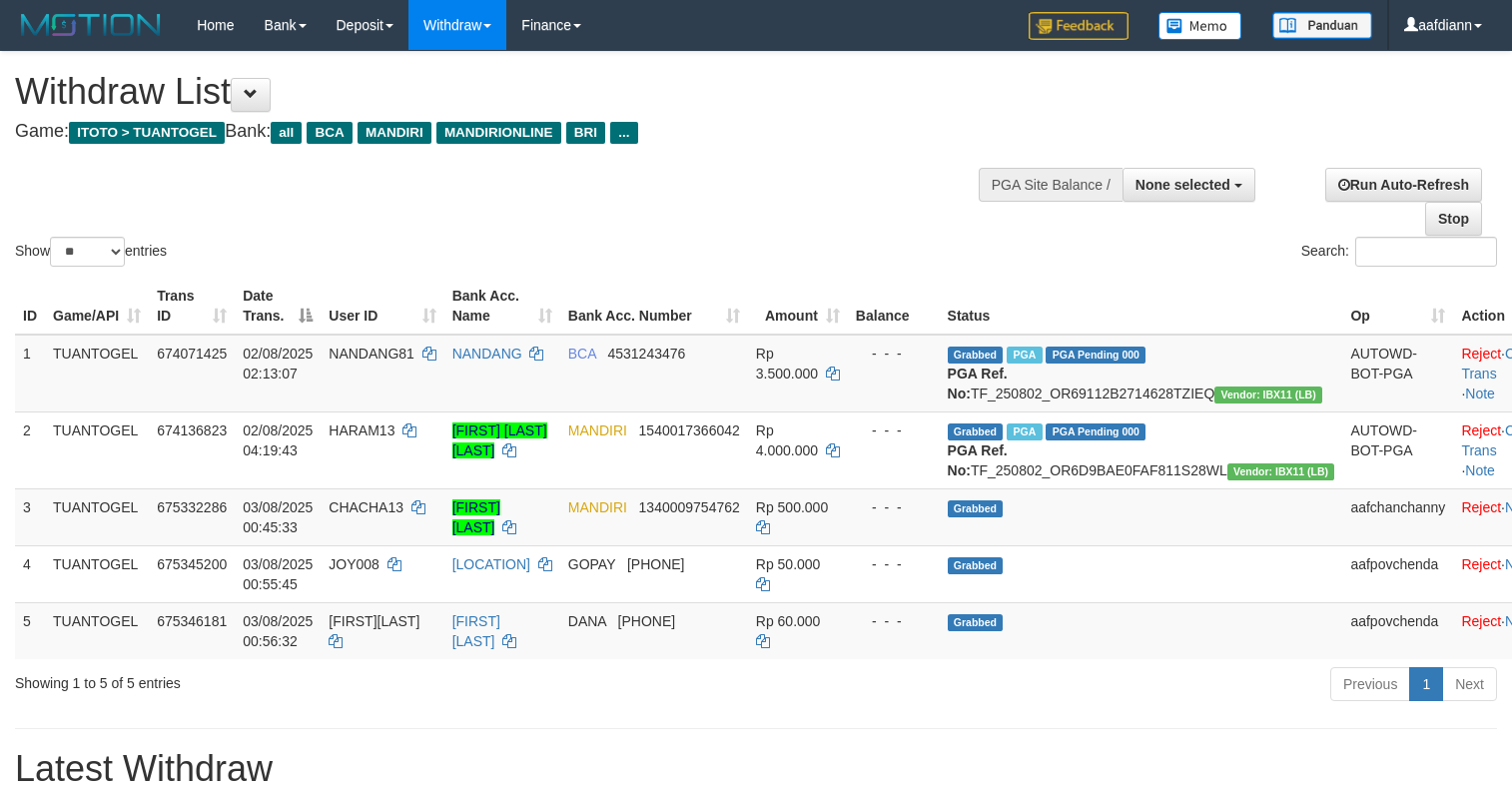select 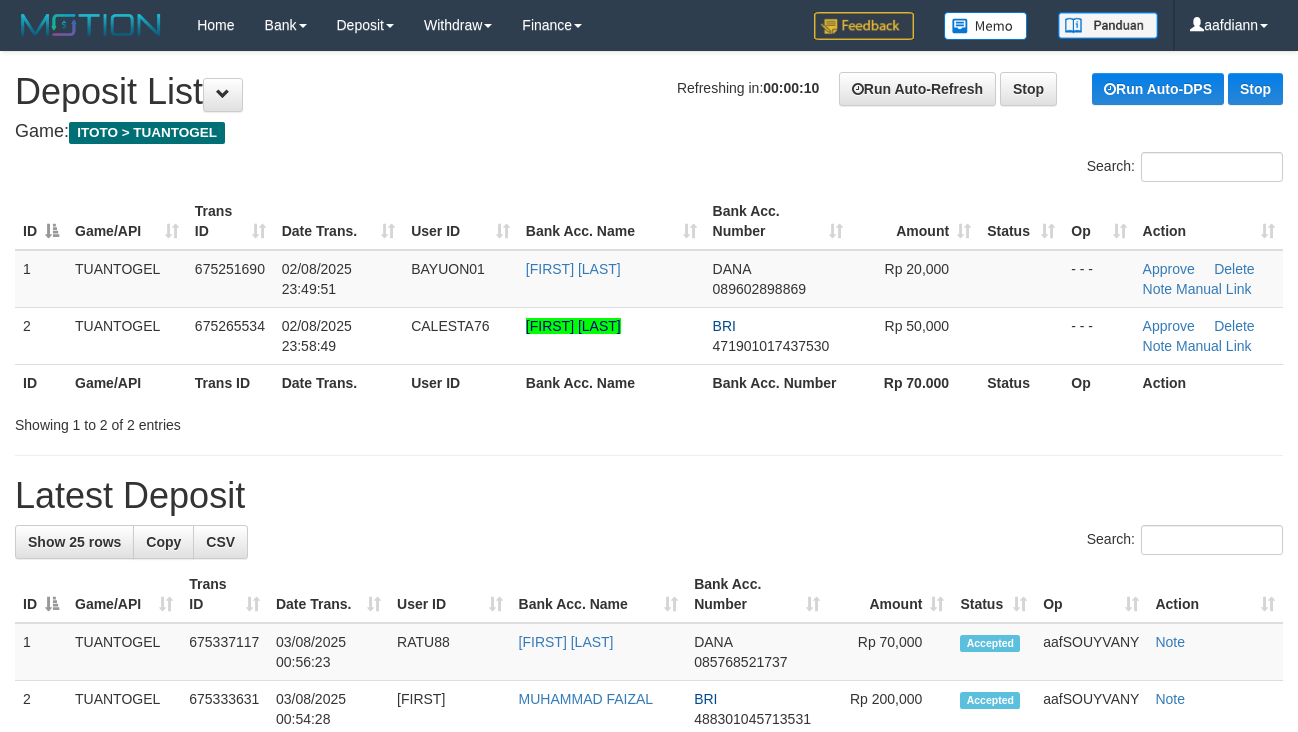 scroll, scrollTop: 0, scrollLeft: 0, axis: both 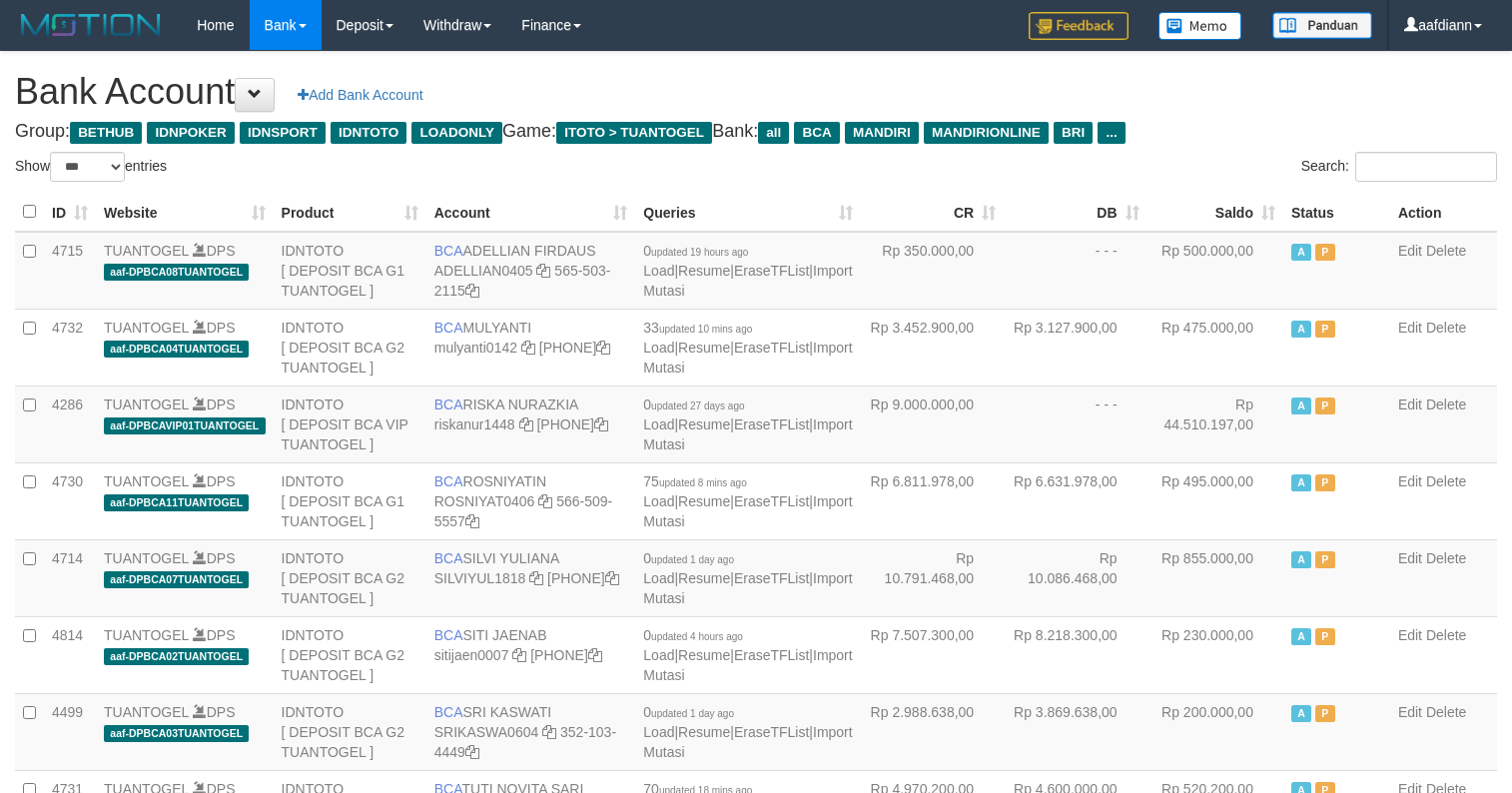 select on "***" 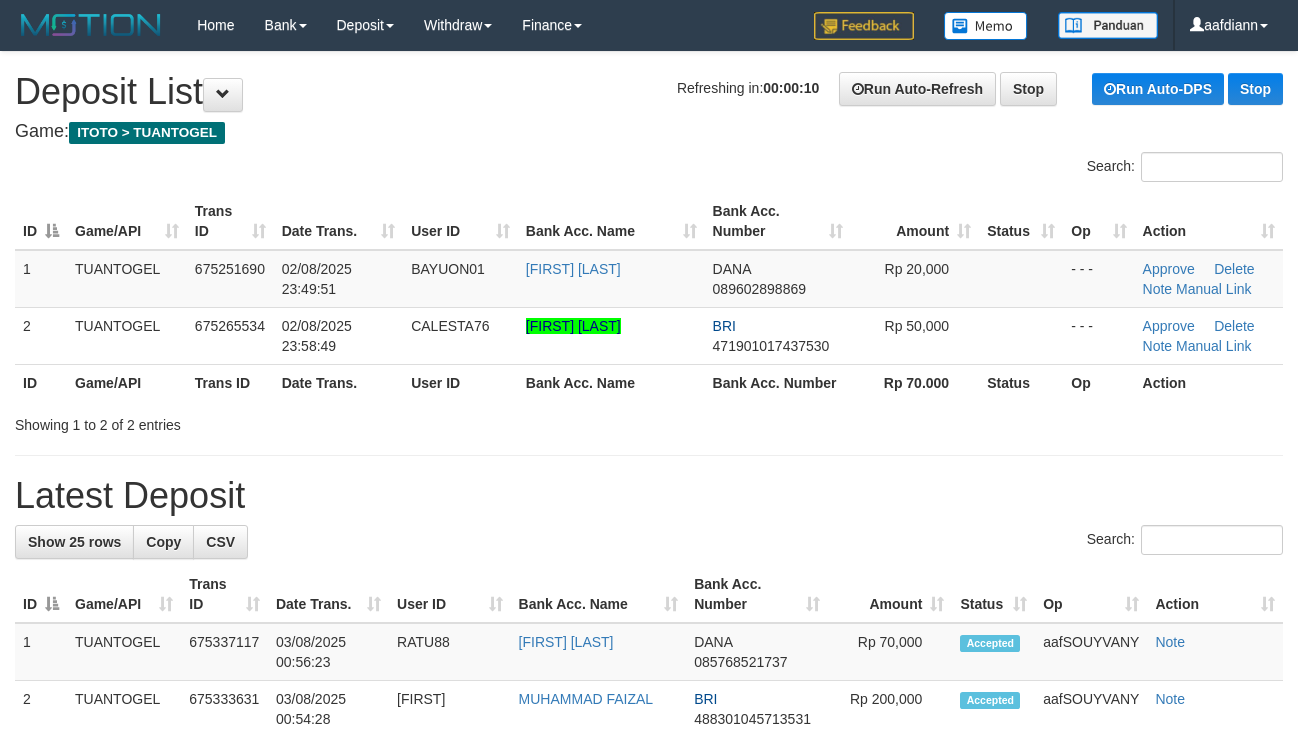 scroll, scrollTop: 0, scrollLeft: 0, axis: both 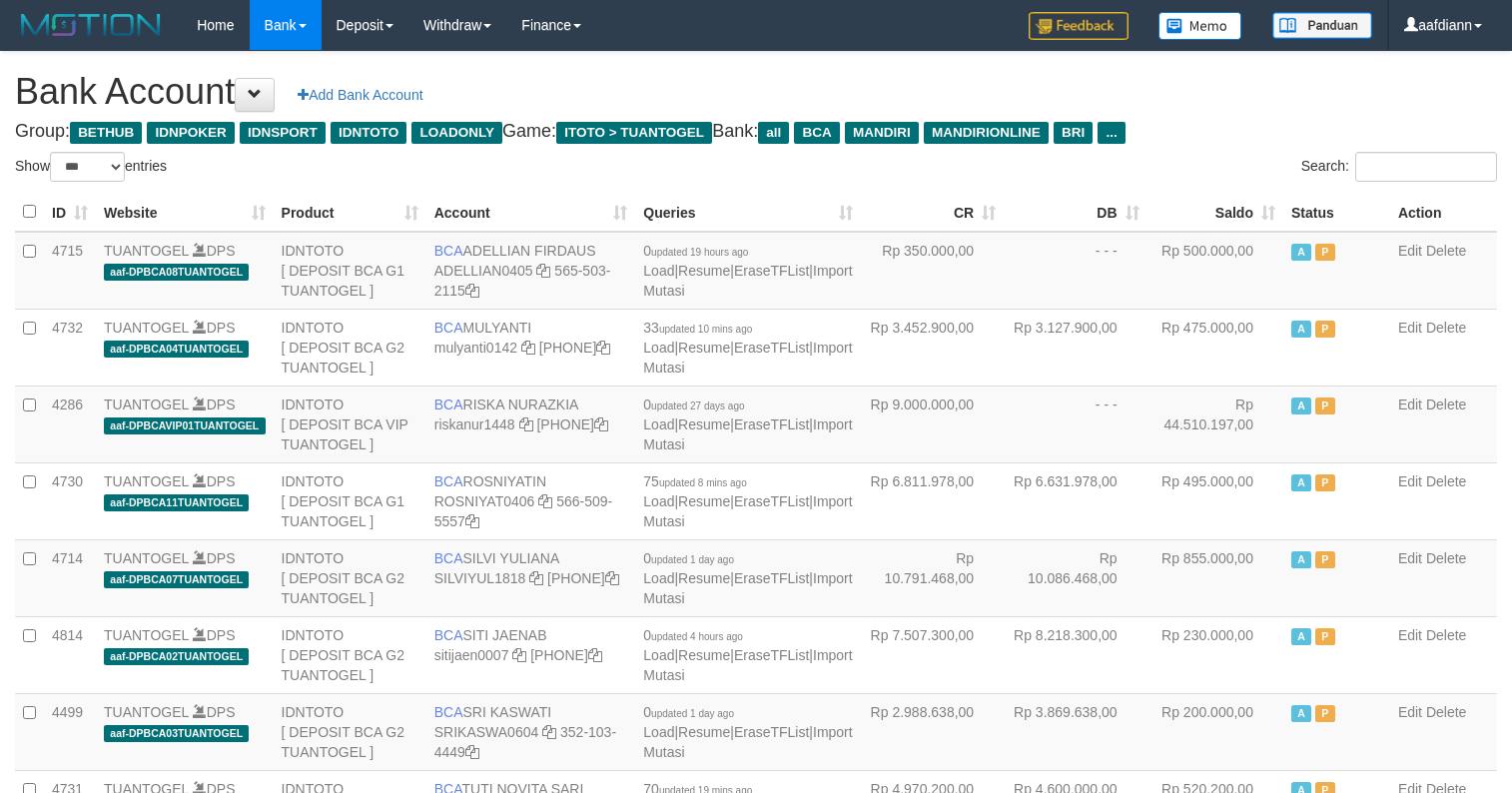 select on "***" 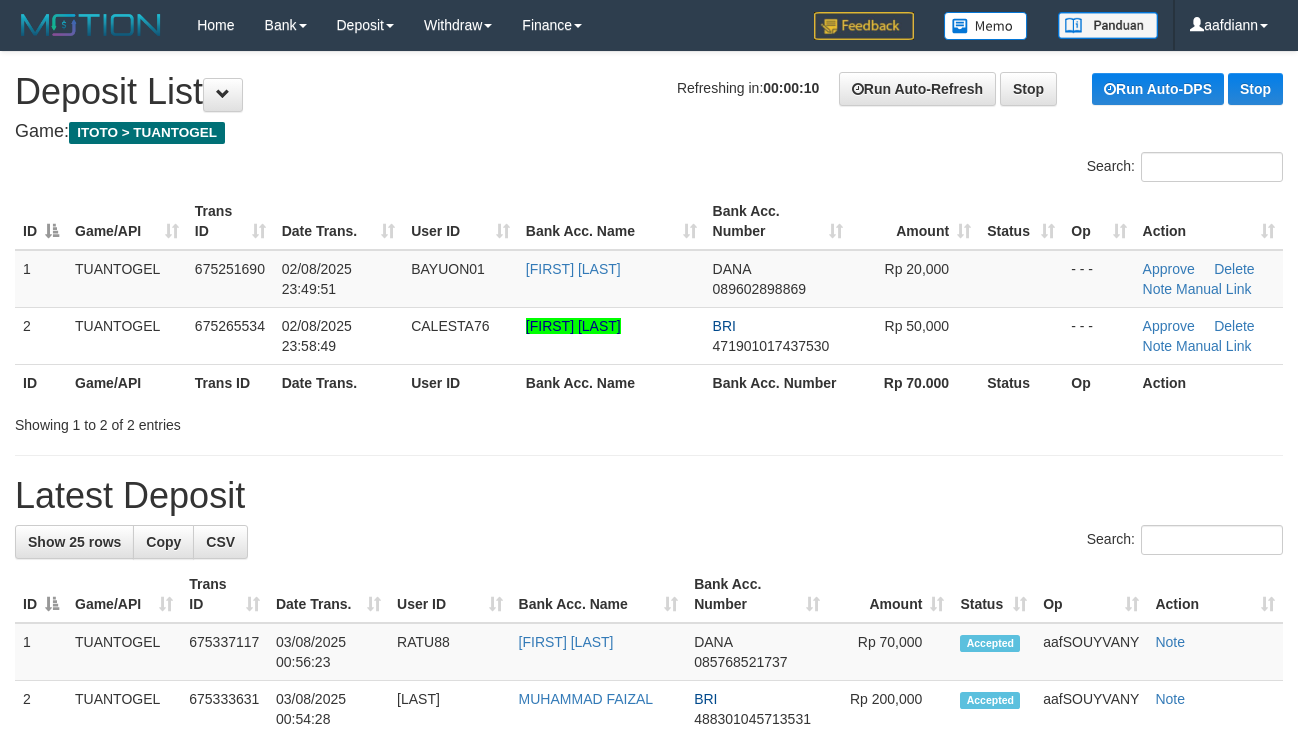 scroll, scrollTop: 0, scrollLeft: 0, axis: both 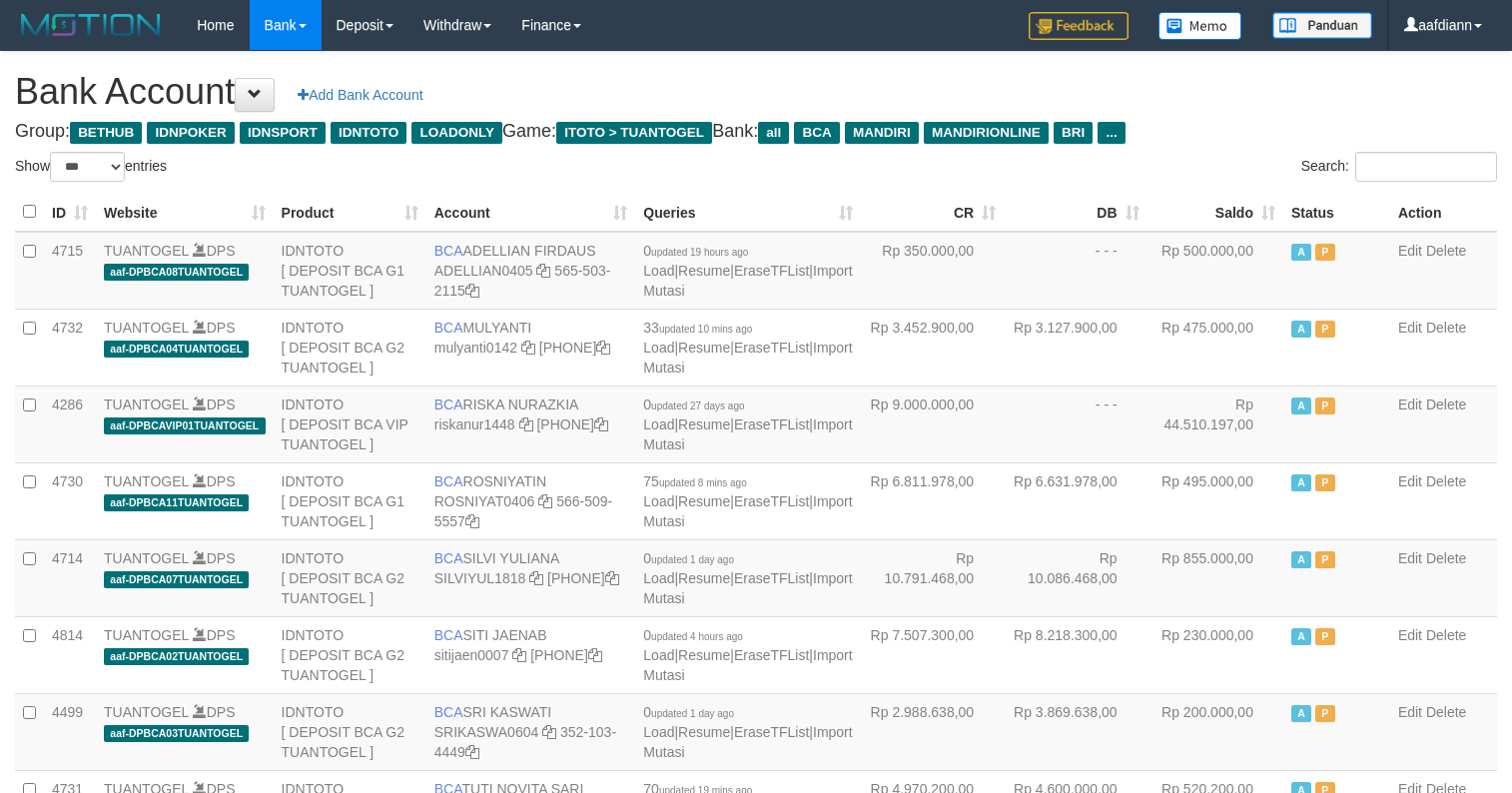 select on "***" 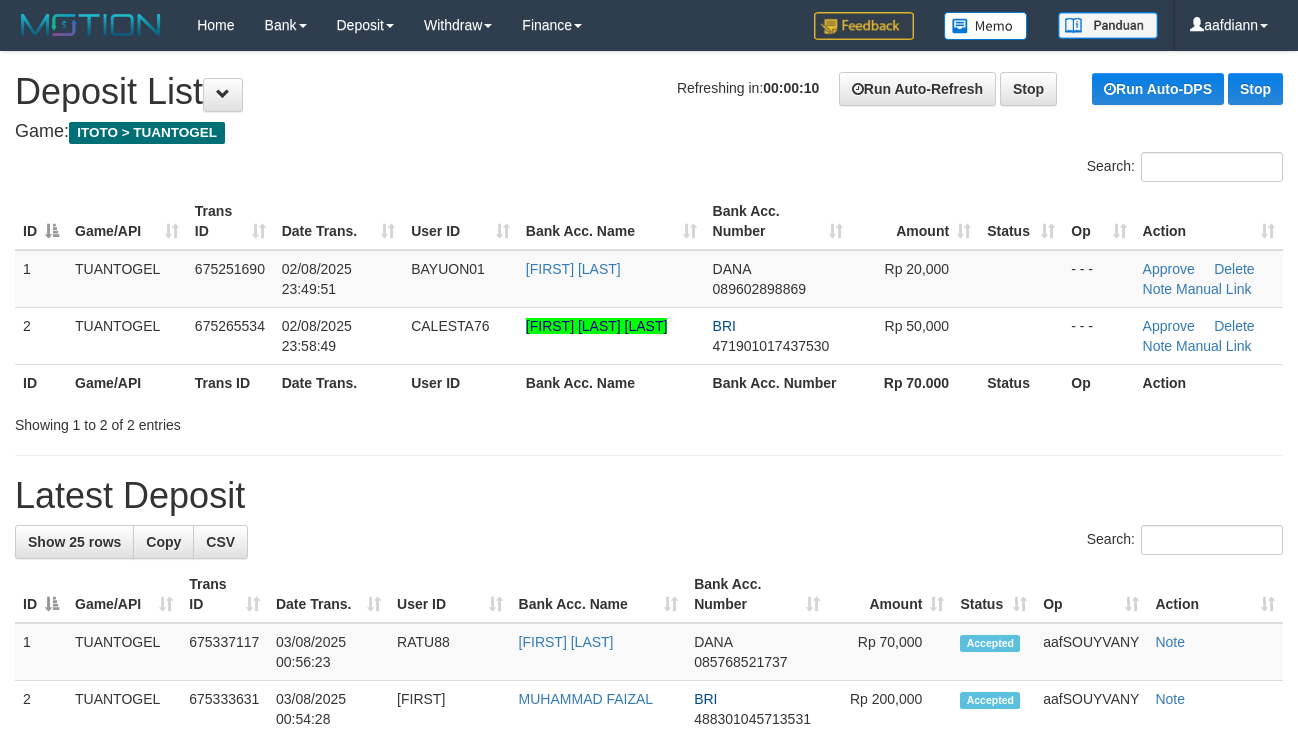 scroll, scrollTop: 0, scrollLeft: 0, axis: both 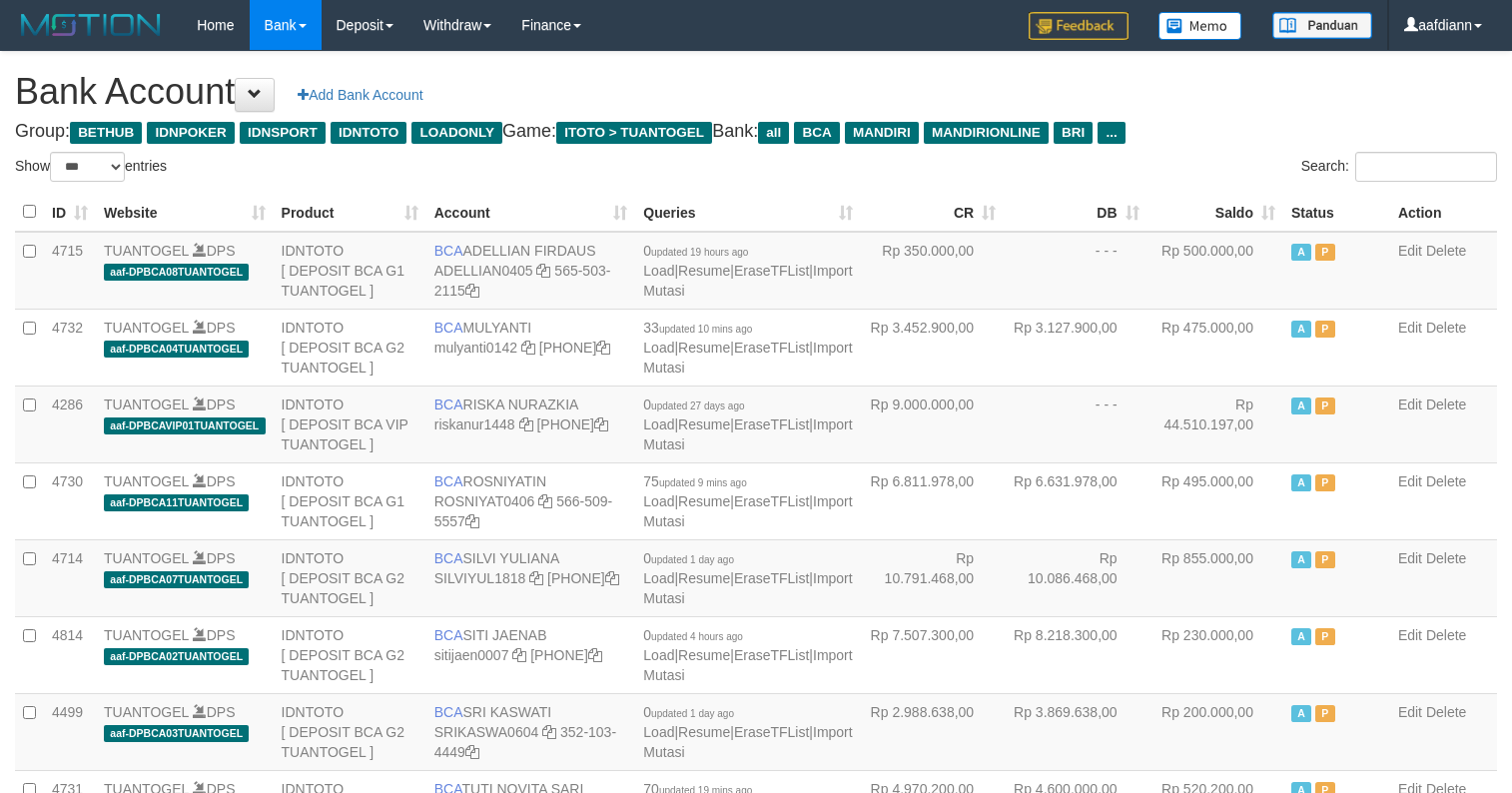 select on "***" 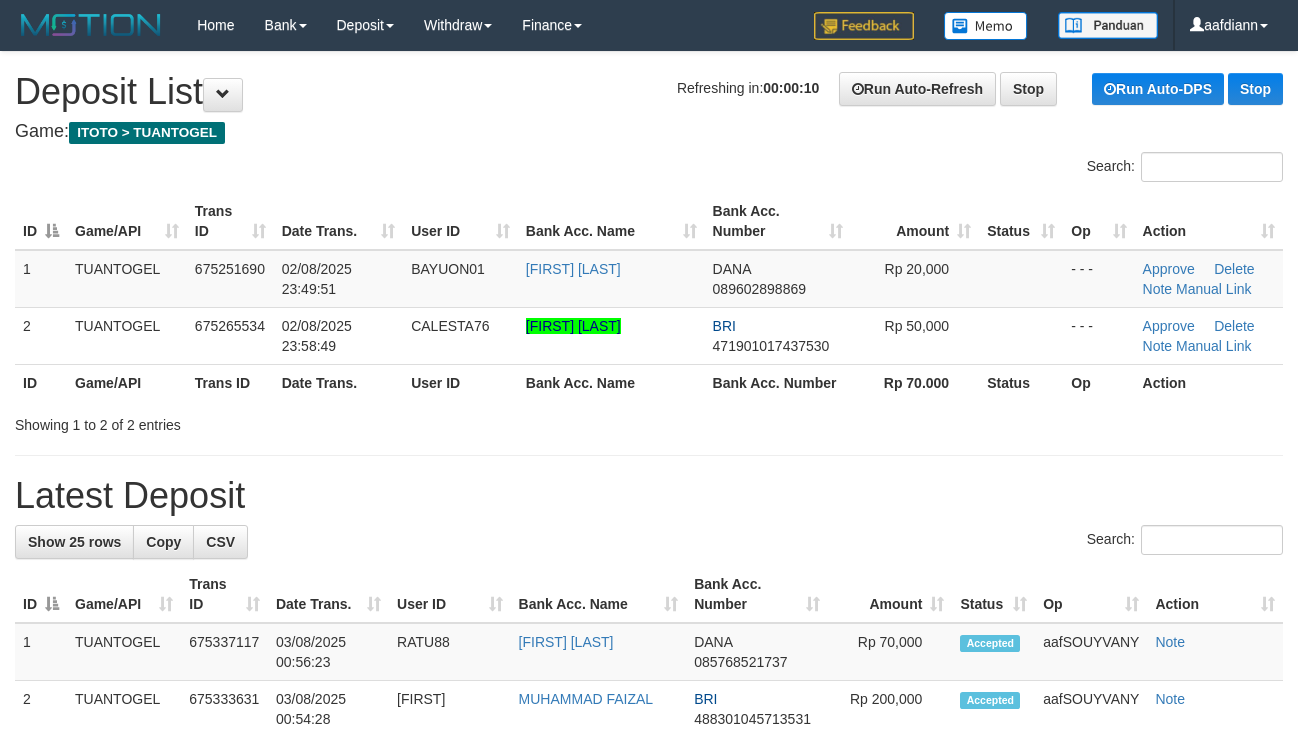 scroll, scrollTop: 0, scrollLeft: 0, axis: both 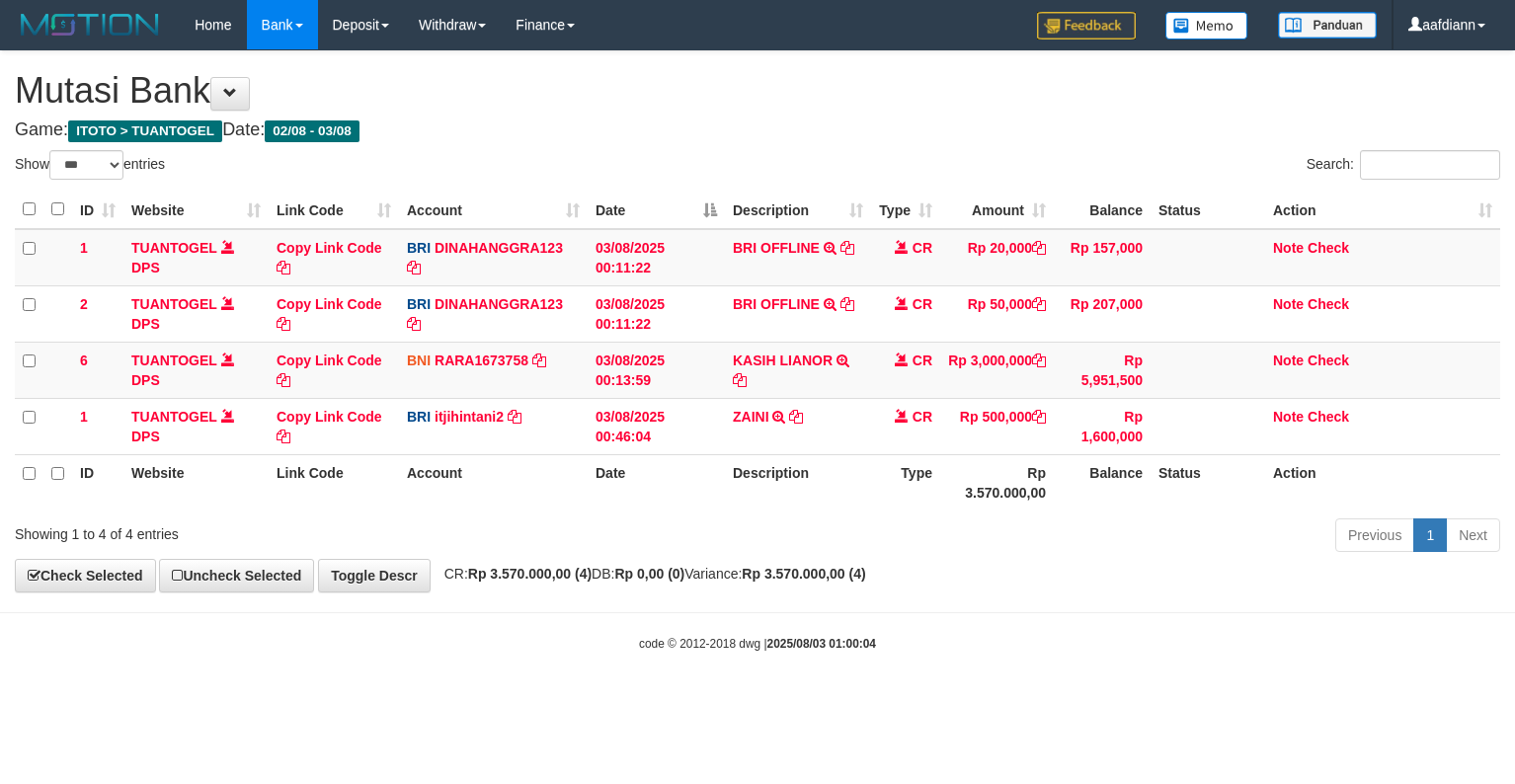 select on "***" 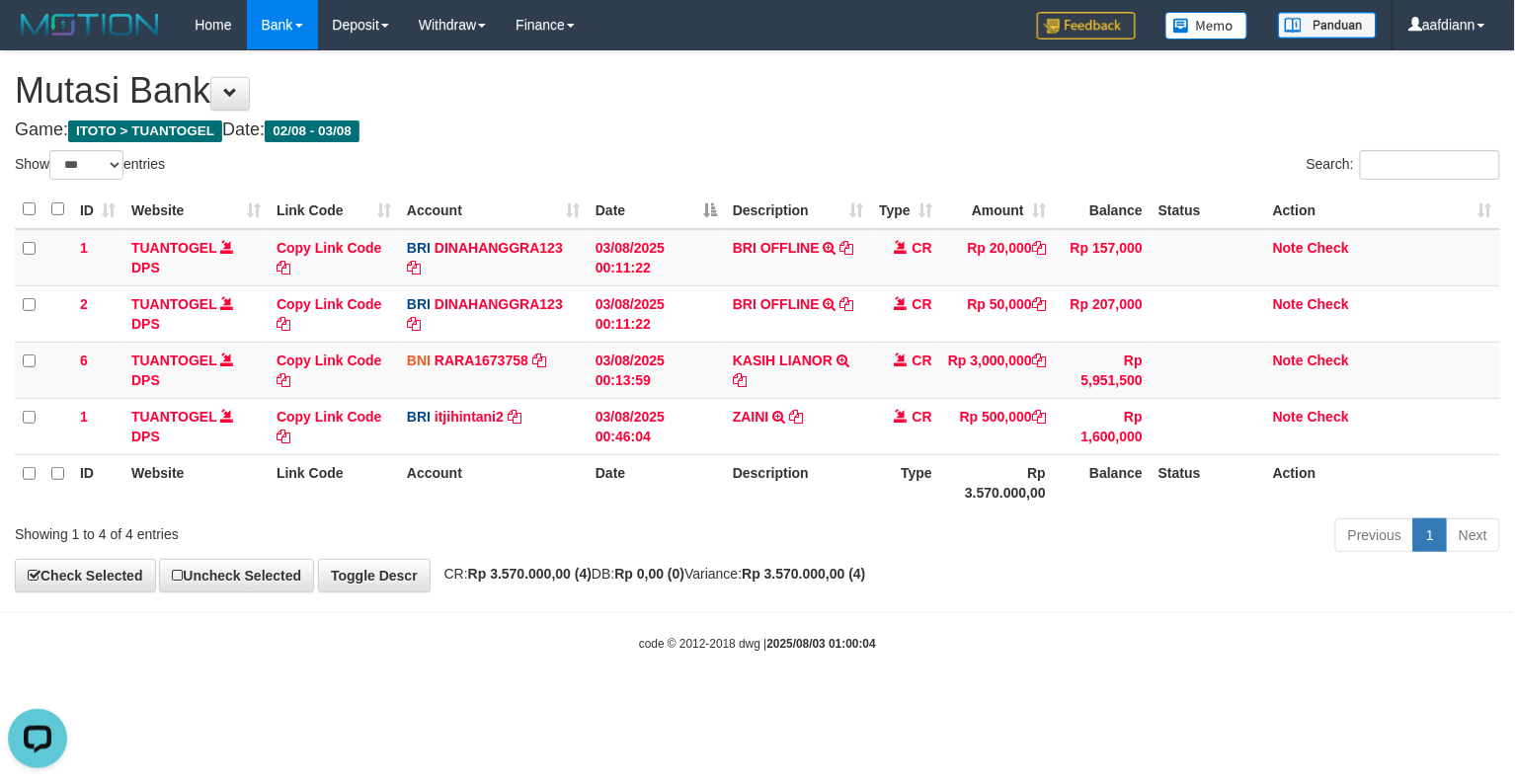 scroll, scrollTop: 0, scrollLeft: 0, axis: both 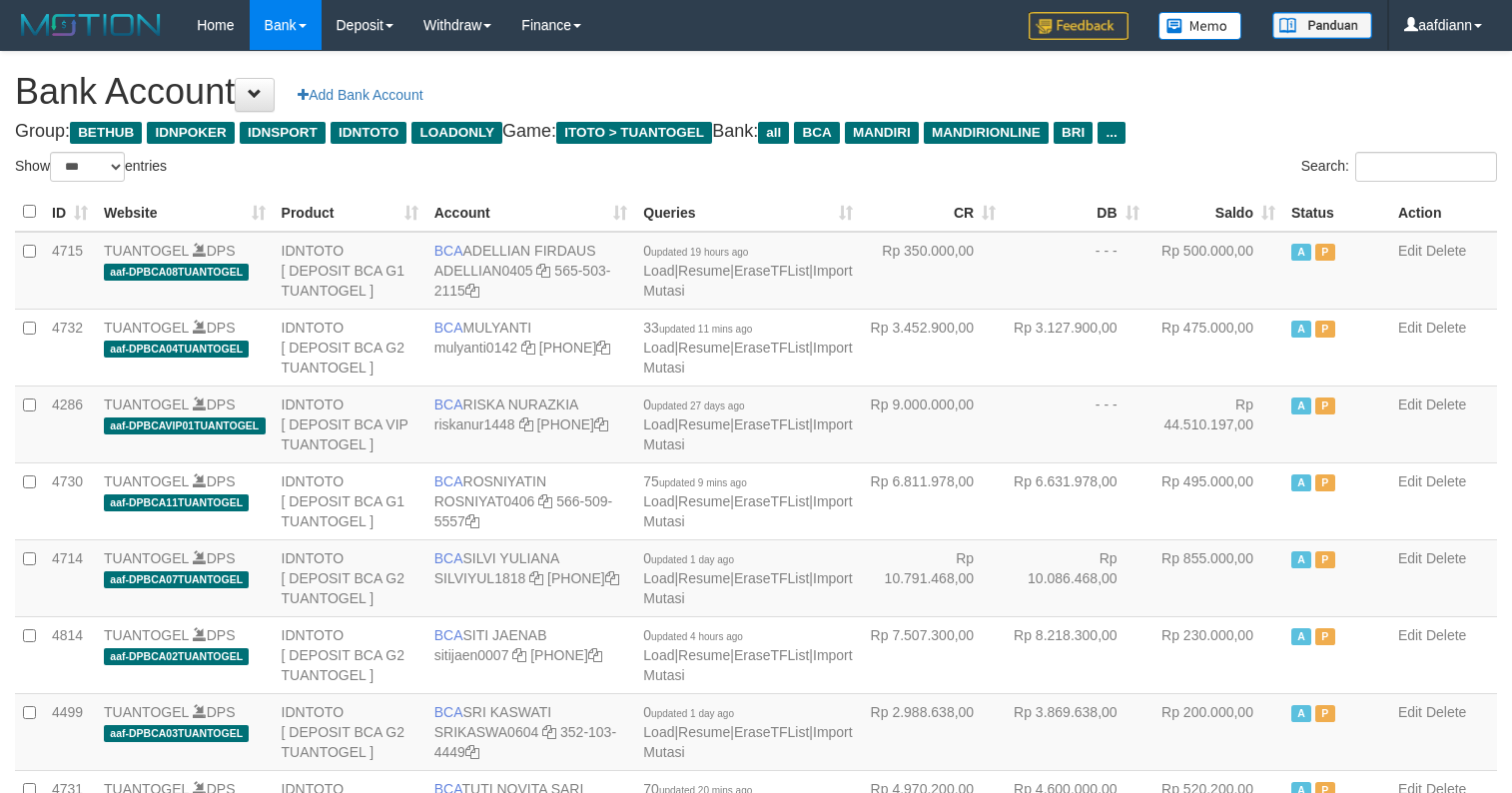 select on "***" 